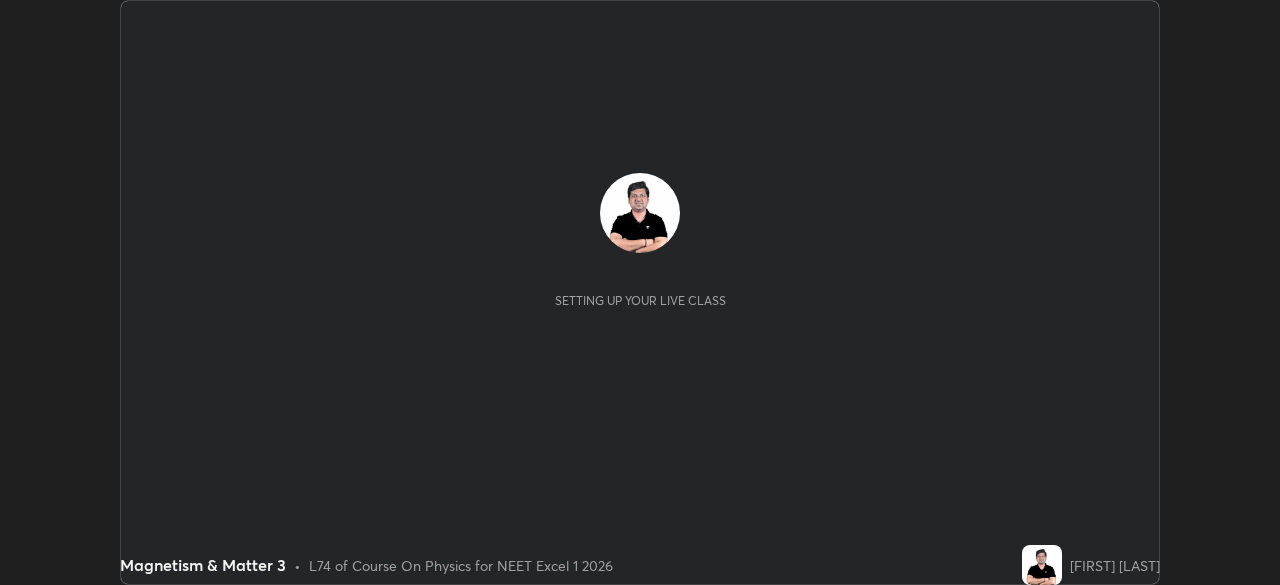 scroll, scrollTop: 0, scrollLeft: 0, axis: both 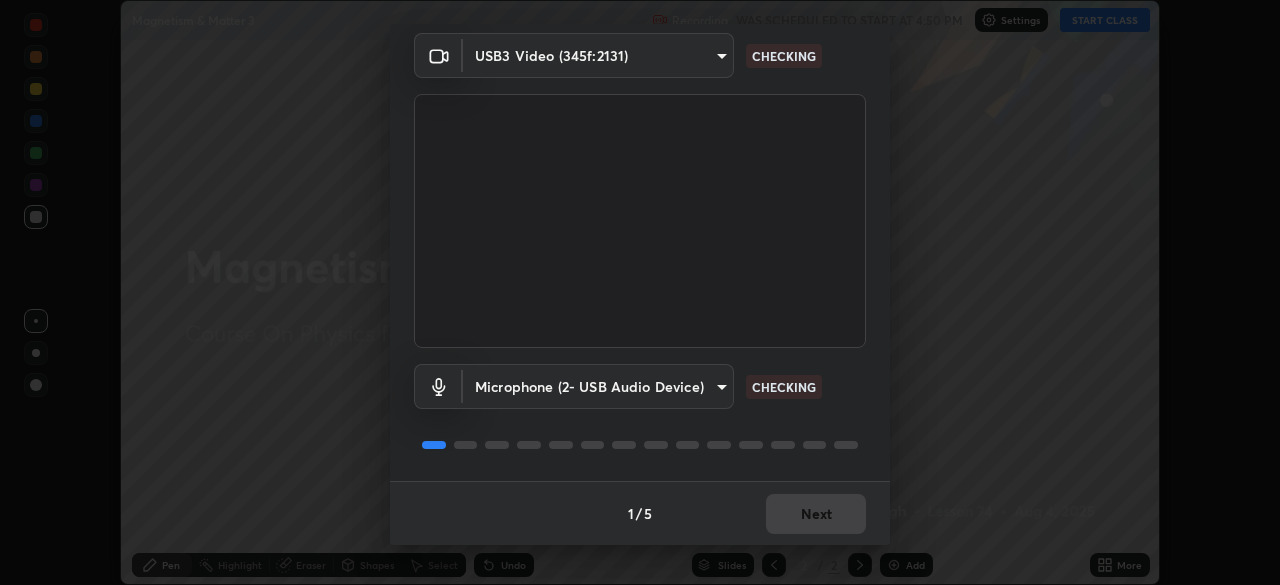 click on "1 / 5 Next" at bounding box center [640, 513] 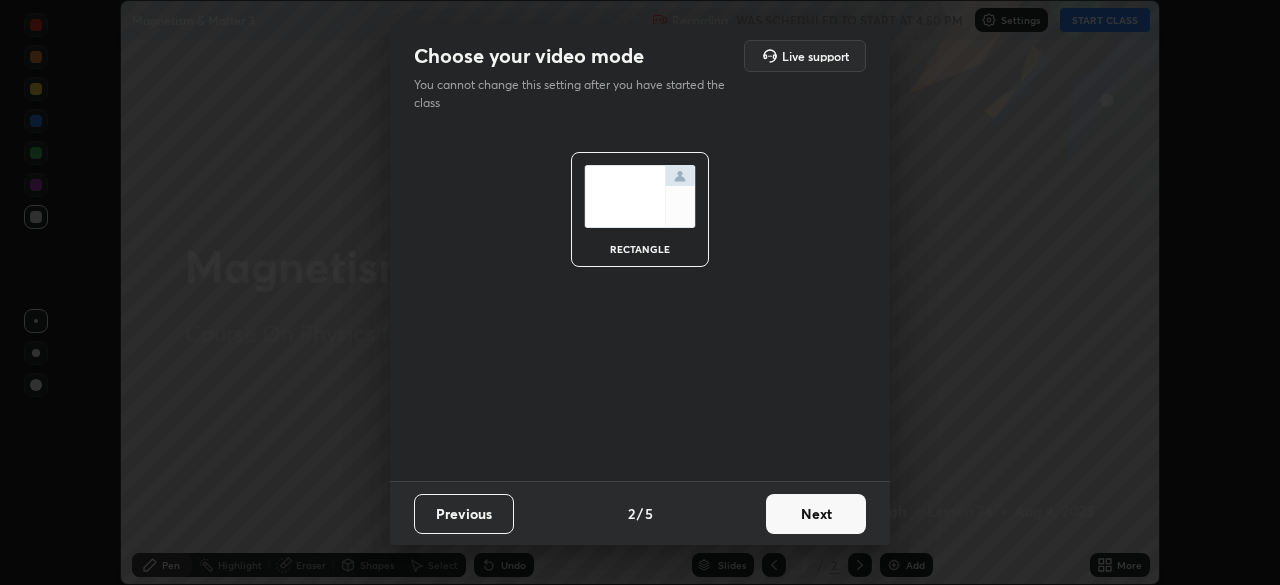 click on "Next" at bounding box center (816, 514) 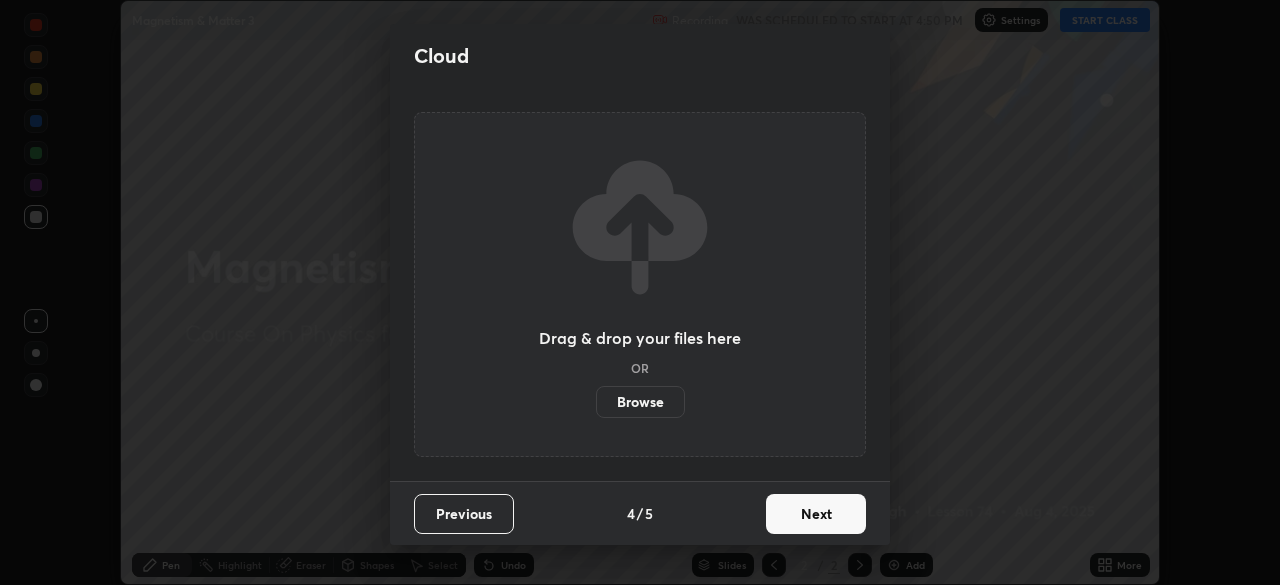 click on "Next" at bounding box center (816, 514) 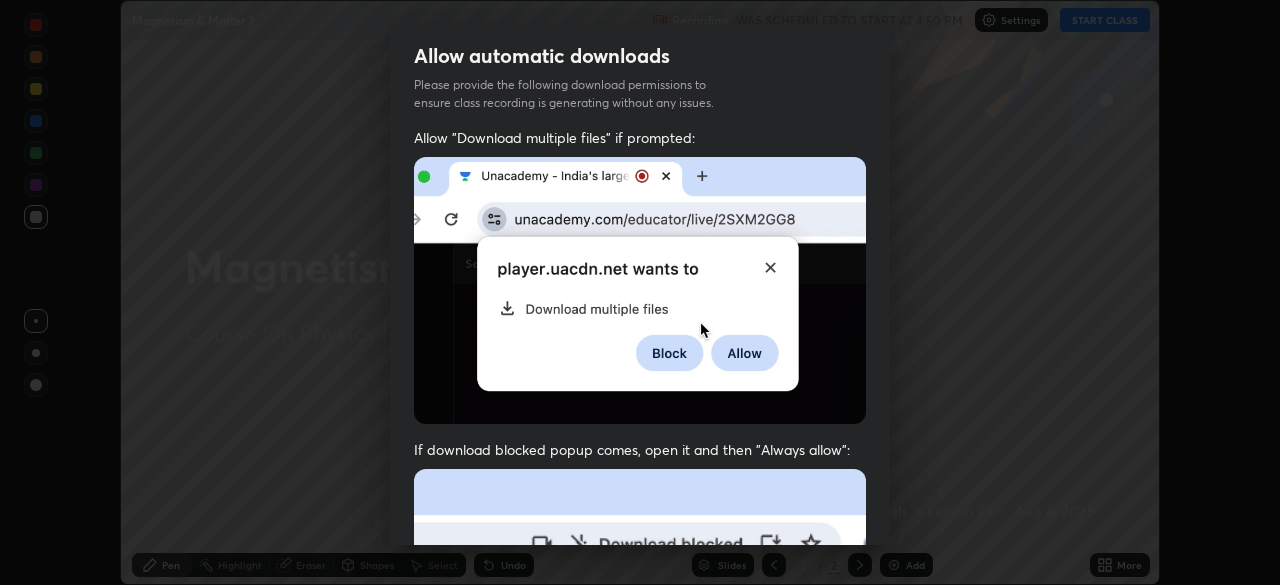 click at bounding box center [640, 687] 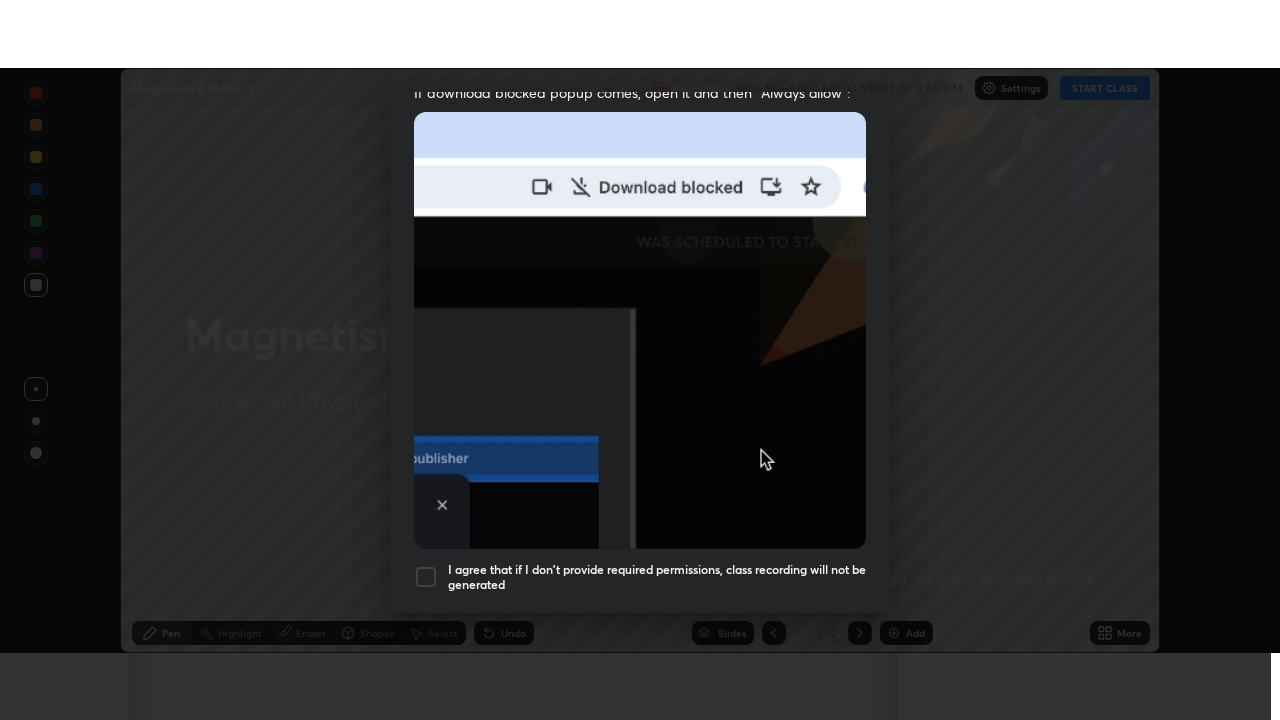 scroll, scrollTop: 479, scrollLeft: 0, axis: vertical 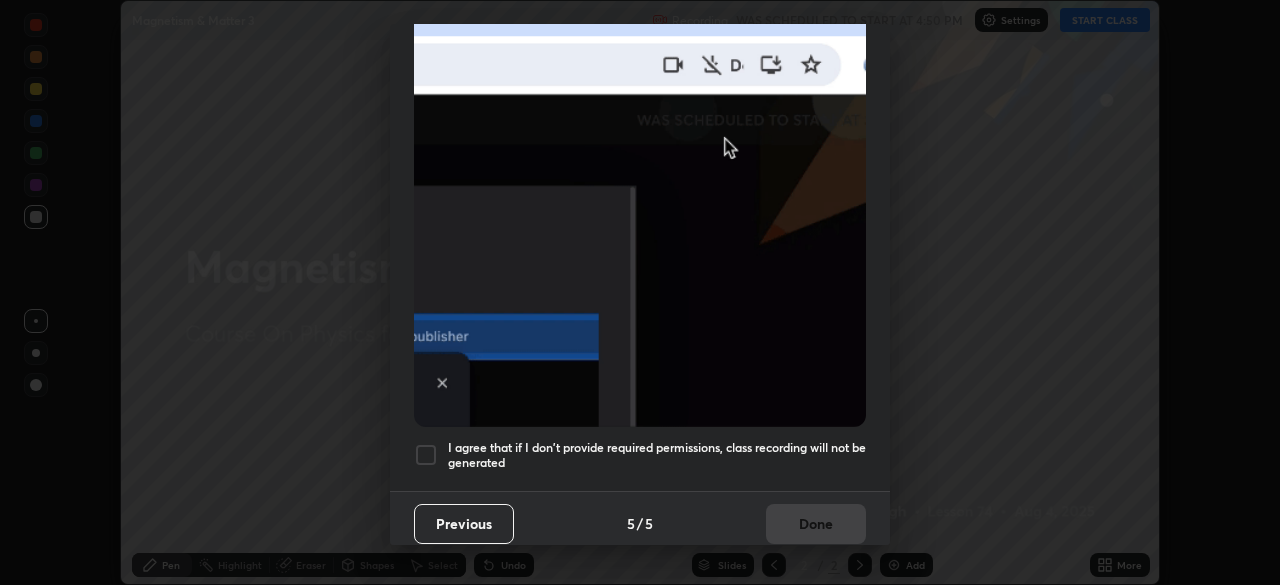 click on "I agree that if I don't provide required permissions, class recording will not be generated" at bounding box center (657, 455) 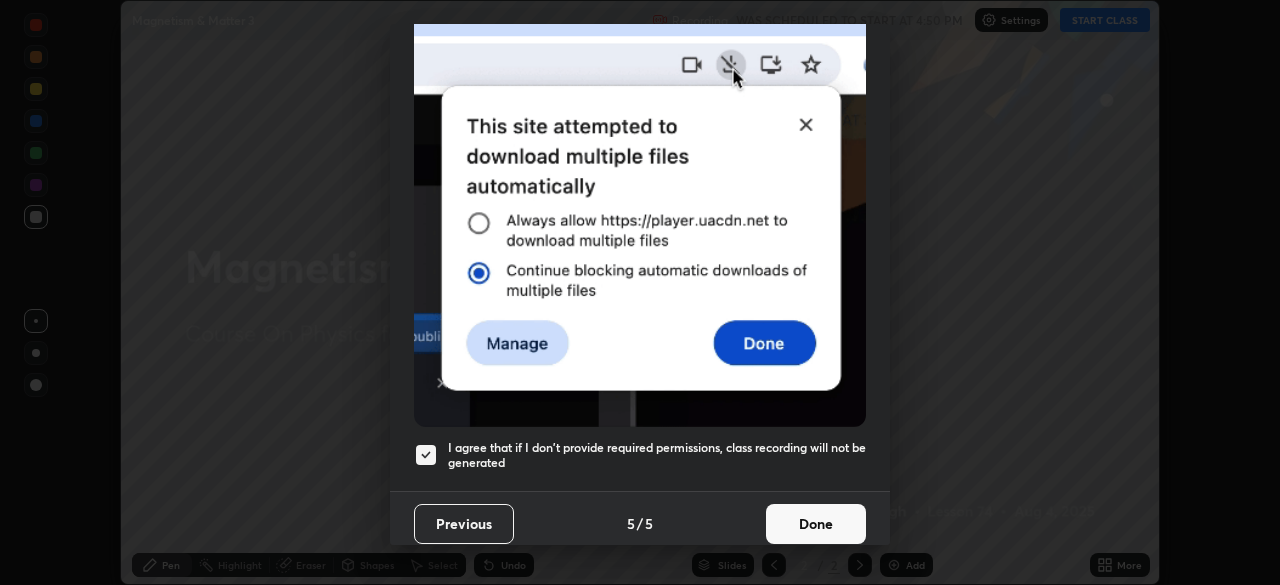 click on "Done" at bounding box center [816, 524] 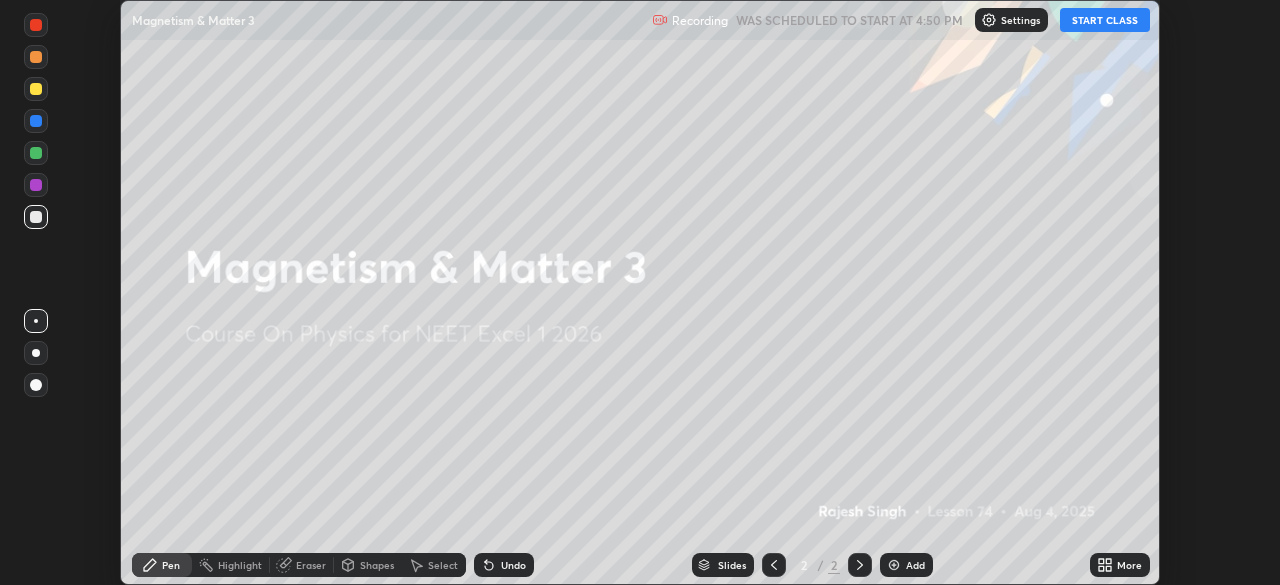 click 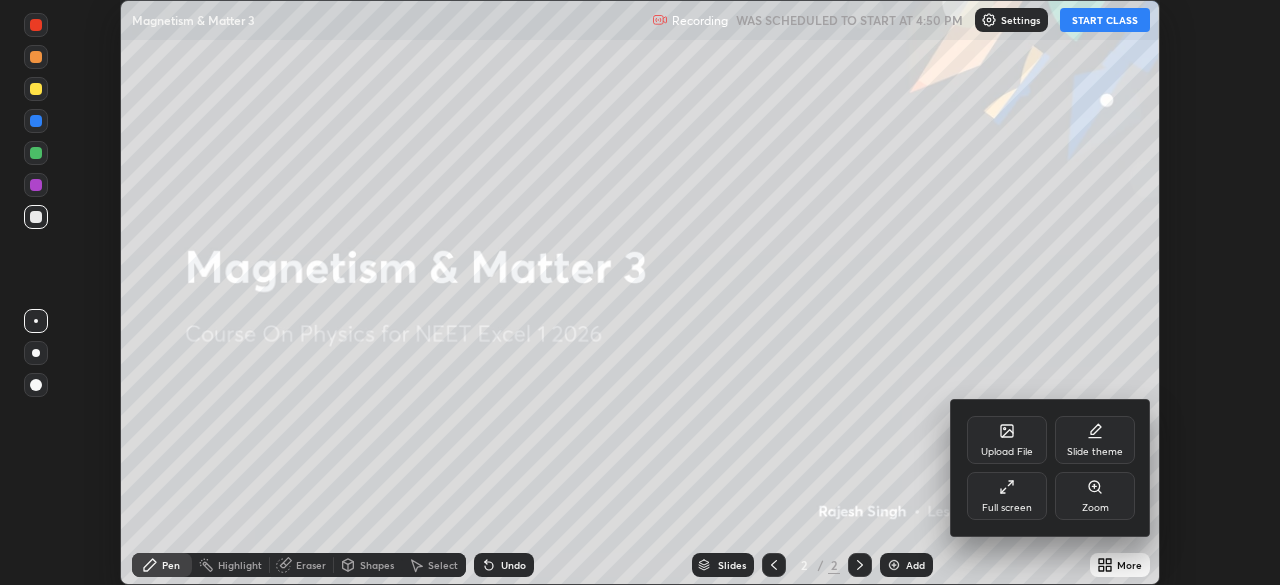 click on "Full screen" at bounding box center (1007, 496) 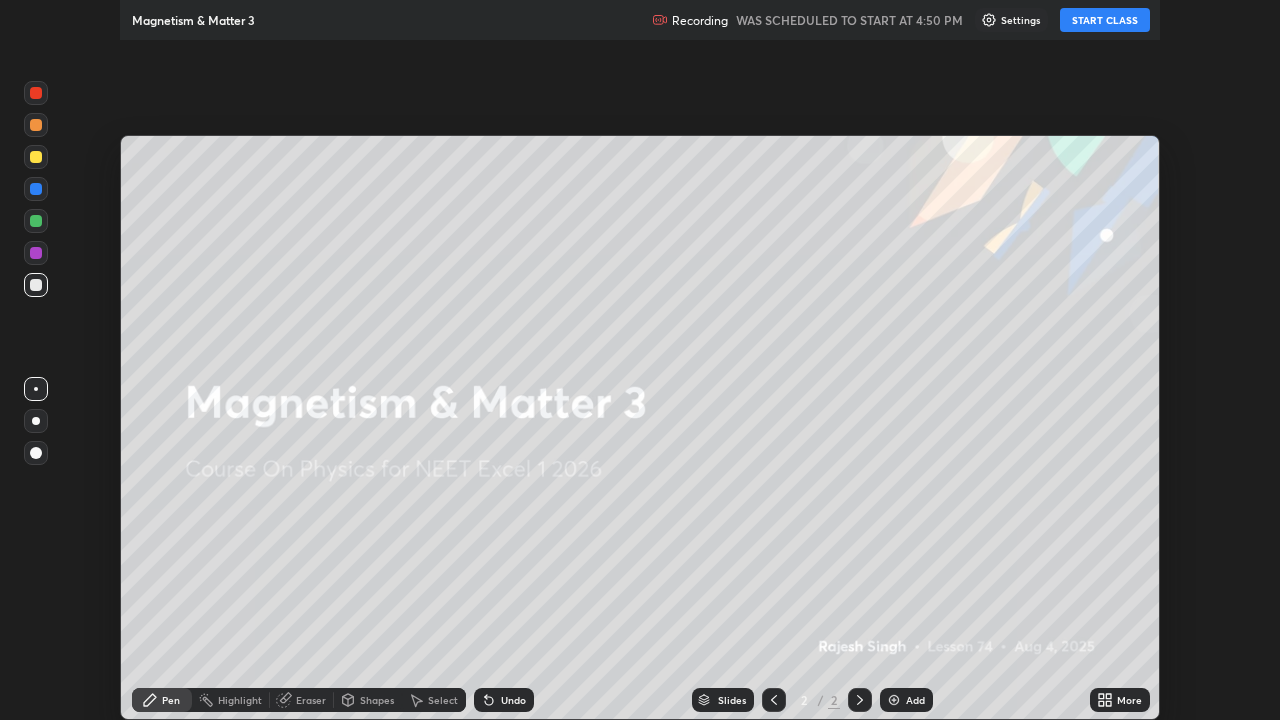 scroll, scrollTop: 99280, scrollLeft: 98720, axis: both 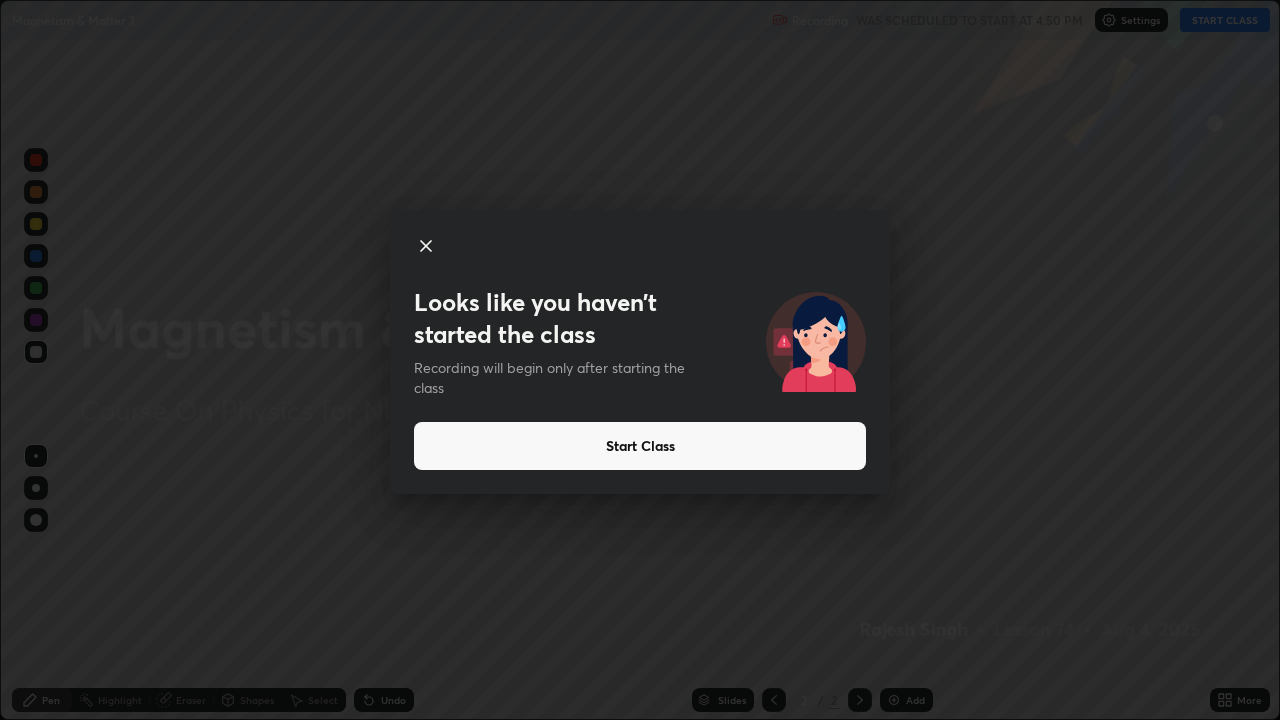 click on "Start Class" at bounding box center (640, 446) 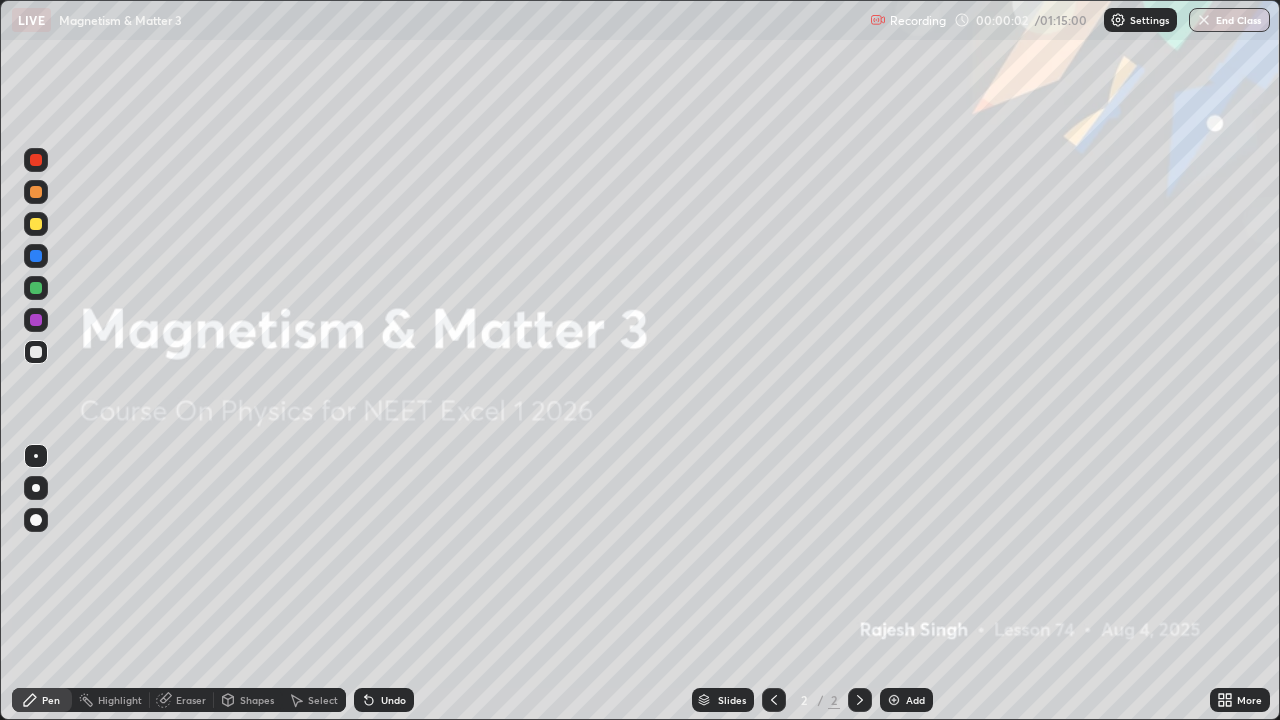 click 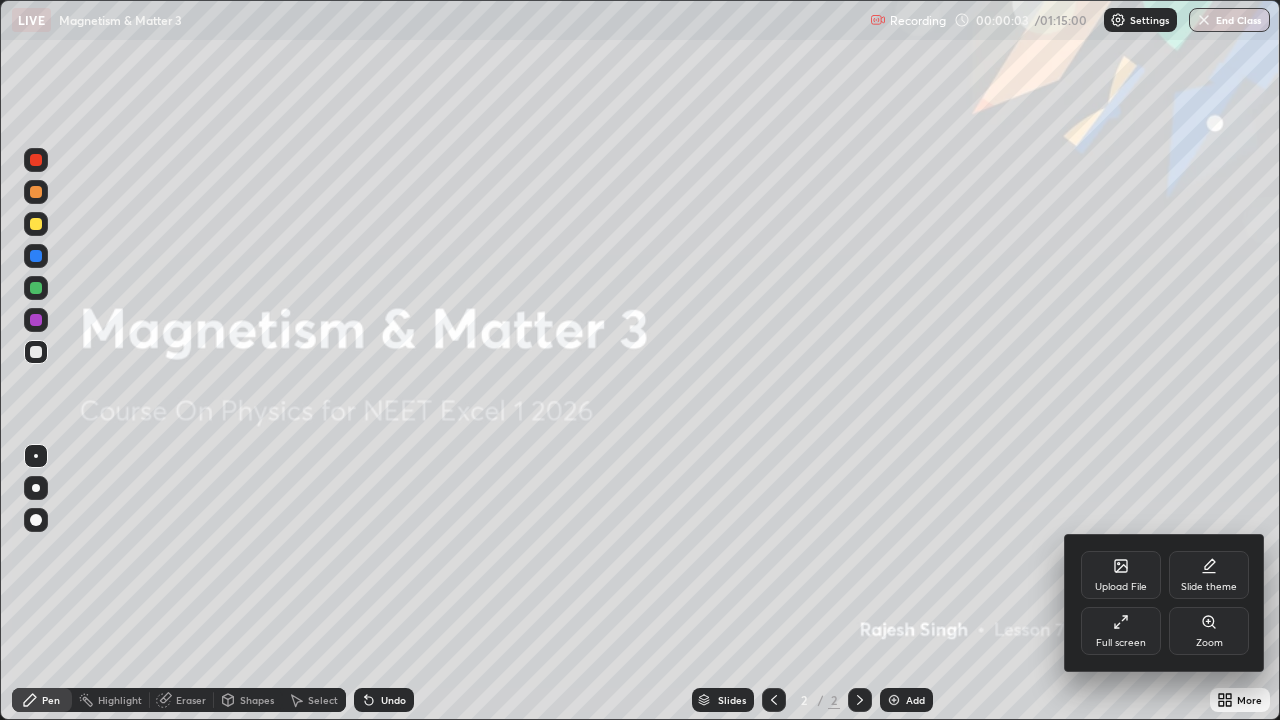 click on "Upload File" at bounding box center [1121, 587] 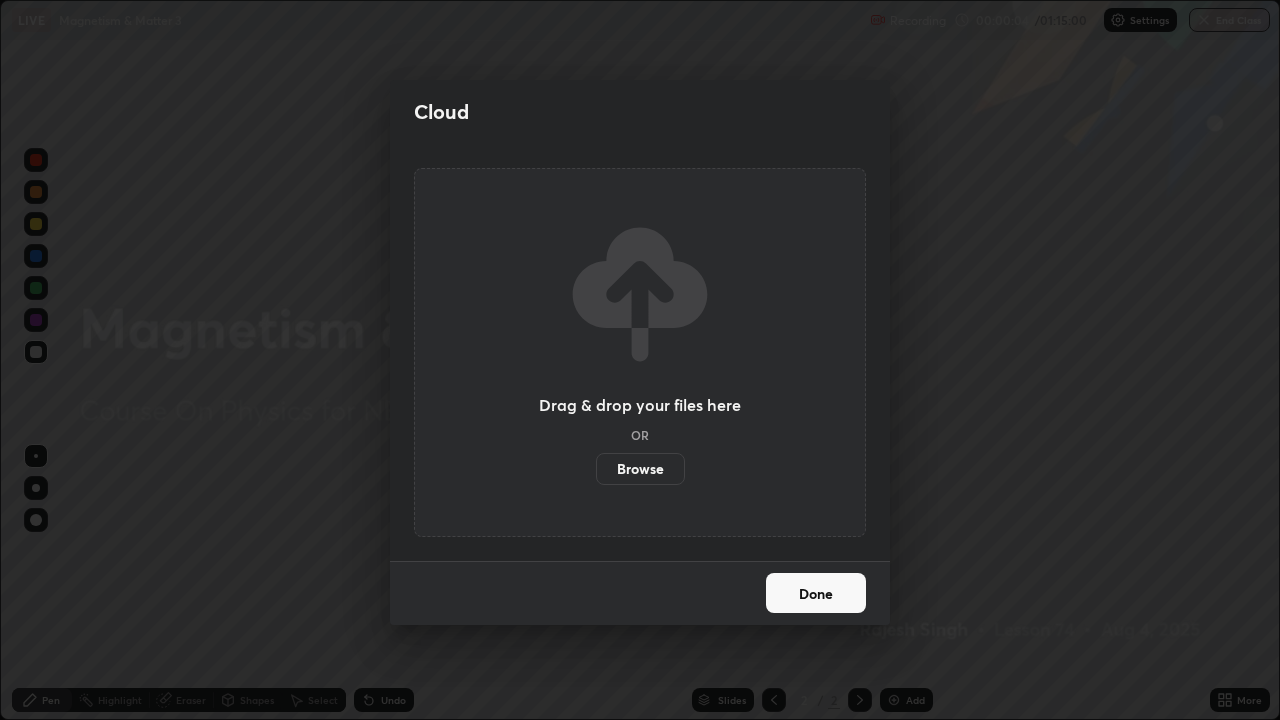 click on "Browse" at bounding box center [640, 469] 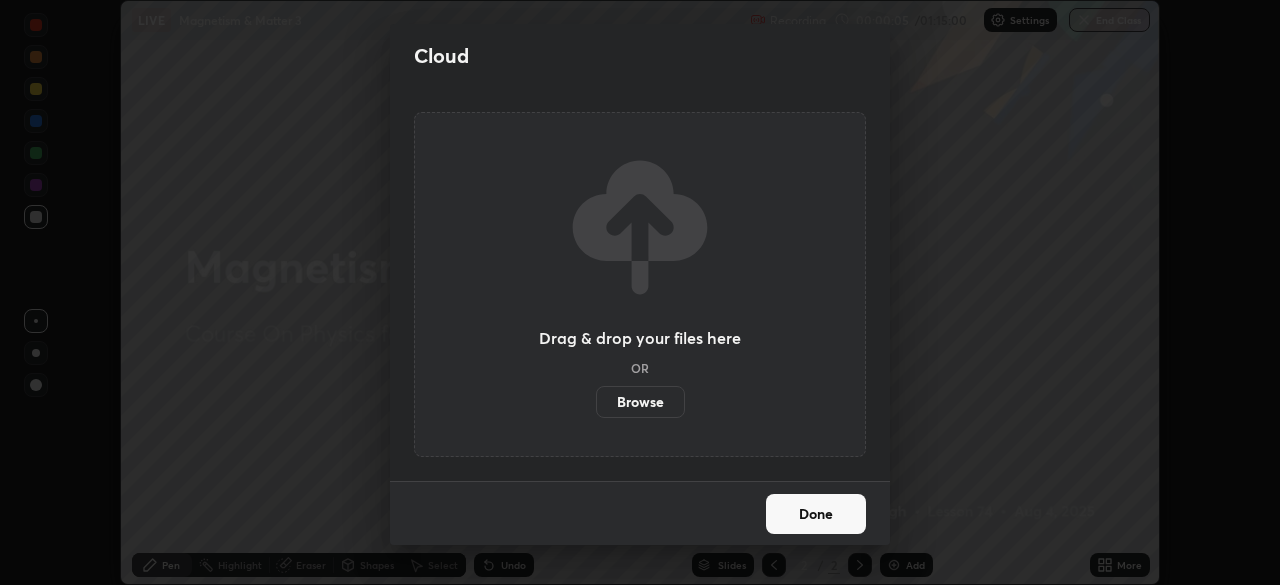 scroll, scrollTop: 585, scrollLeft: 1280, axis: both 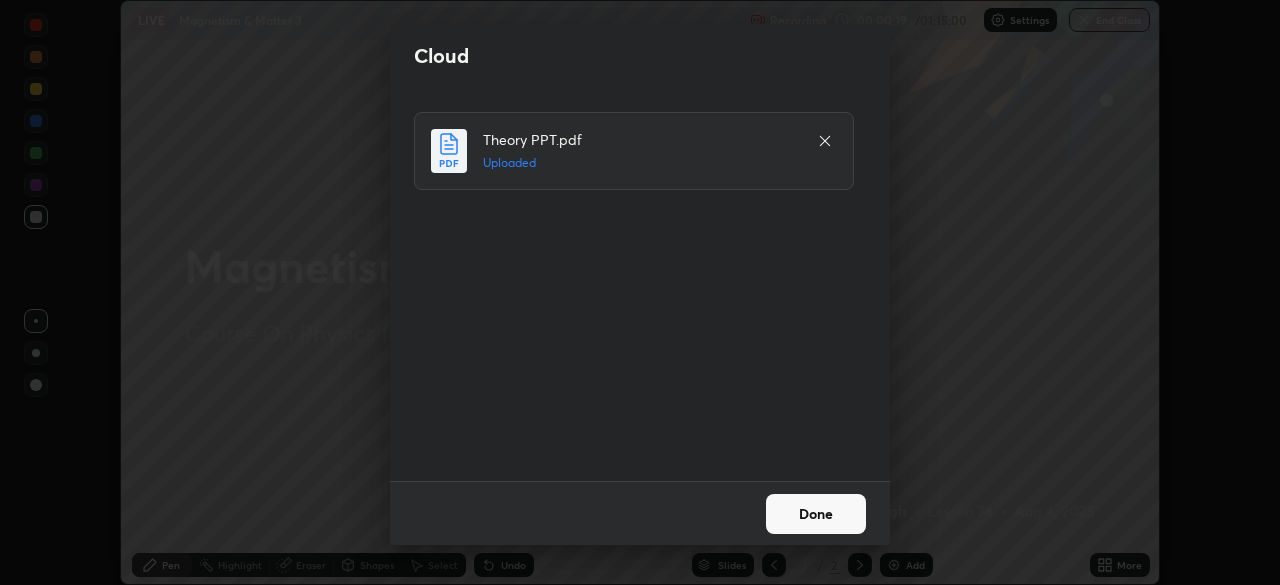 click on "Done" at bounding box center (816, 514) 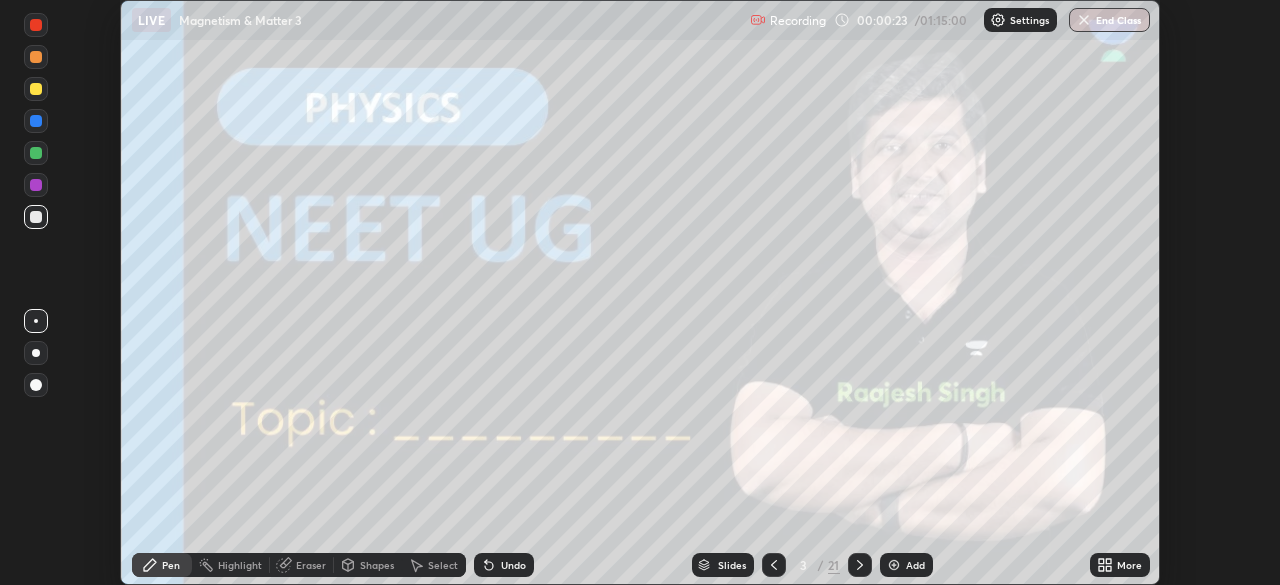 click 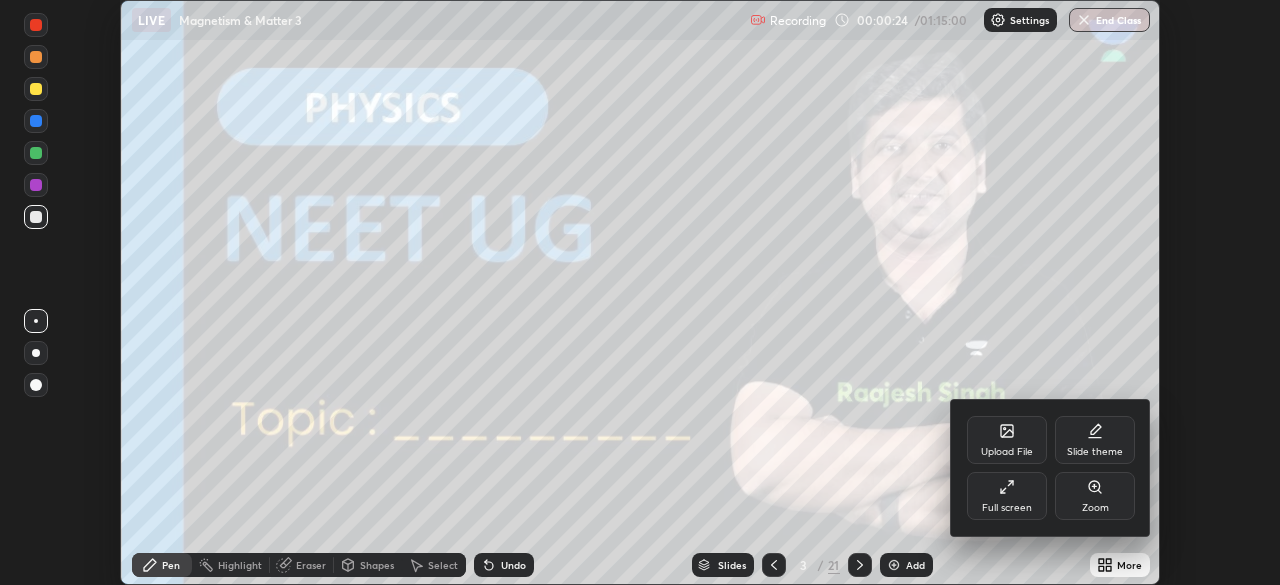 click on "Upload File" at bounding box center [1007, 440] 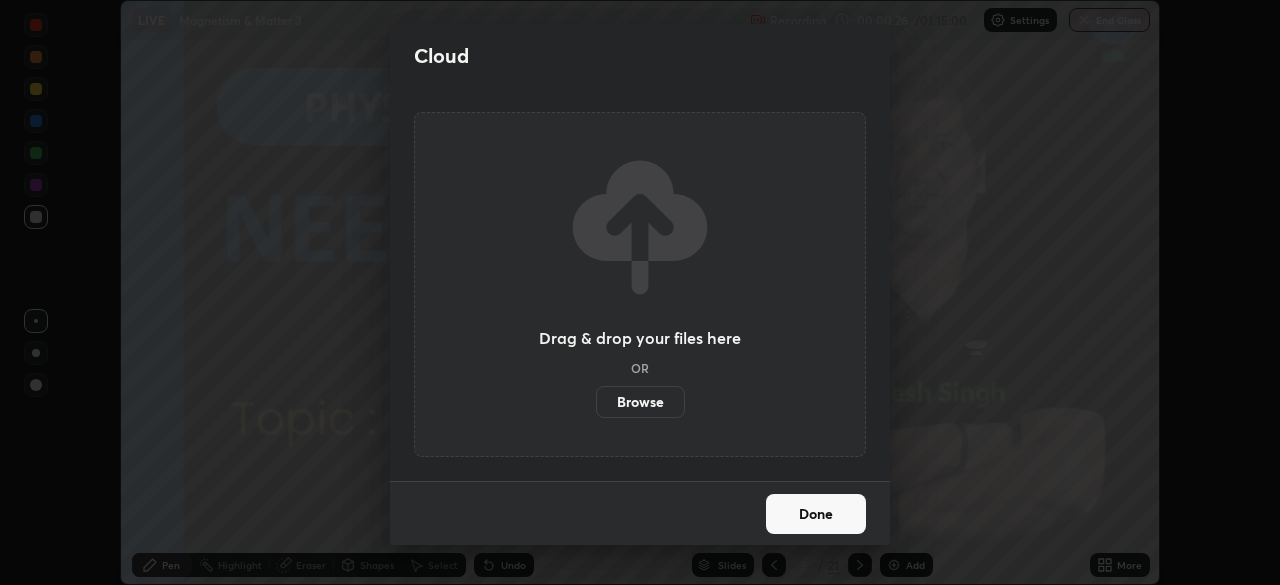 click on "Done" at bounding box center [816, 514] 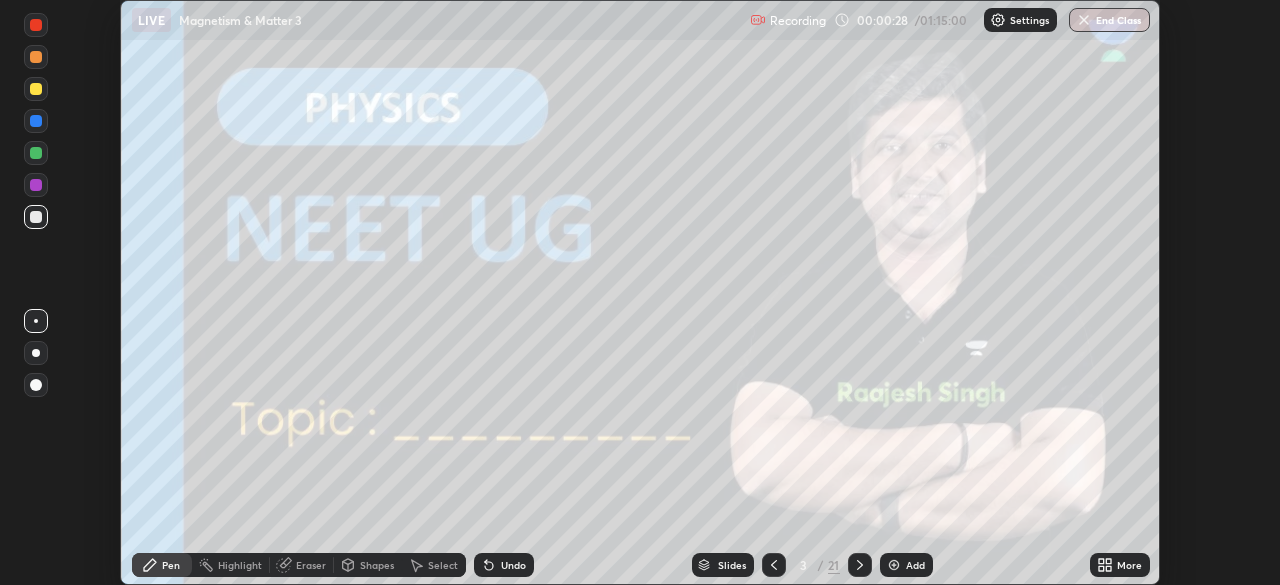 click 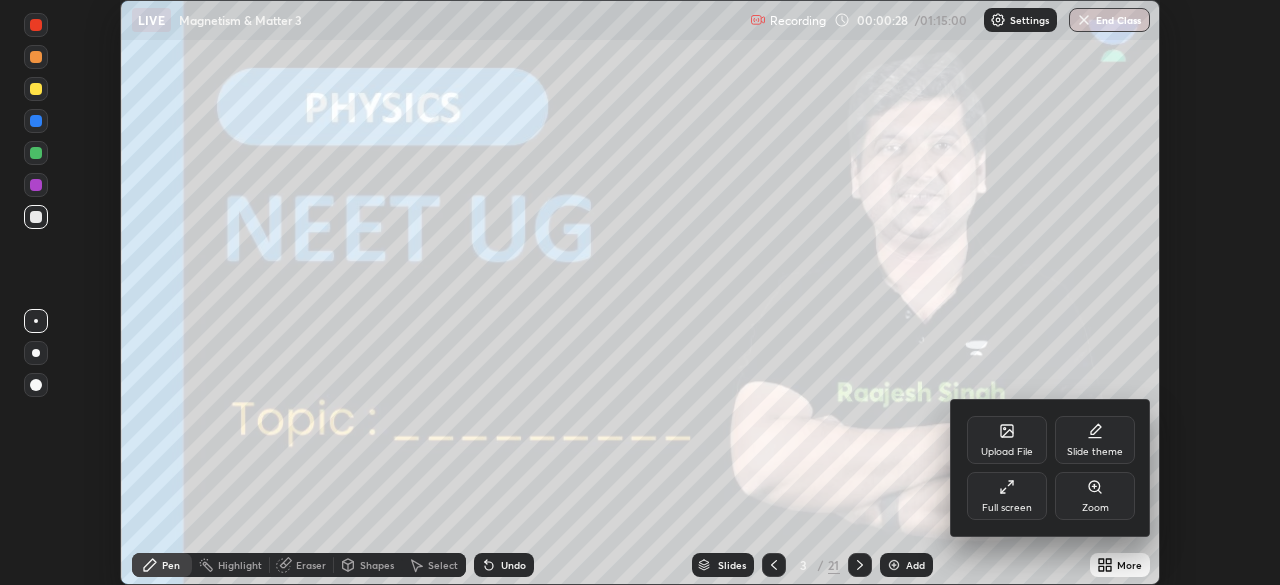 click on "Full screen" at bounding box center (1007, 508) 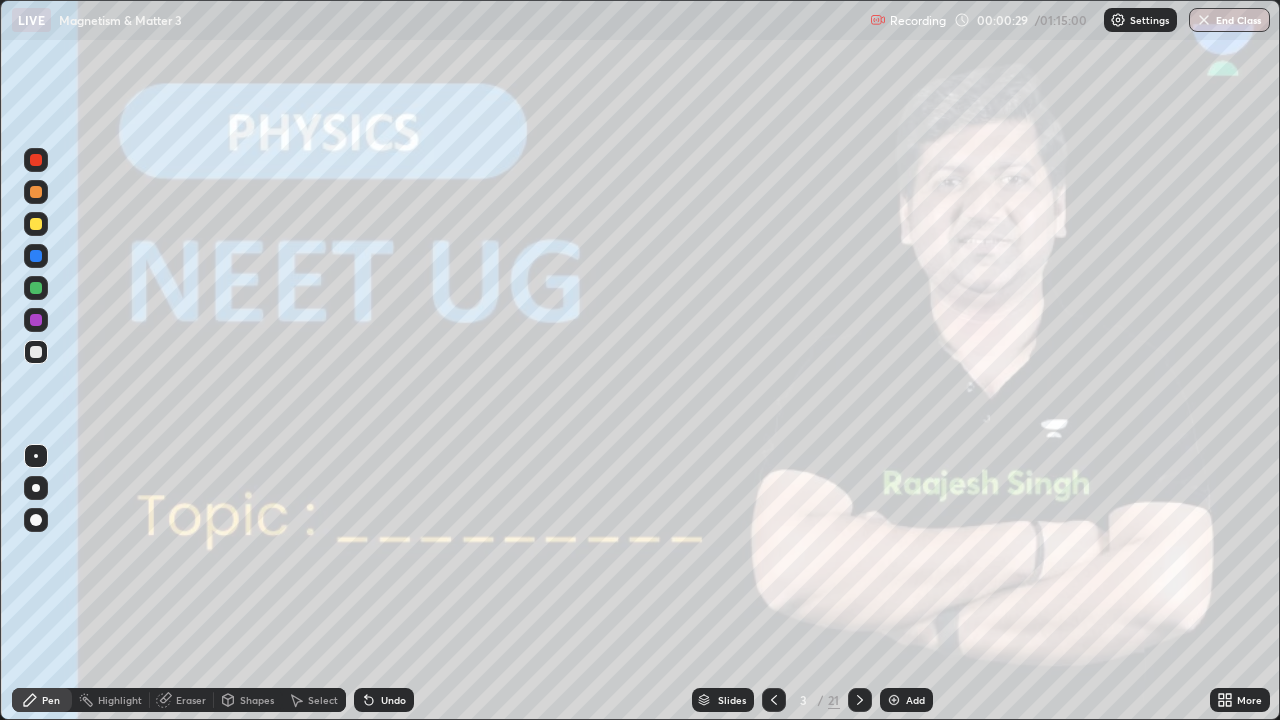 scroll, scrollTop: 99280, scrollLeft: 98720, axis: both 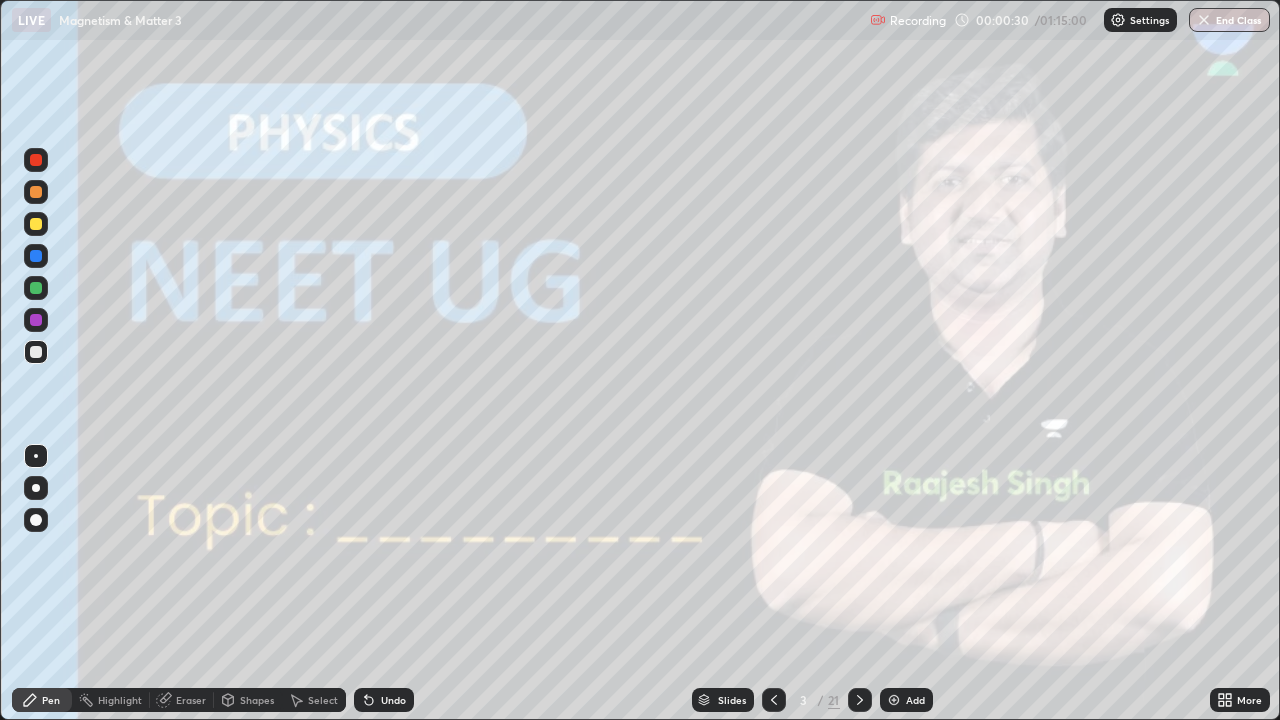 click 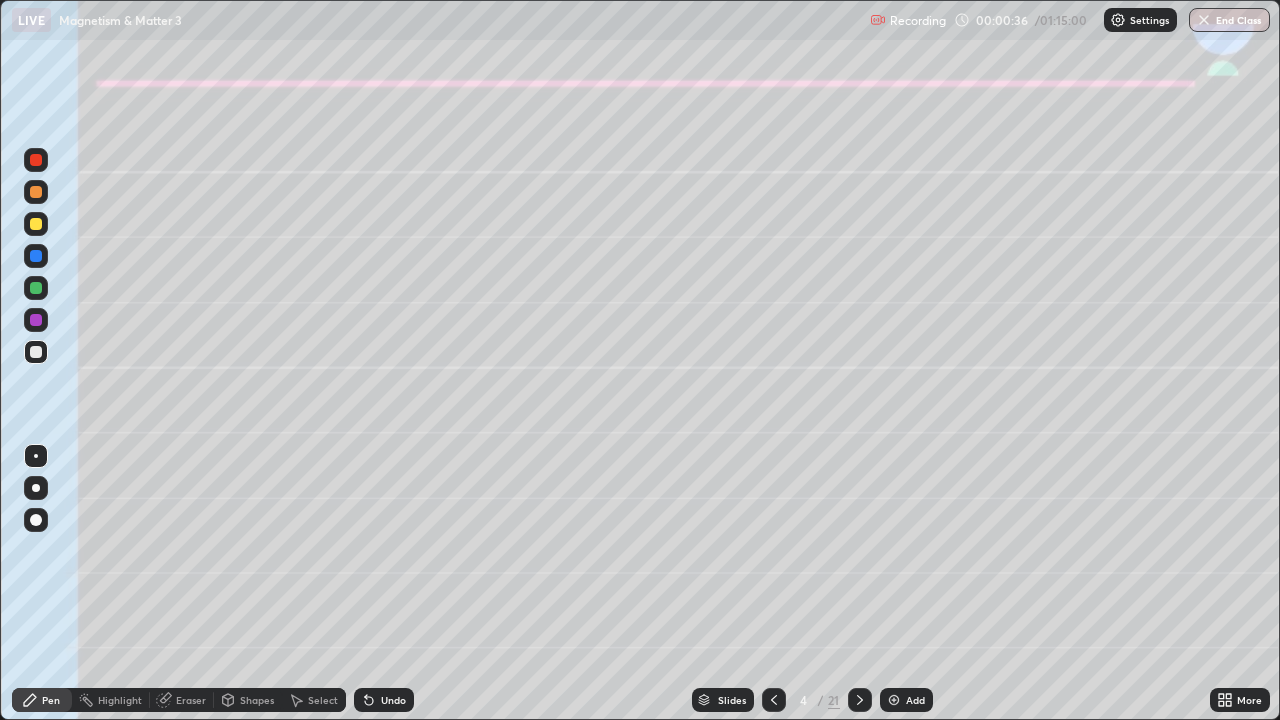click at bounding box center [36, 488] 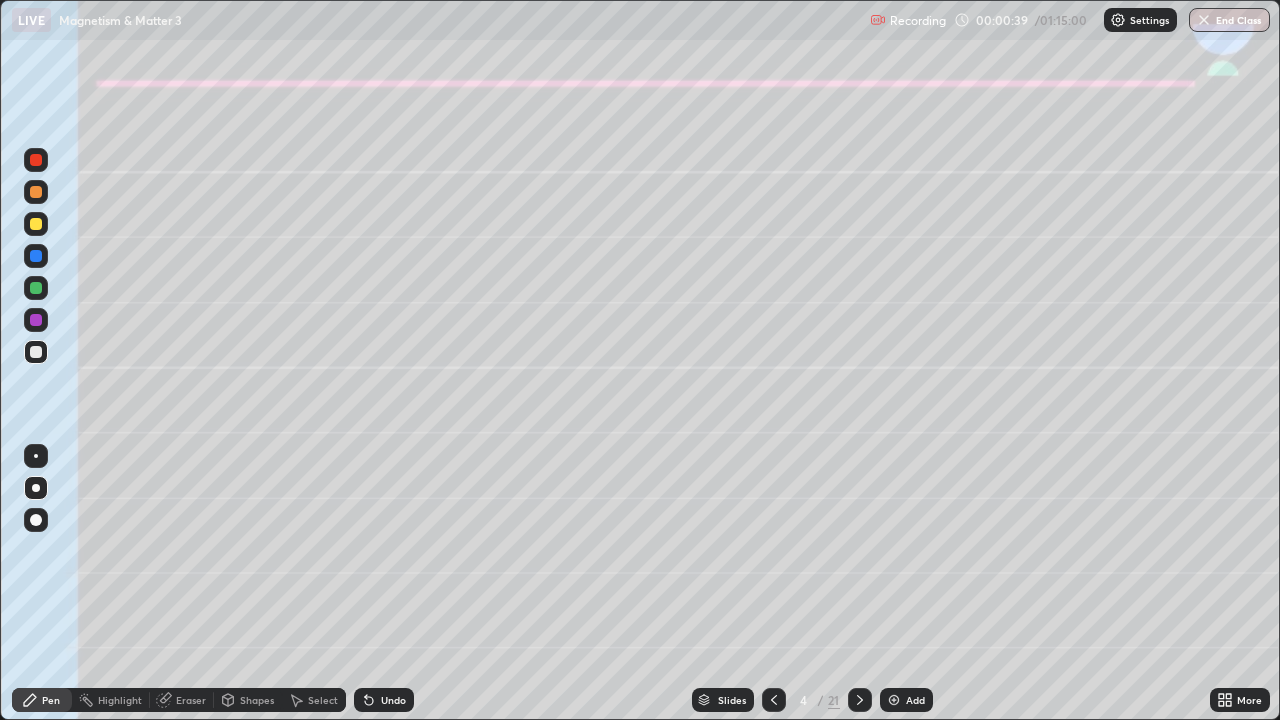 click 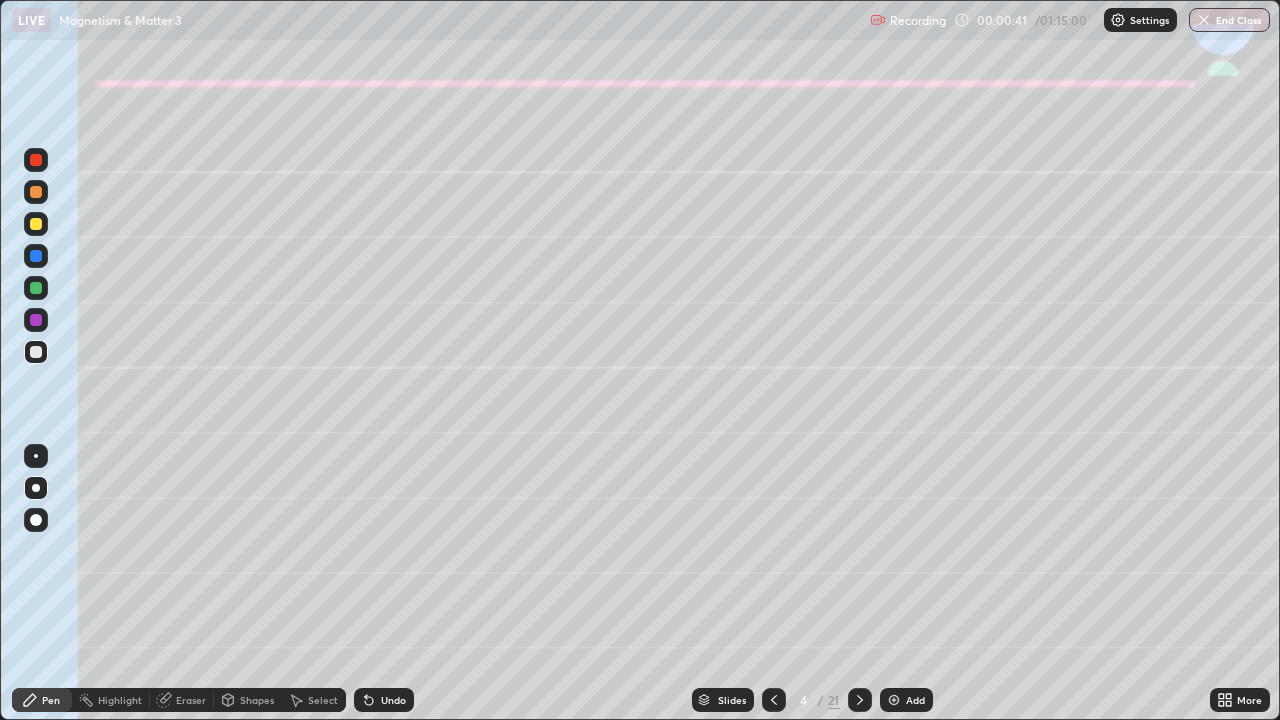 click at bounding box center (36, 224) 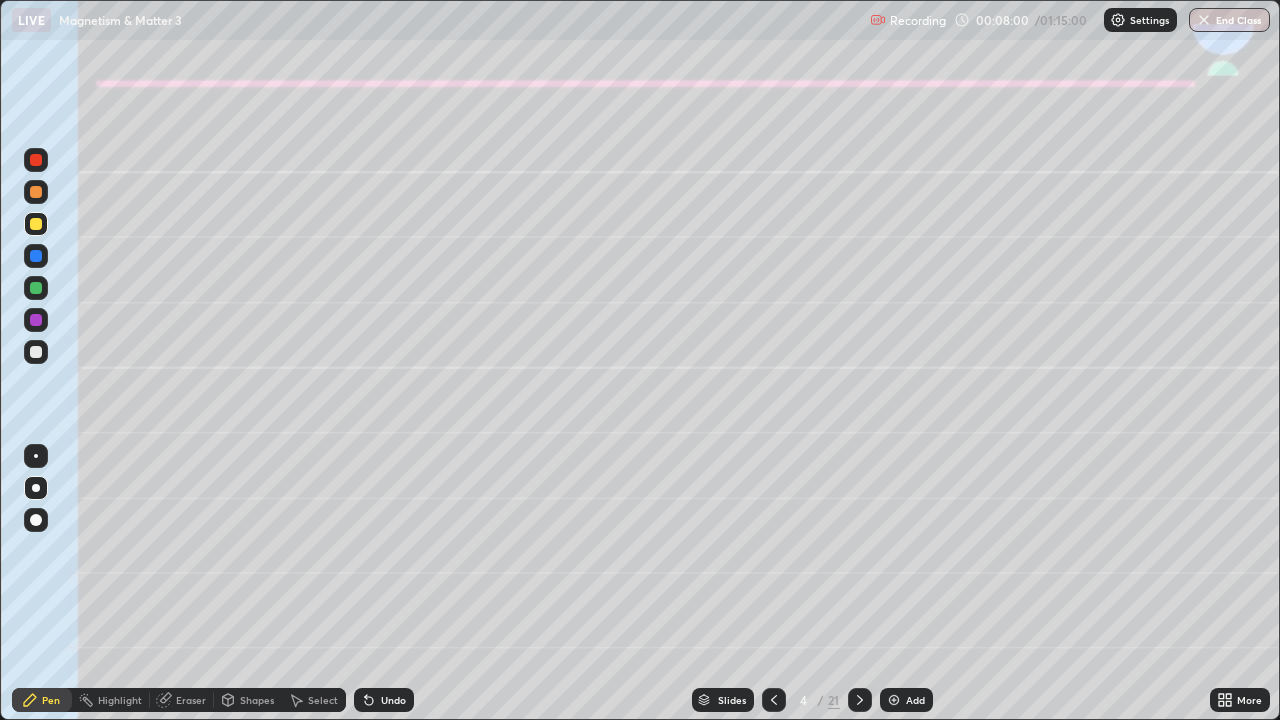 click at bounding box center [36, 288] 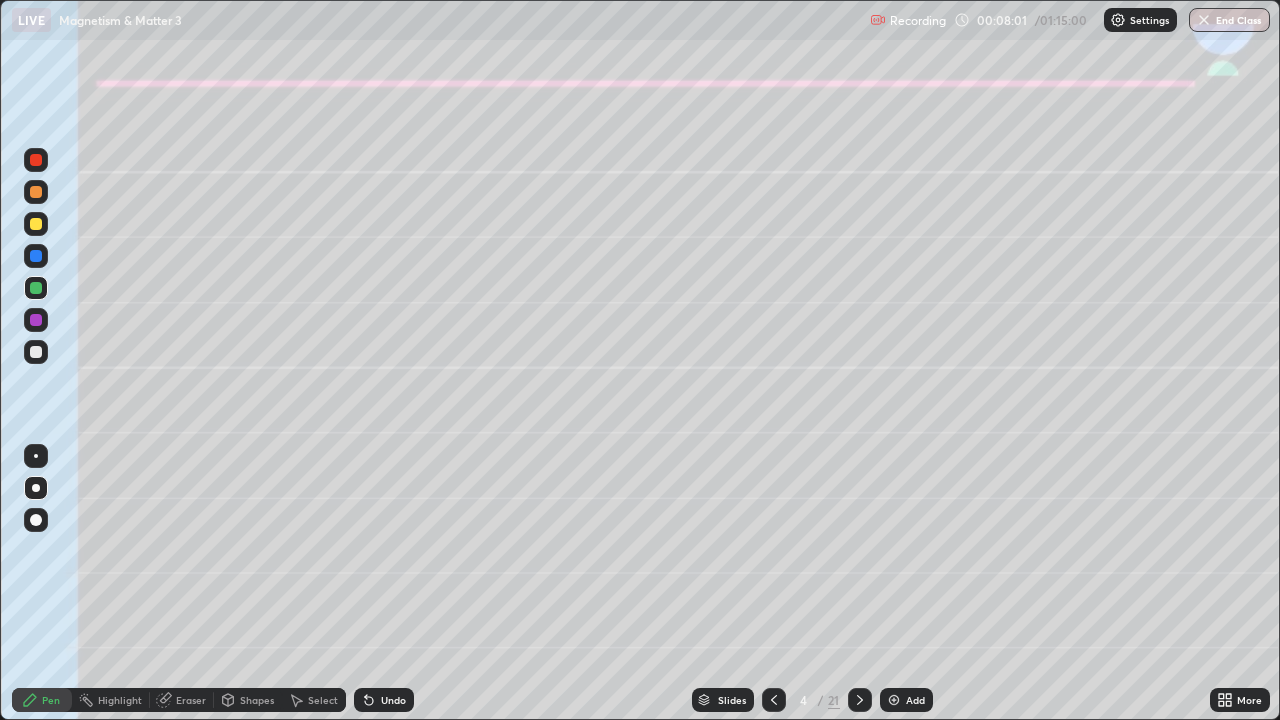 click at bounding box center [36, 352] 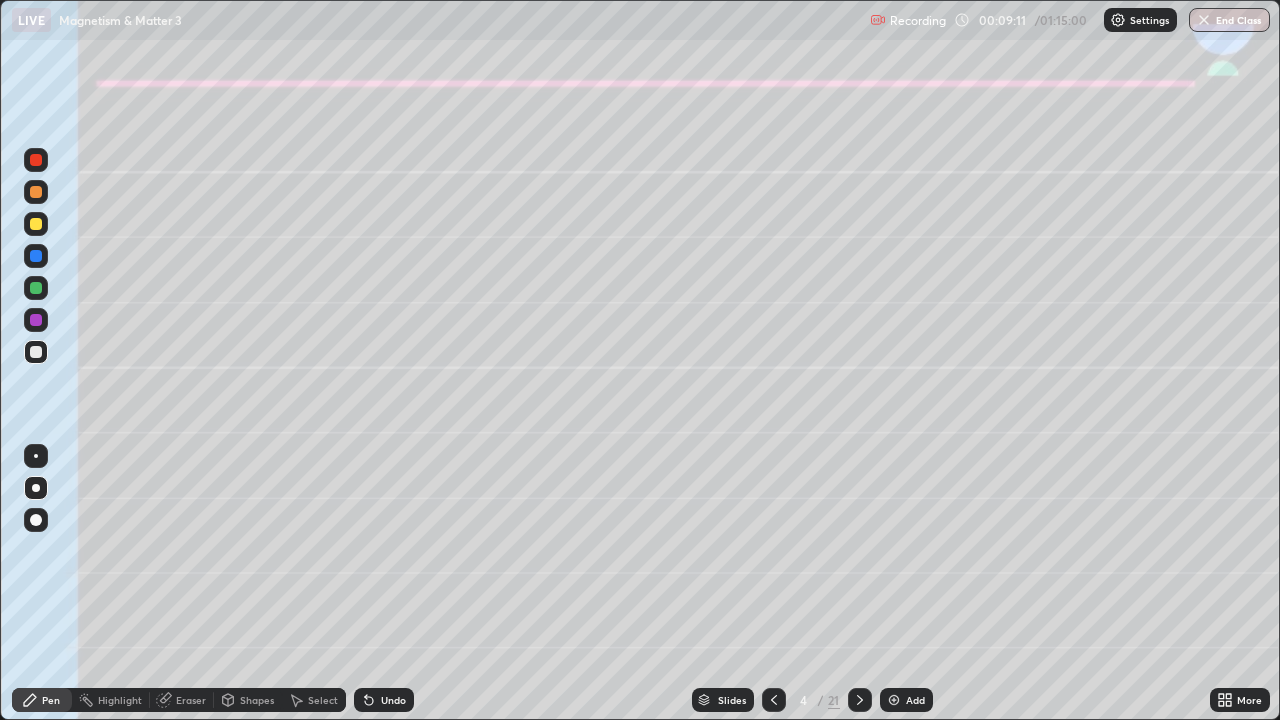 click at bounding box center (36, 192) 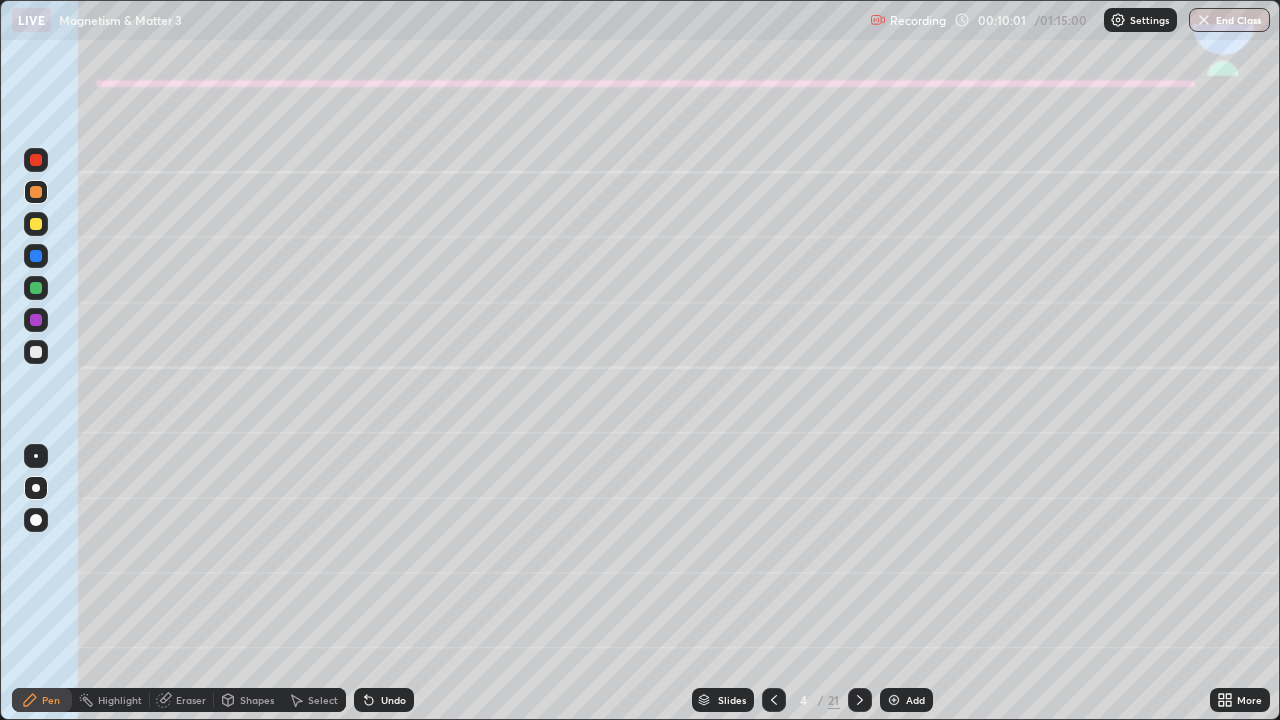 click on "Eraser" at bounding box center (191, 700) 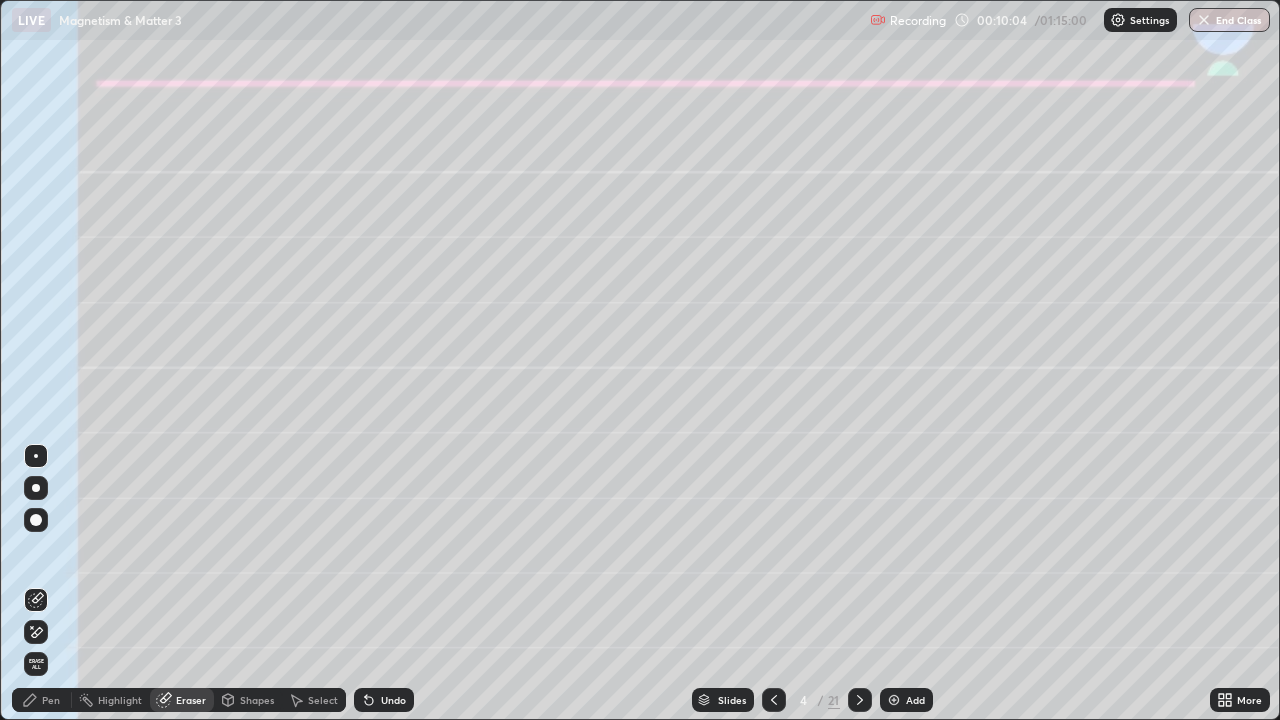 click on "Pen" at bounding box center (51, 700) 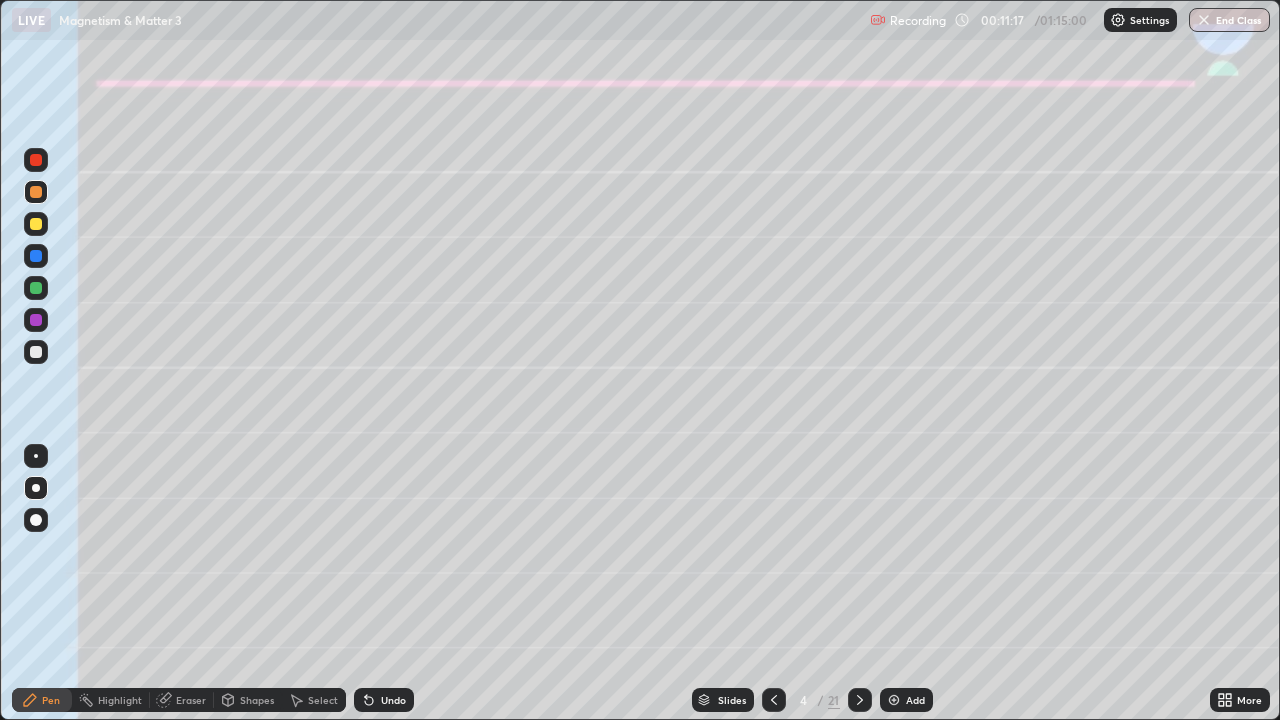click at bounding box center [36, 224] 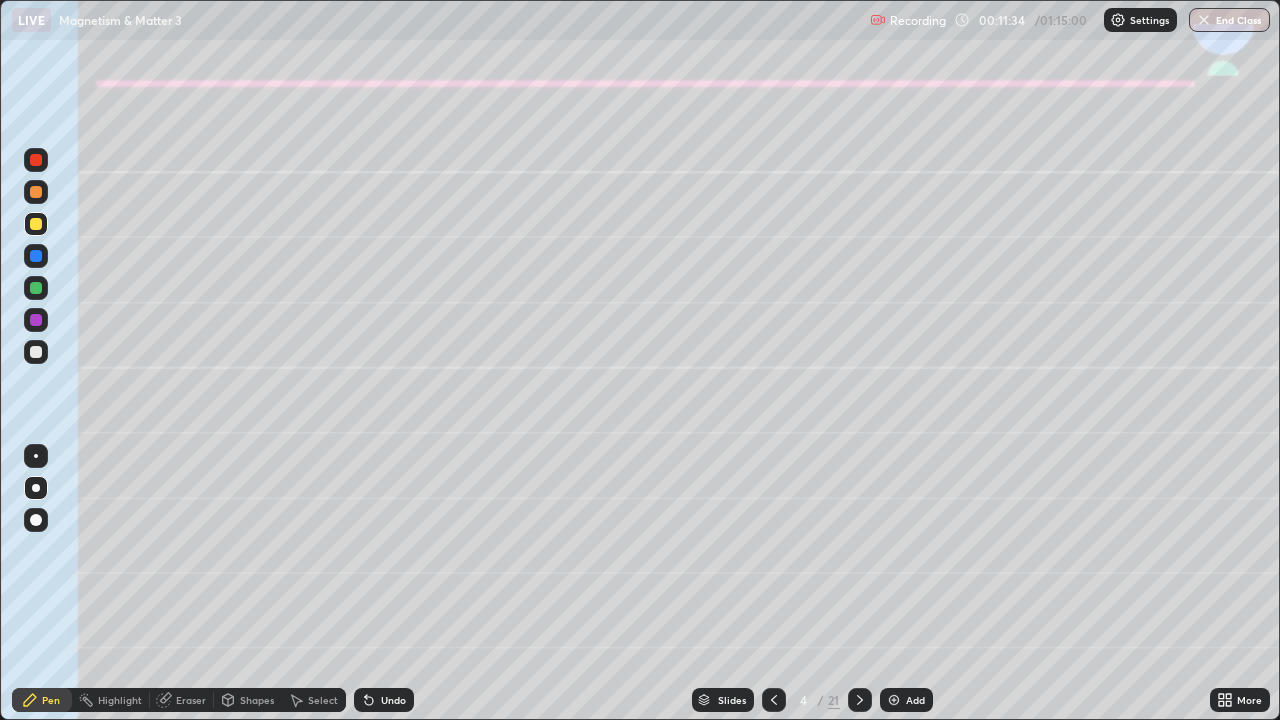 click at bounding box center [36, 288] 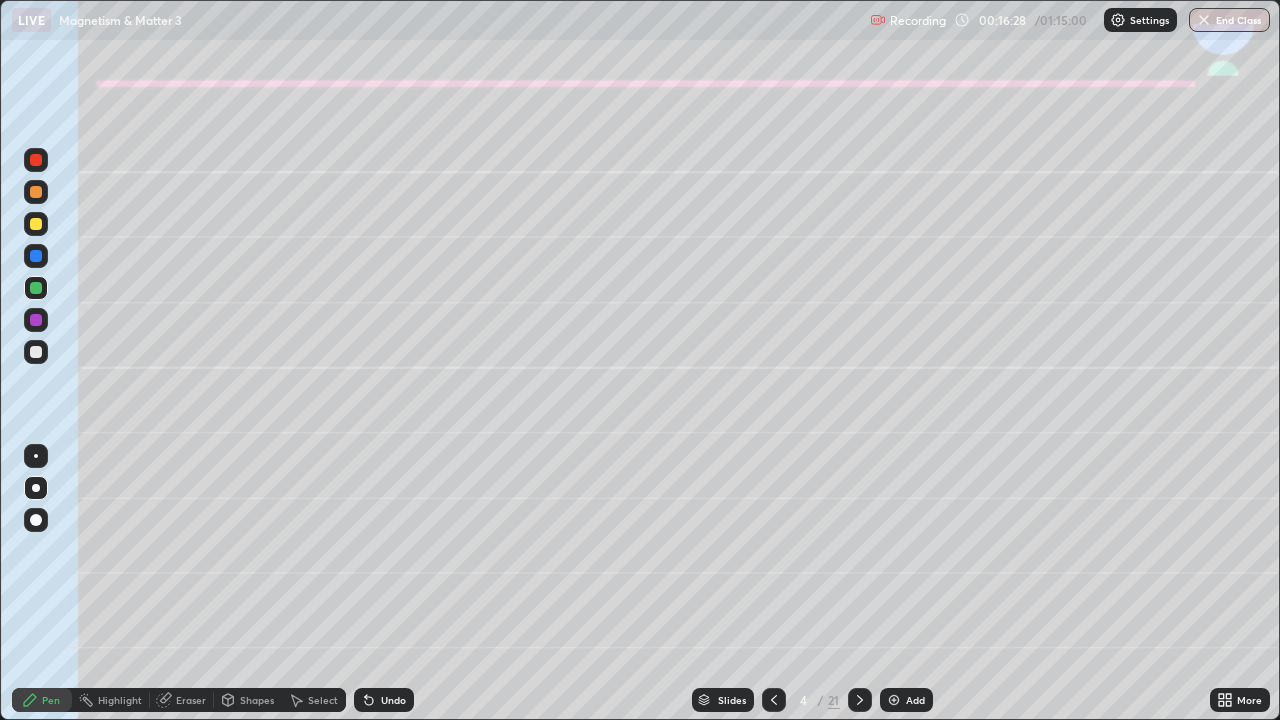 click at bounding box center (36, 352) 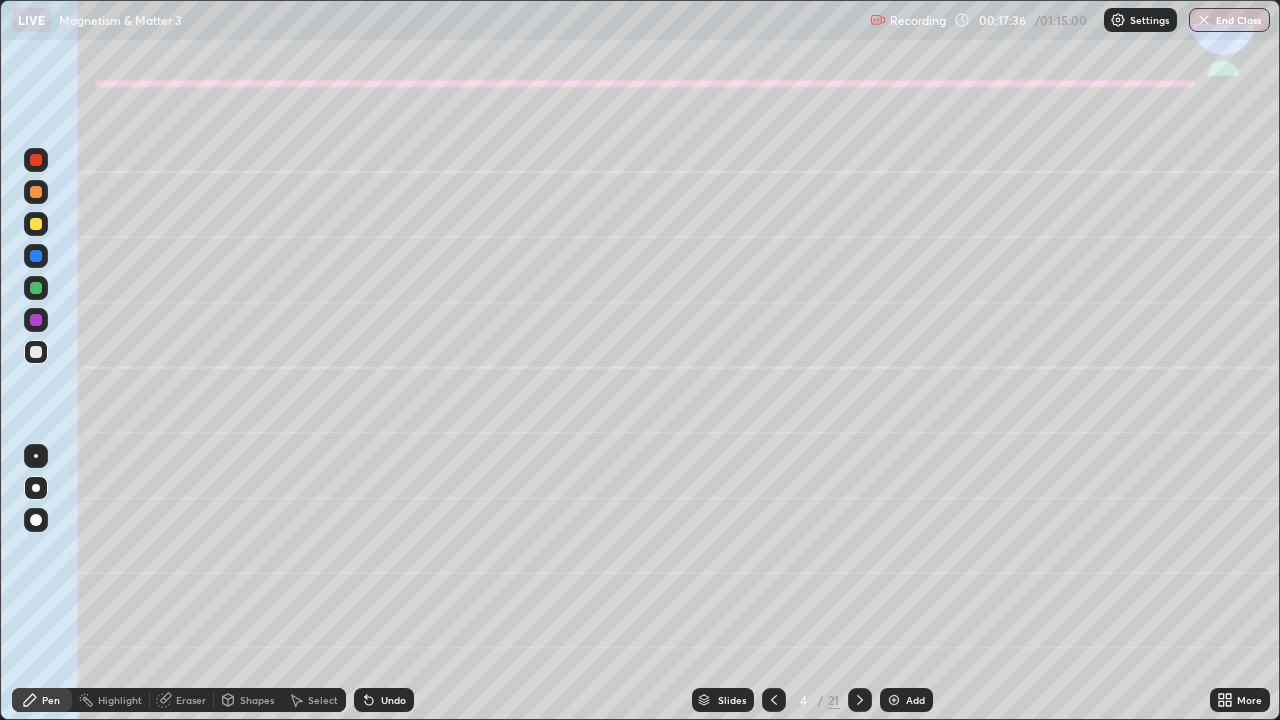 click on "Shapes" at bounding box center [257, 700] 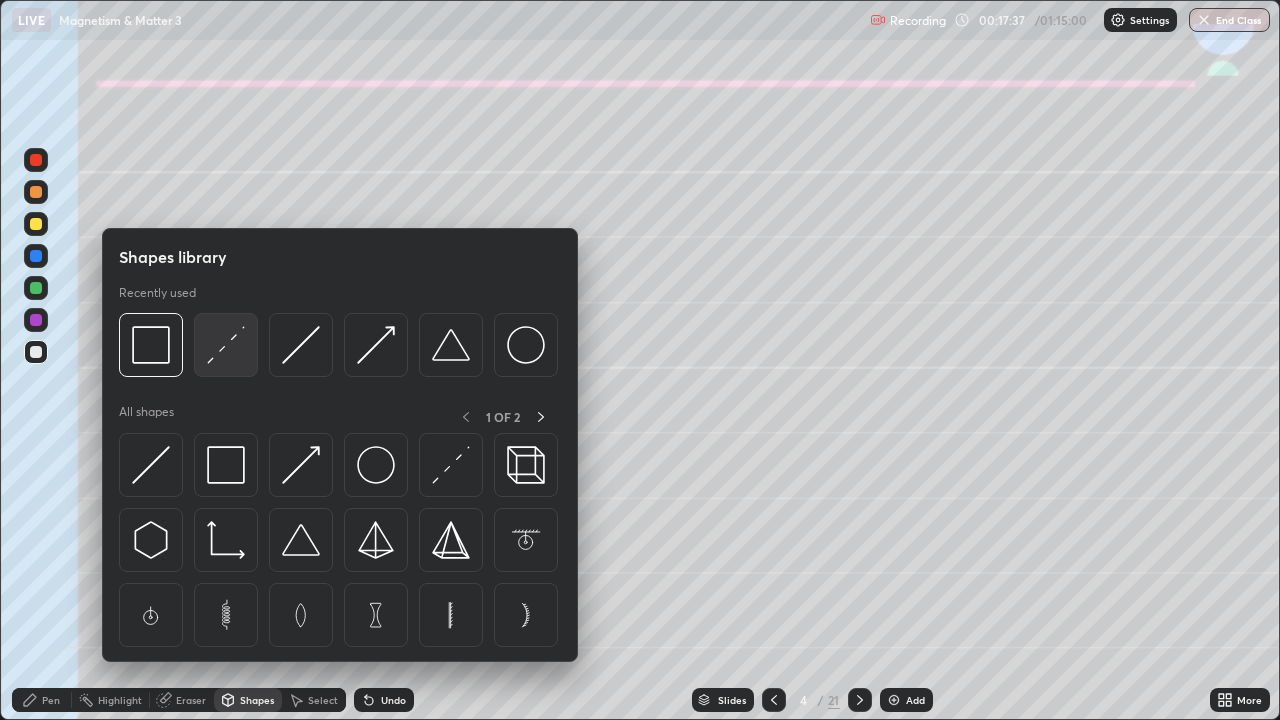 click at bounding box center [226, 345] 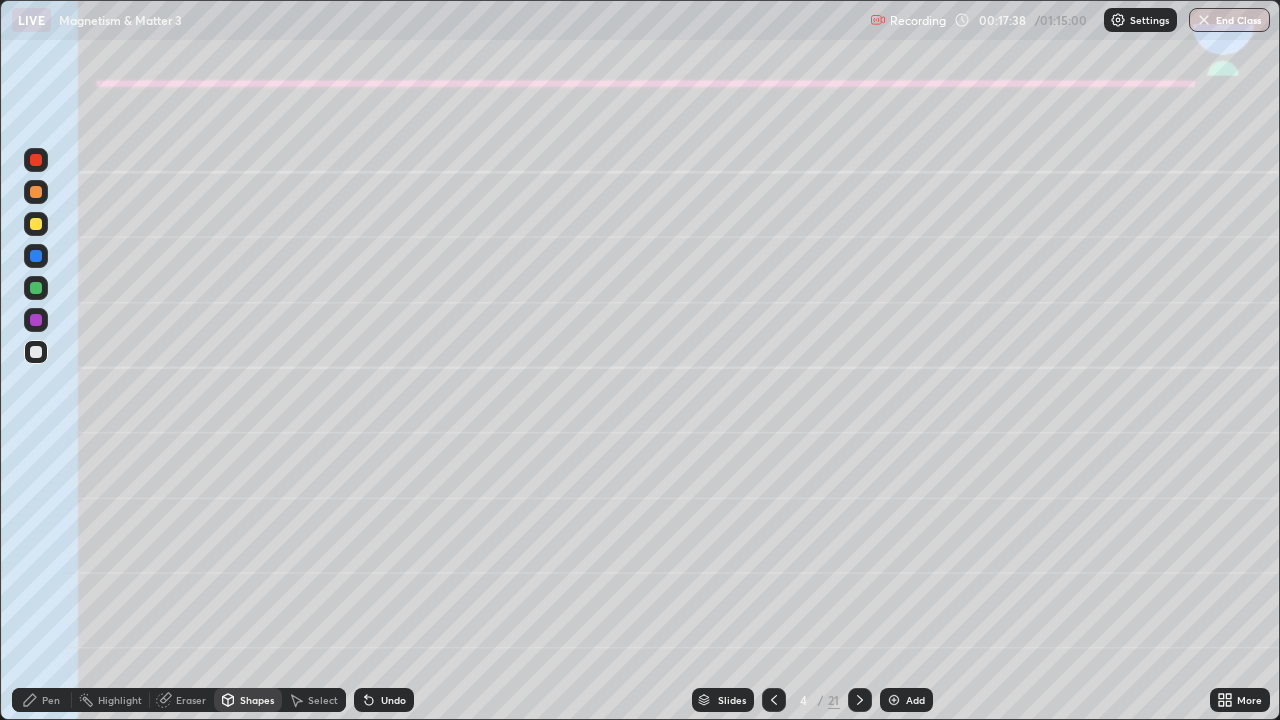click at bounding box center [36, 320] 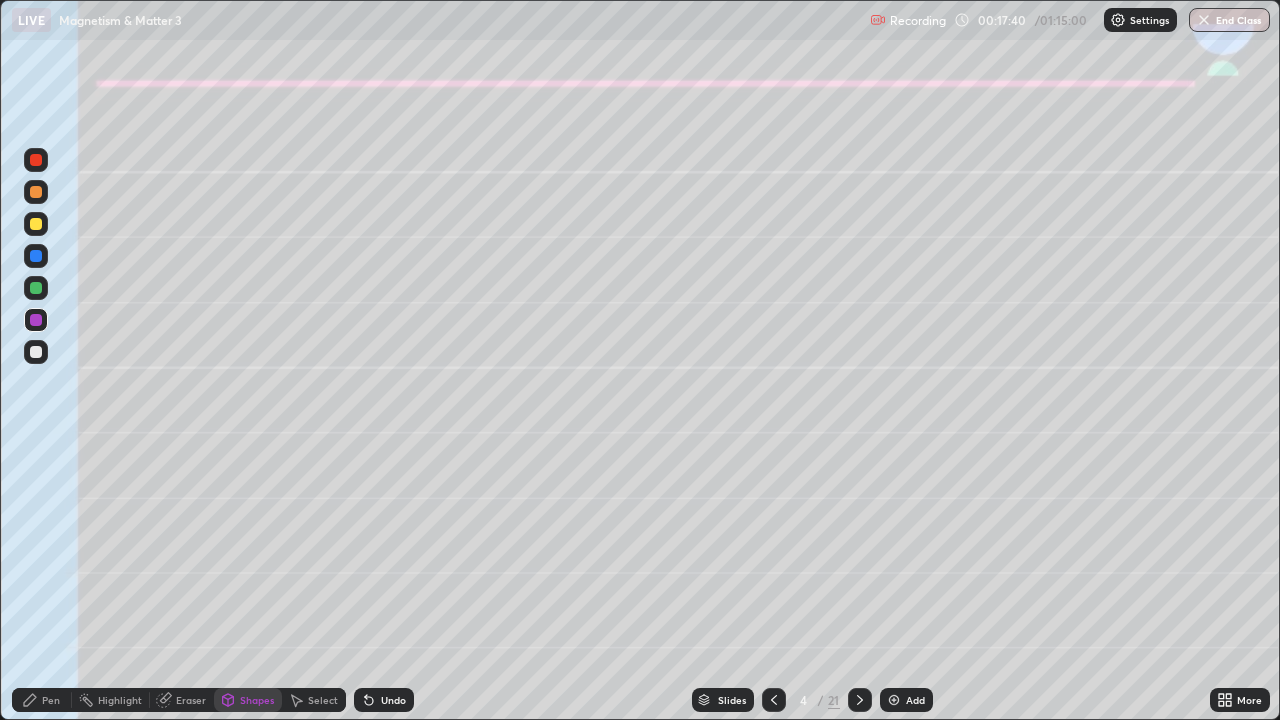 click on "Pen" at bounding box center (42, 700) 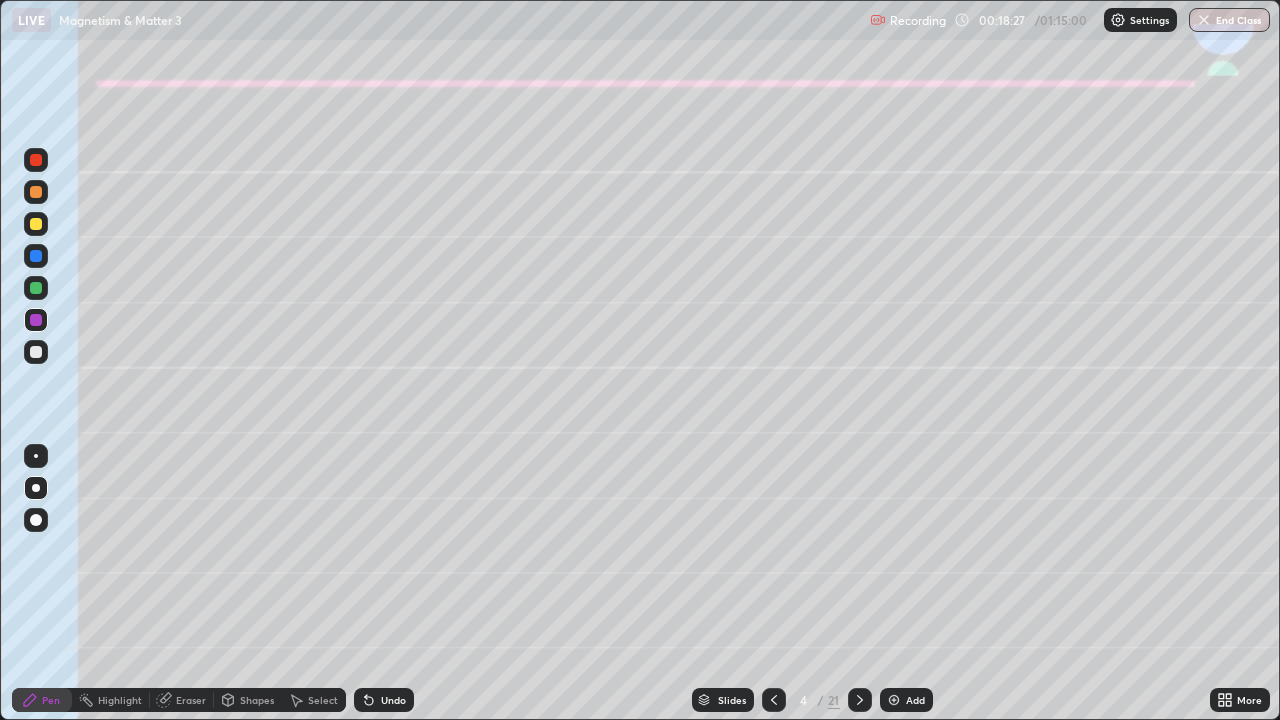 click at bounding box center (36, 352) 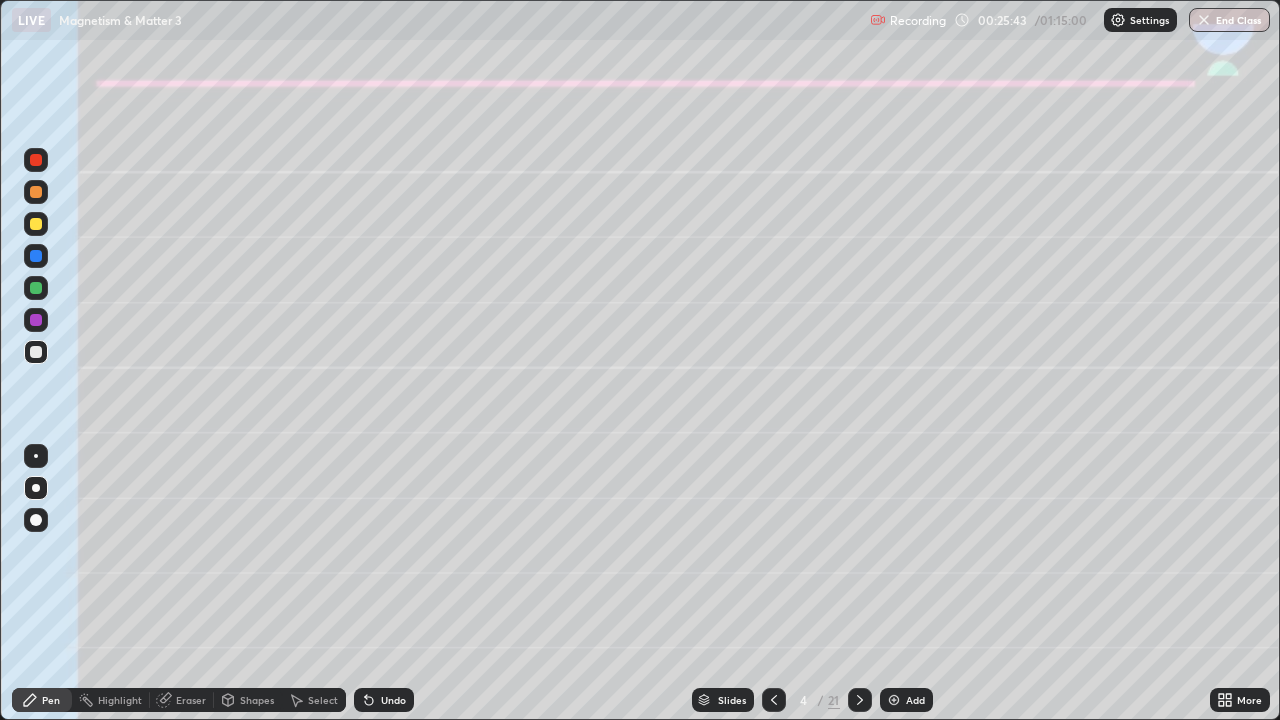 click at bounding box center (860, 700) 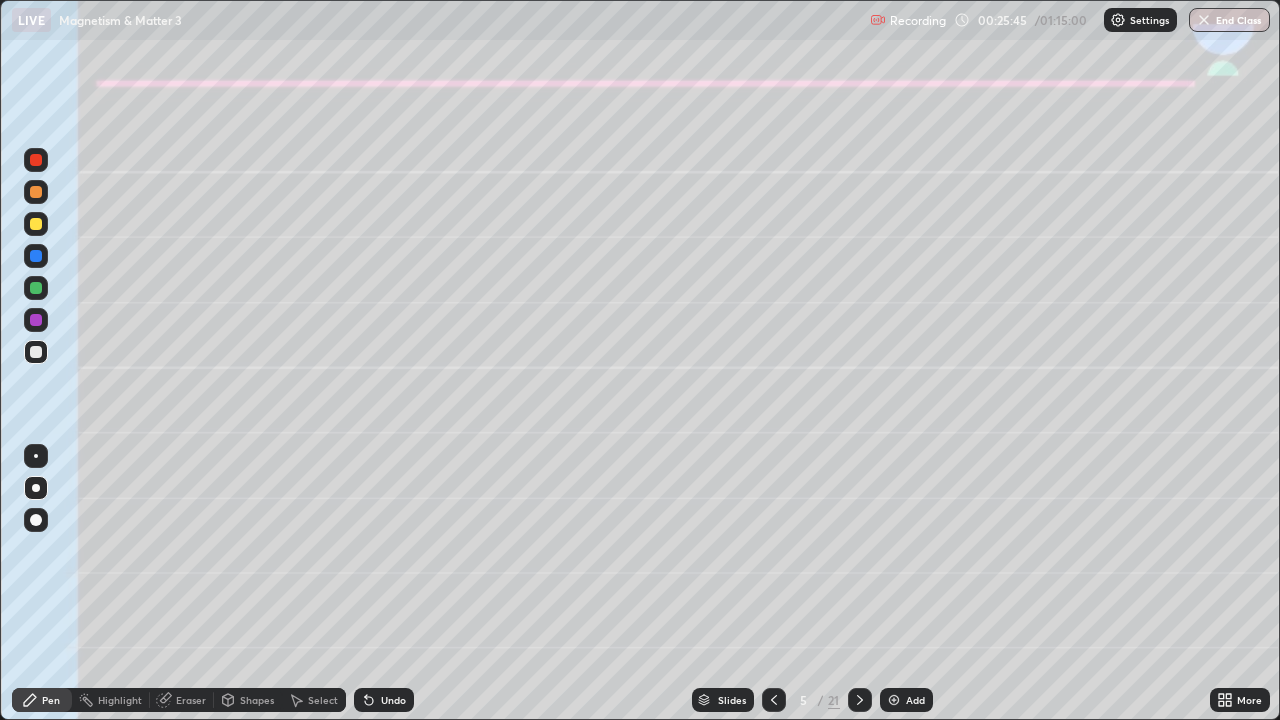 click at bounding box center (36, 256) 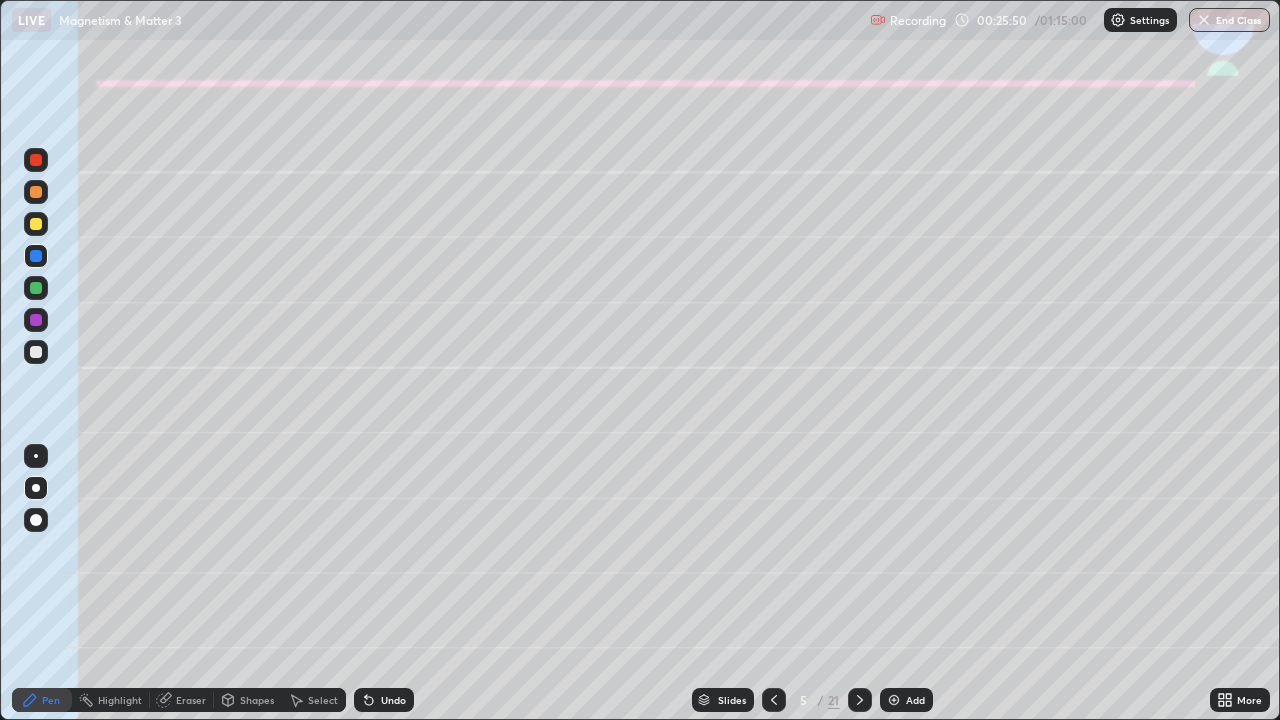 click on "Undo" at bounding box center (384, 700) 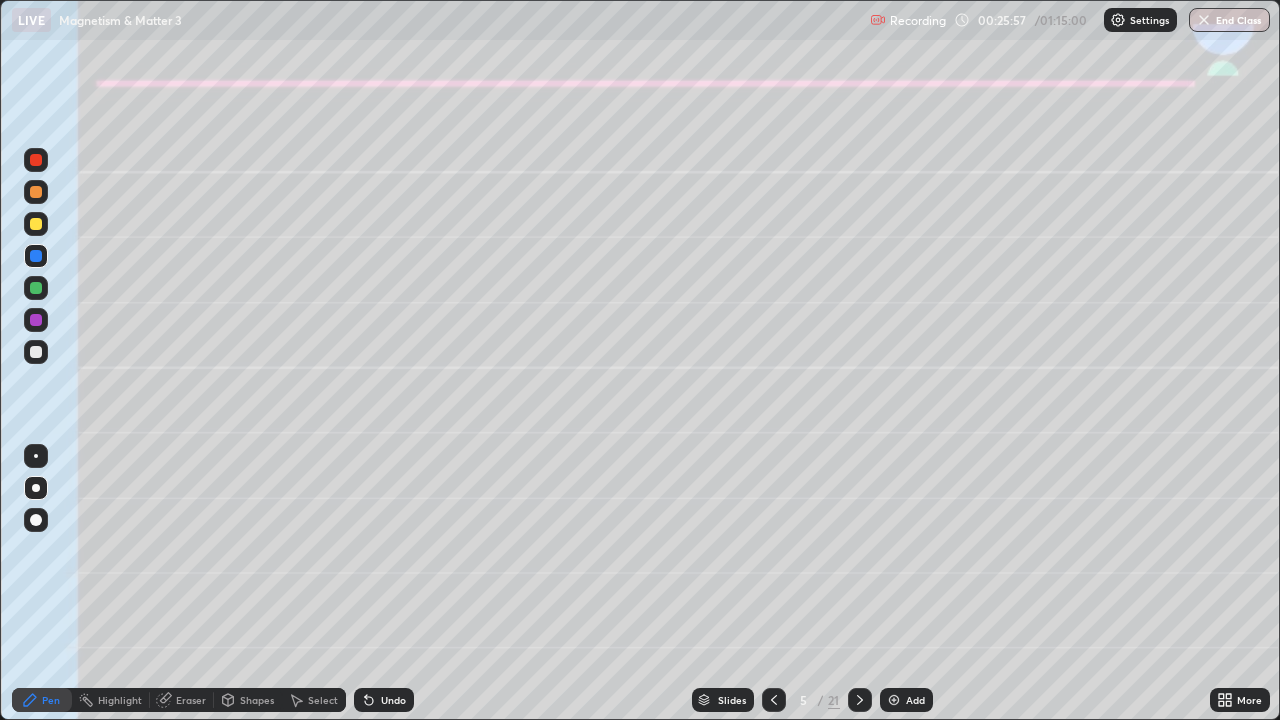 click on "Shapes" at bounding box center [257, 700] 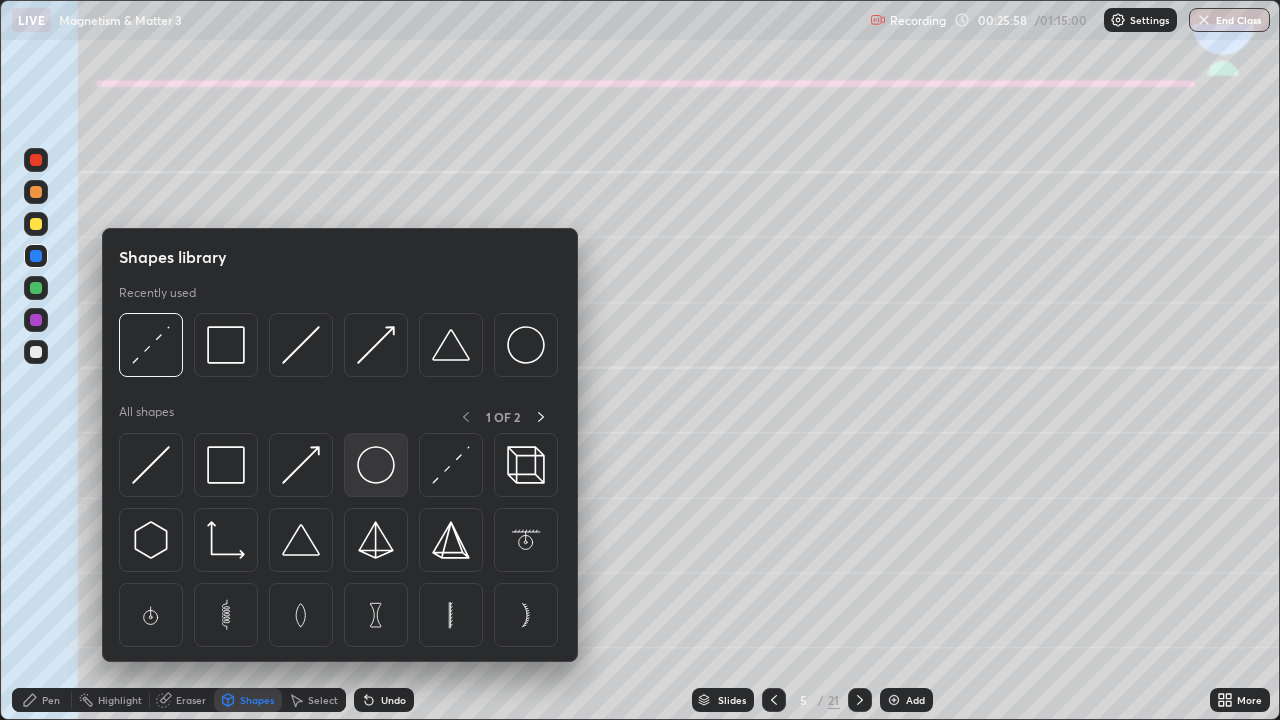 click at bounding box center [376, 465] 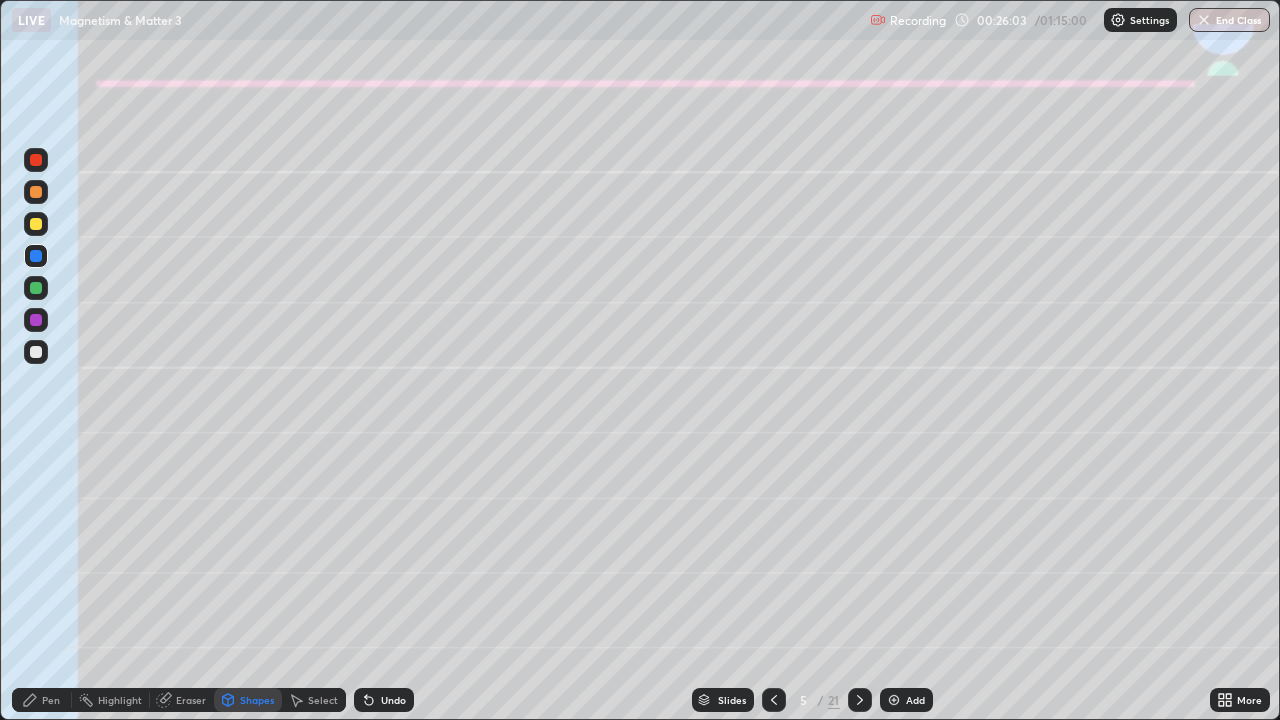 click on "Select" at bounding box center [323, 700] 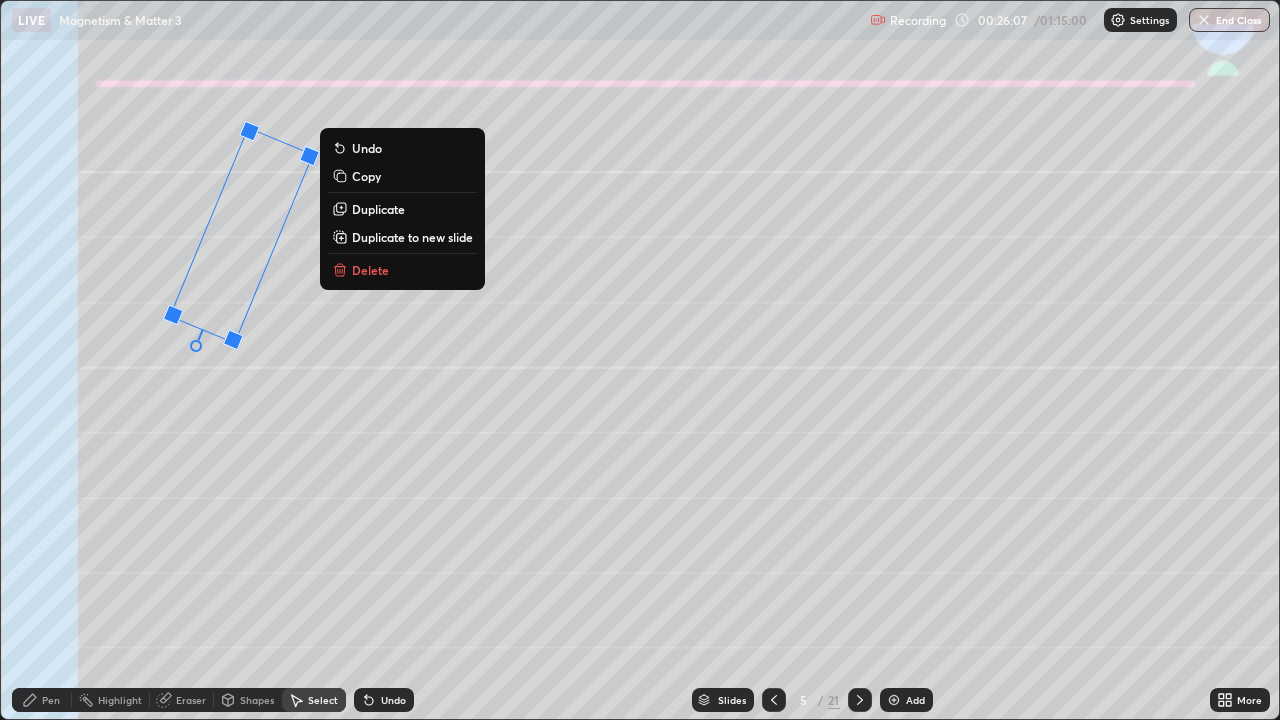 click on "23 ° Undo Copy Duplicate Duplicate to new slide Delete" at bounding box center (640, 360) 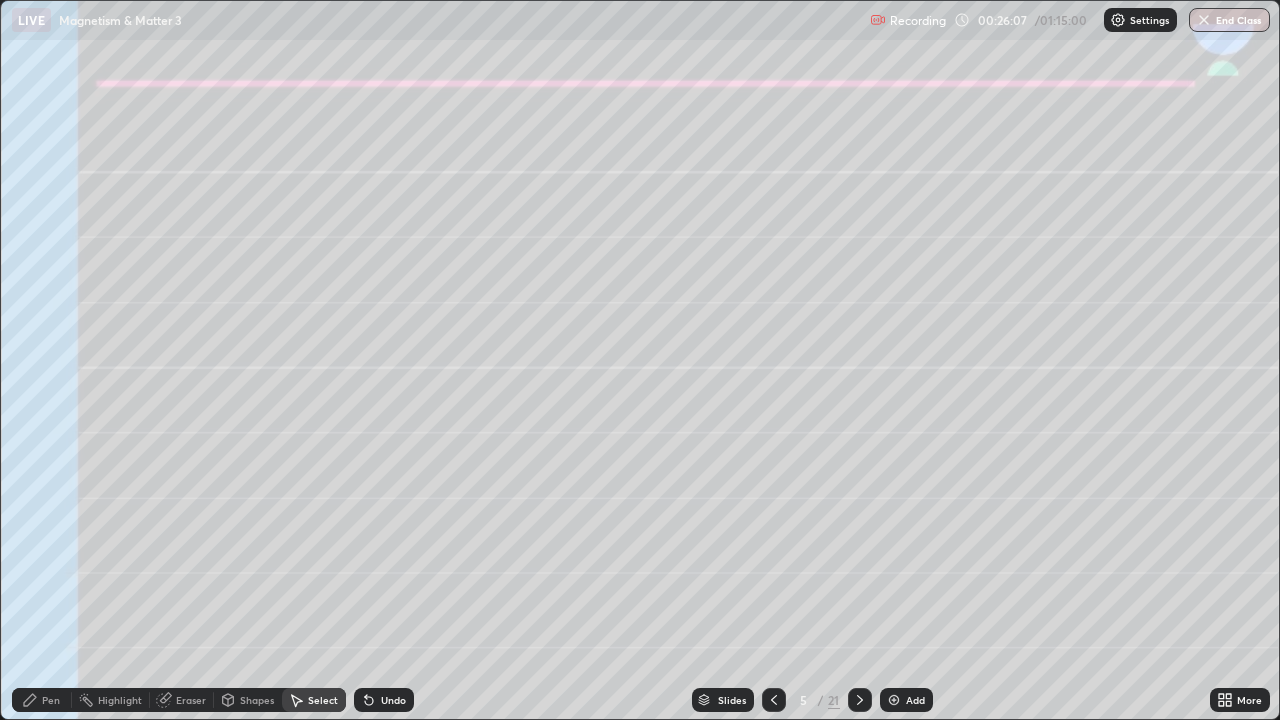 click on "Shapes" at bounding box center [257, 700] 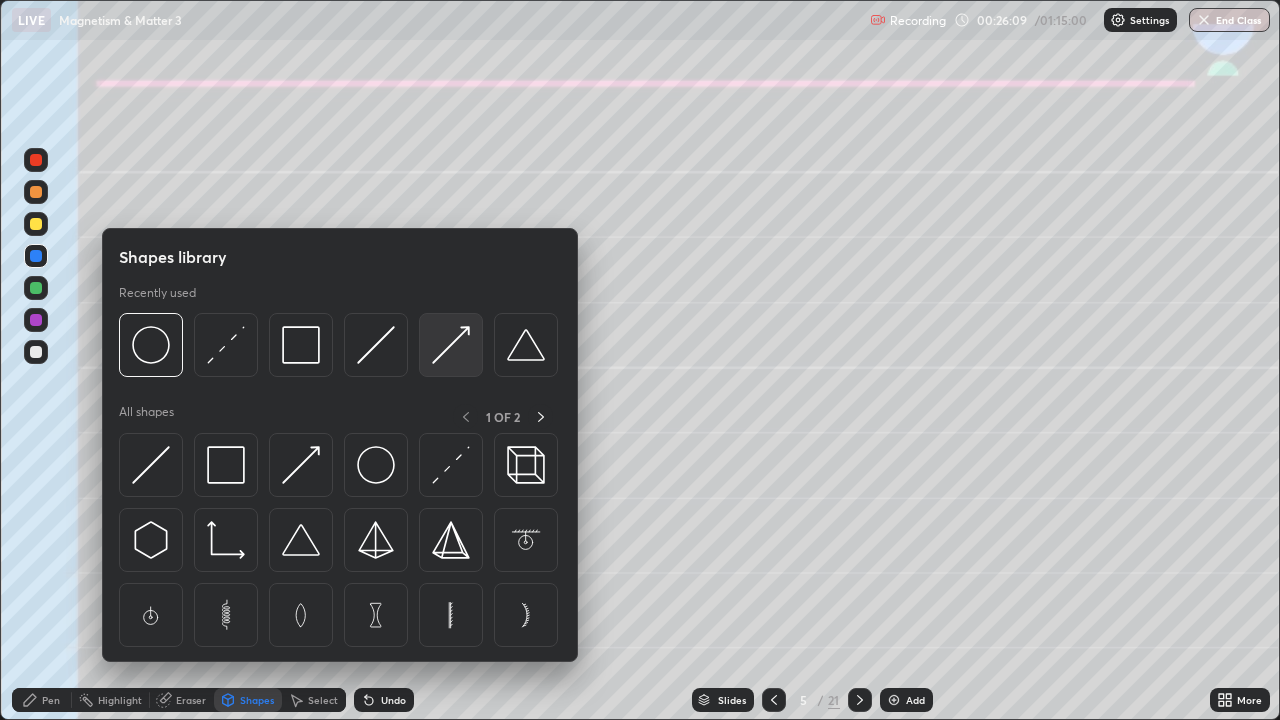 click at bounding box center [451, 345] 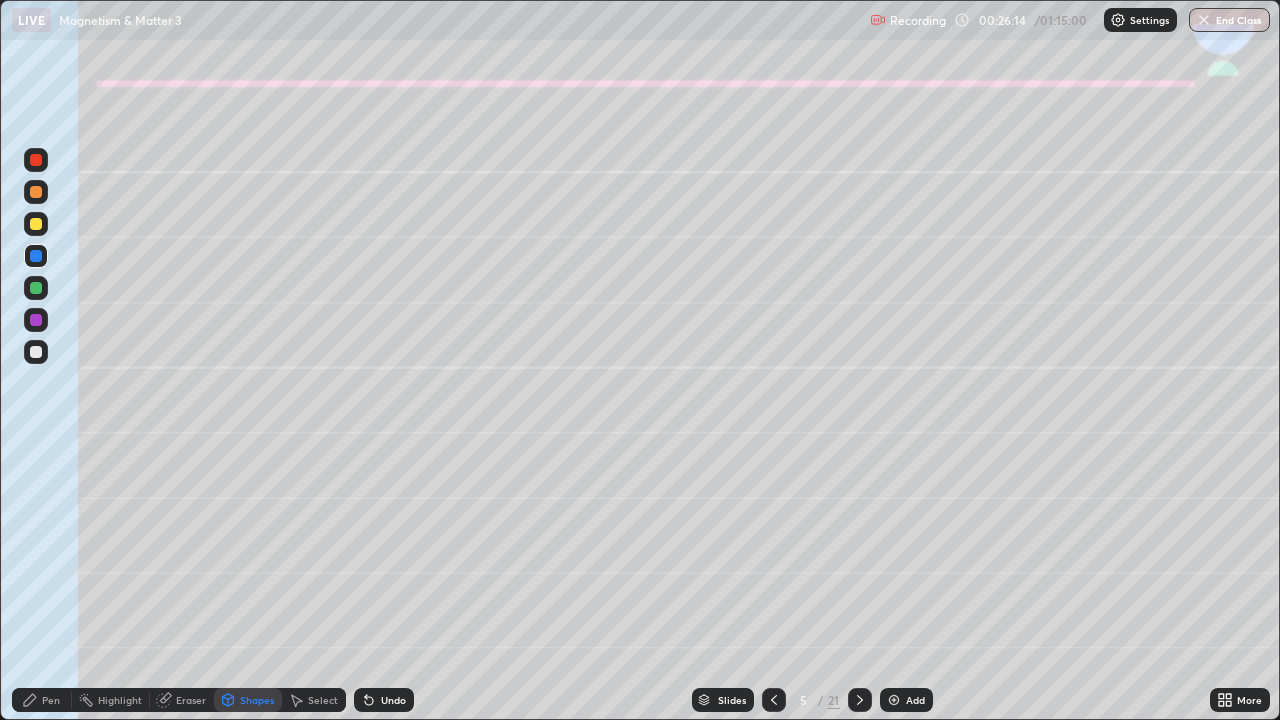 click at bounding box center [36, 288] 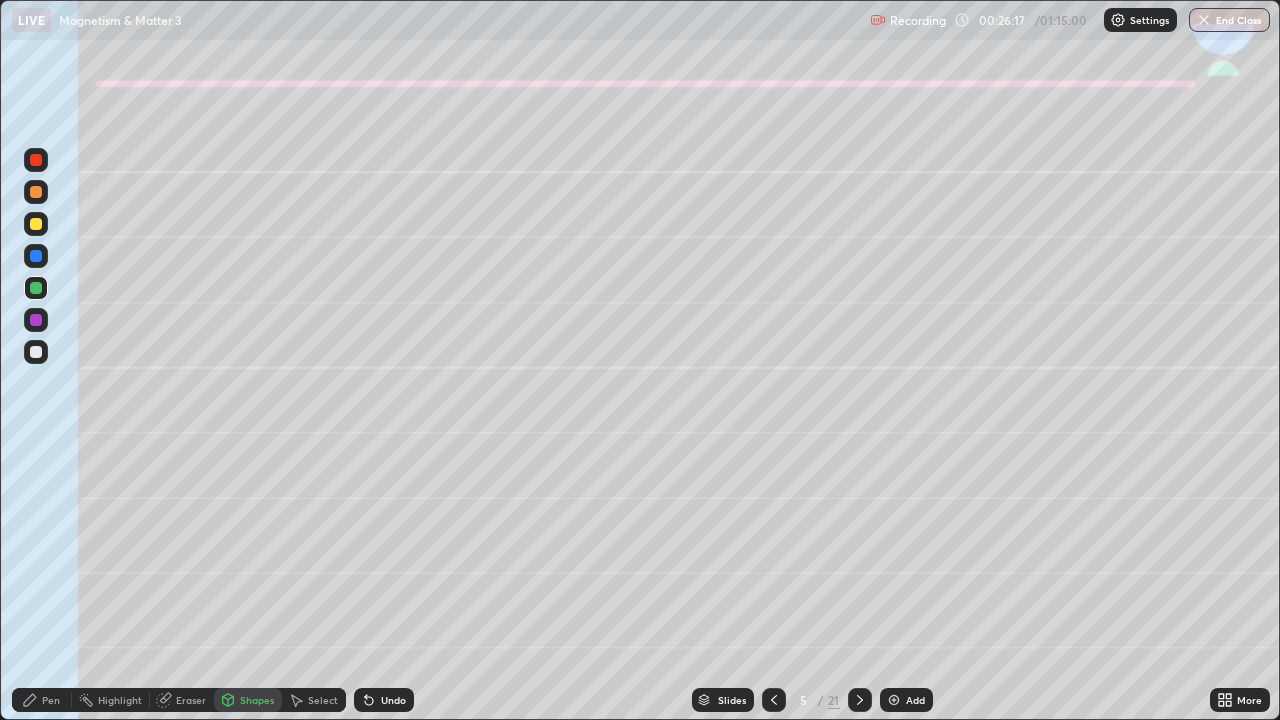 click on "Pen" at bounding box center [42, 700] 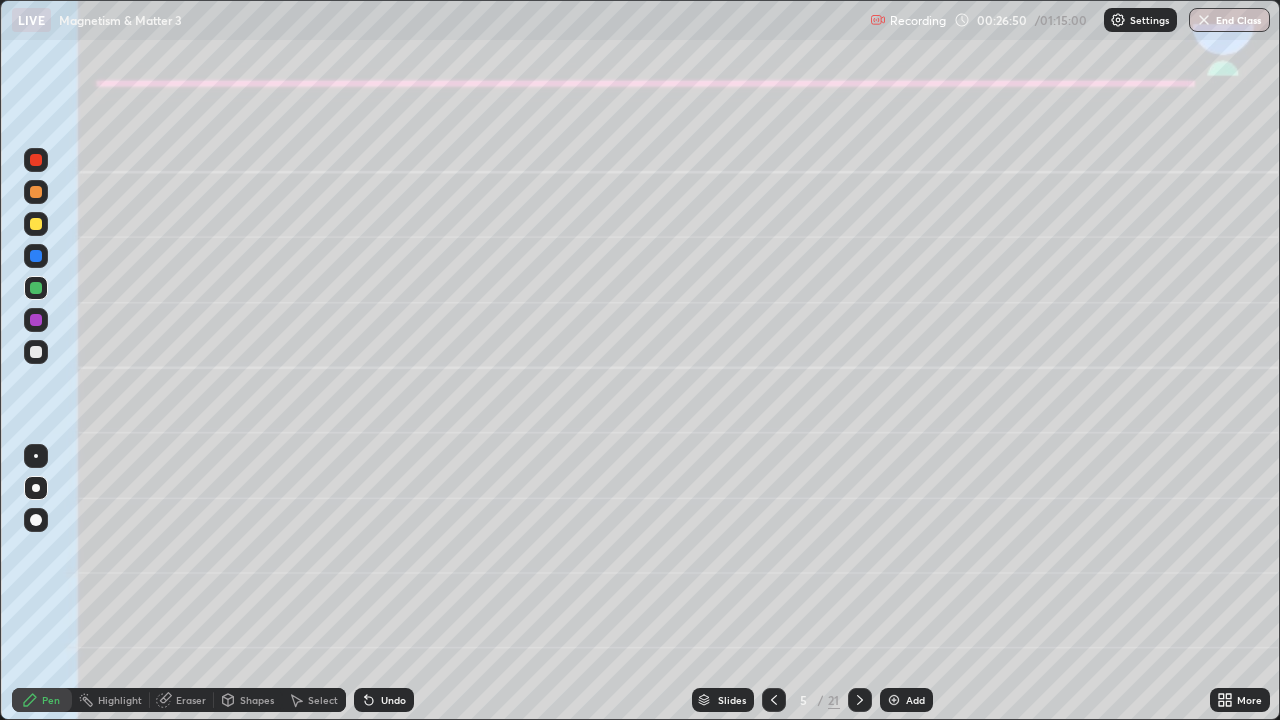 click on "Undo" at bounding box center (384, 700) 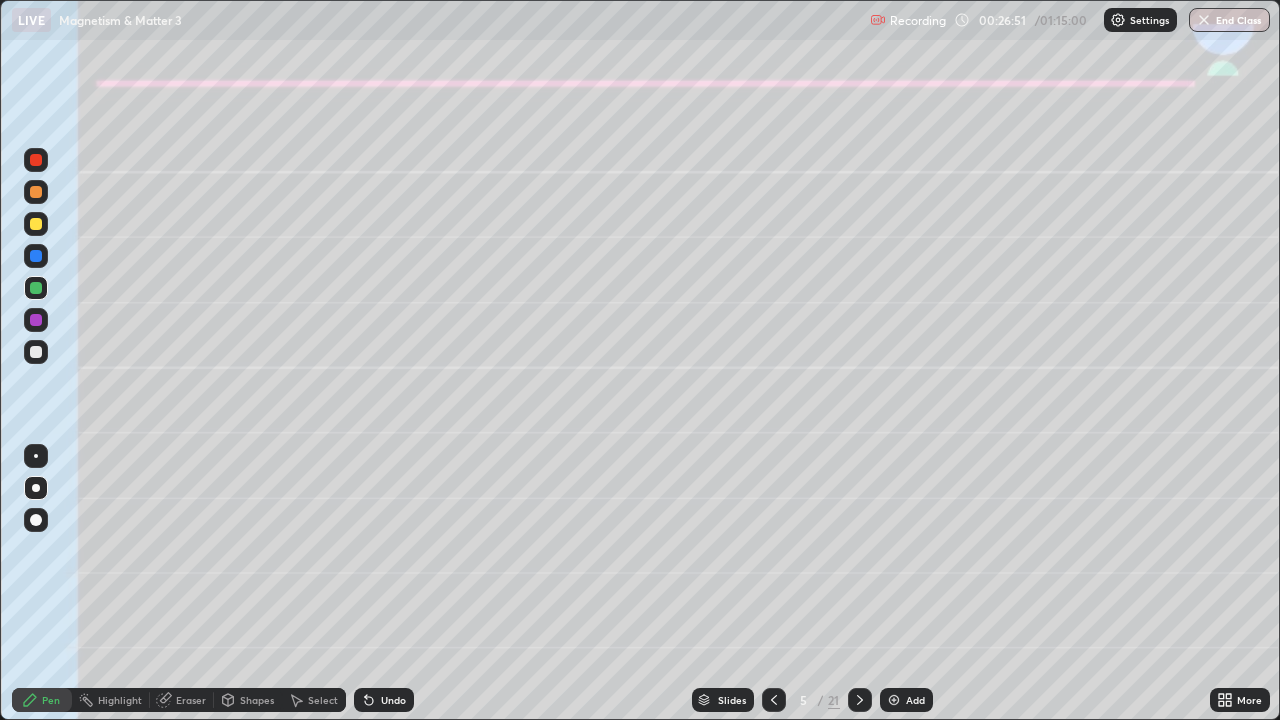 click on "Undo" at bounding box center (393, 700) 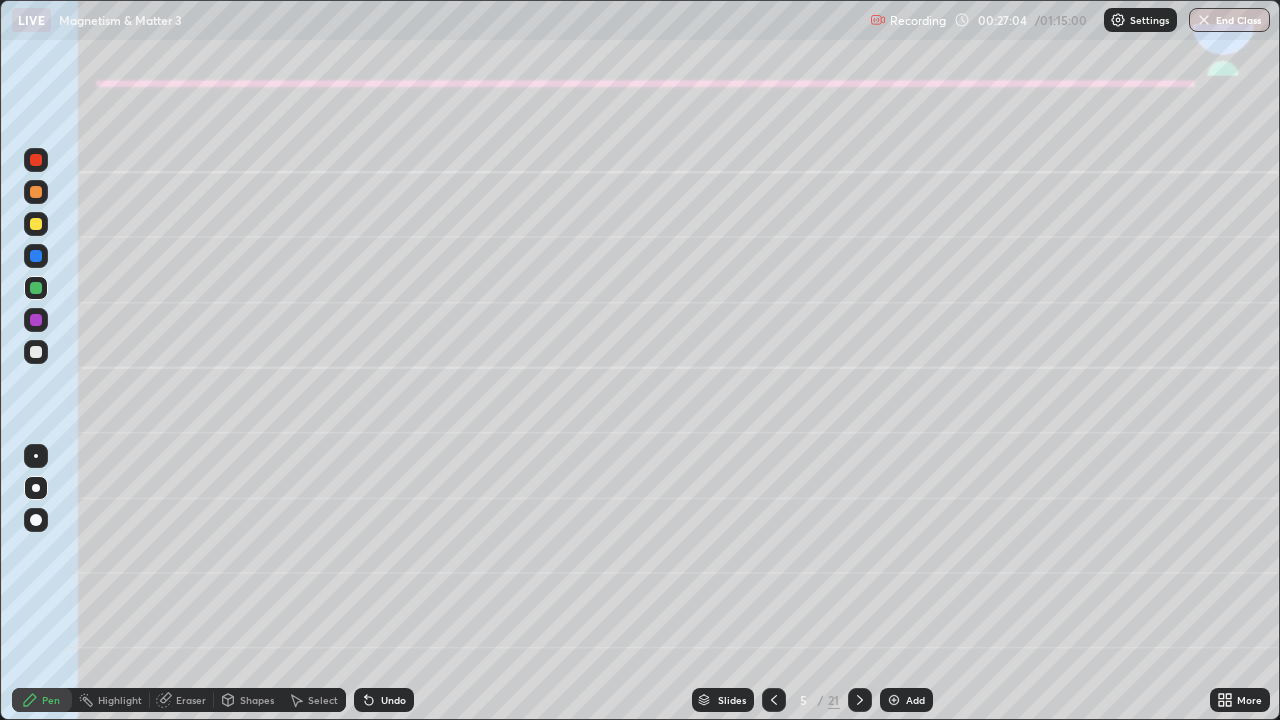 click at bounding box center (36, 352) 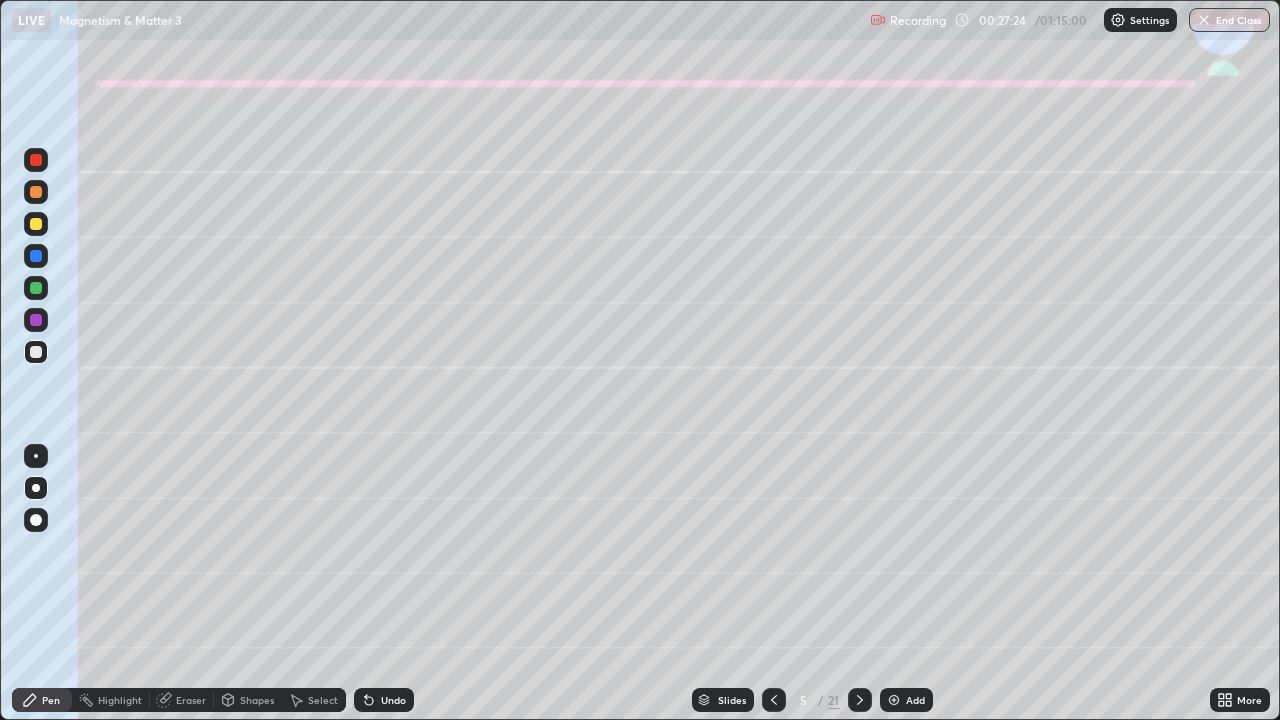 click at bounding box center (36, 288) 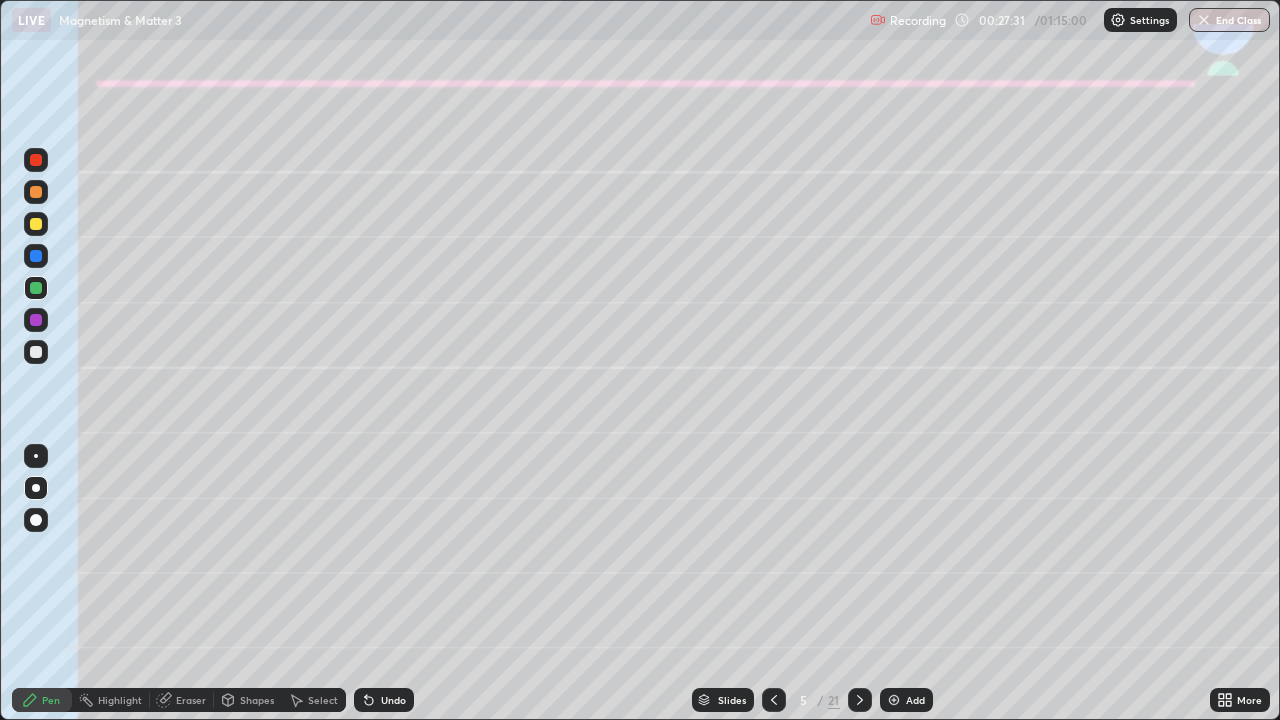 click 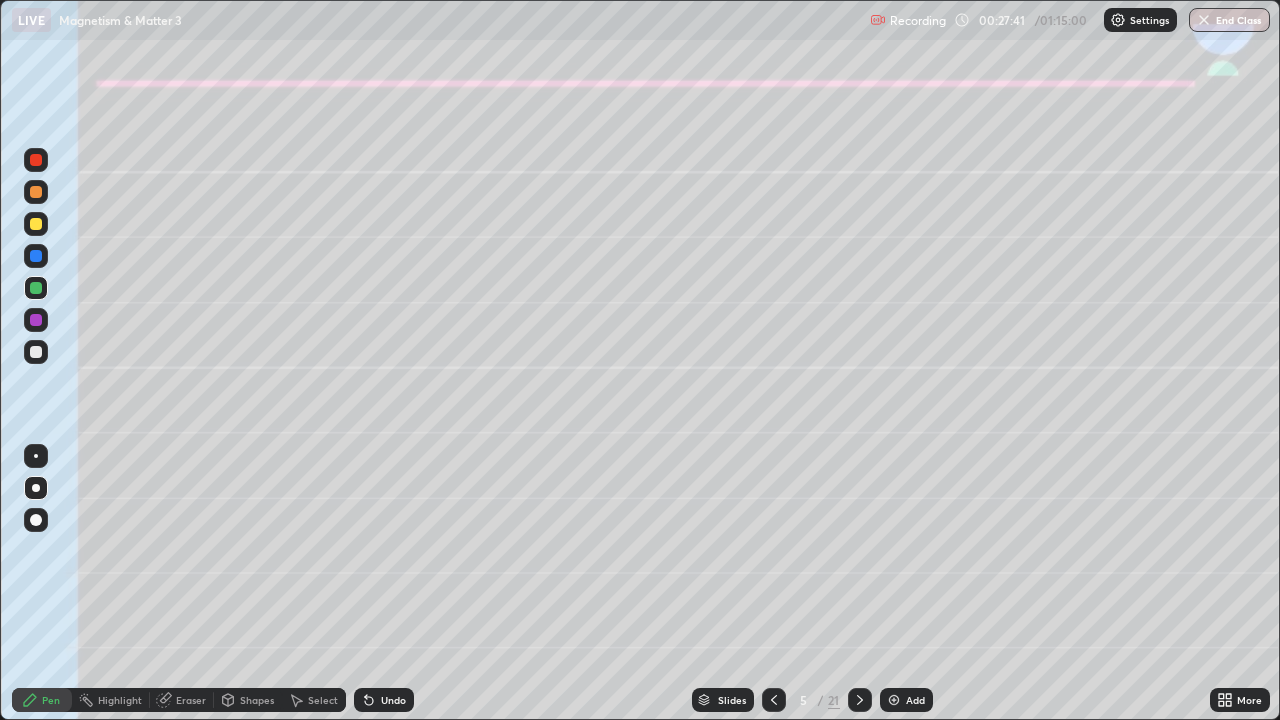 click at bounding box center [36, 352] 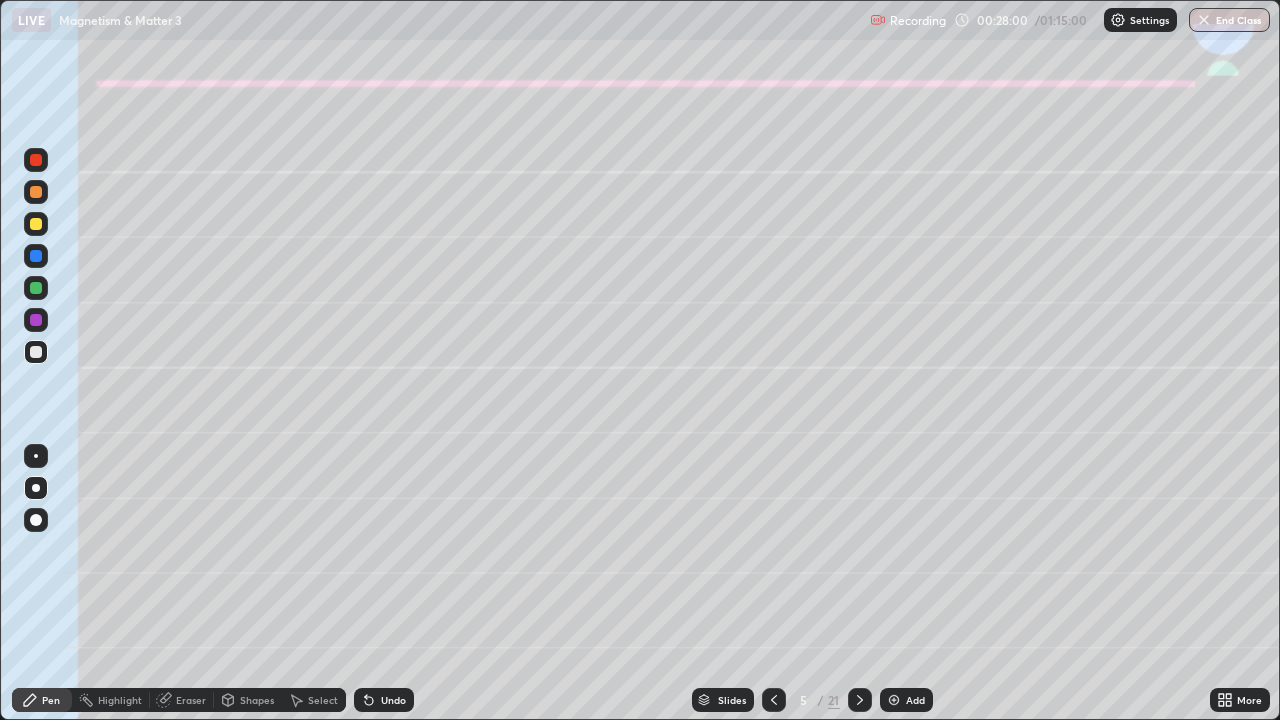 click on "Shapes" at bounding box center [257, 700] 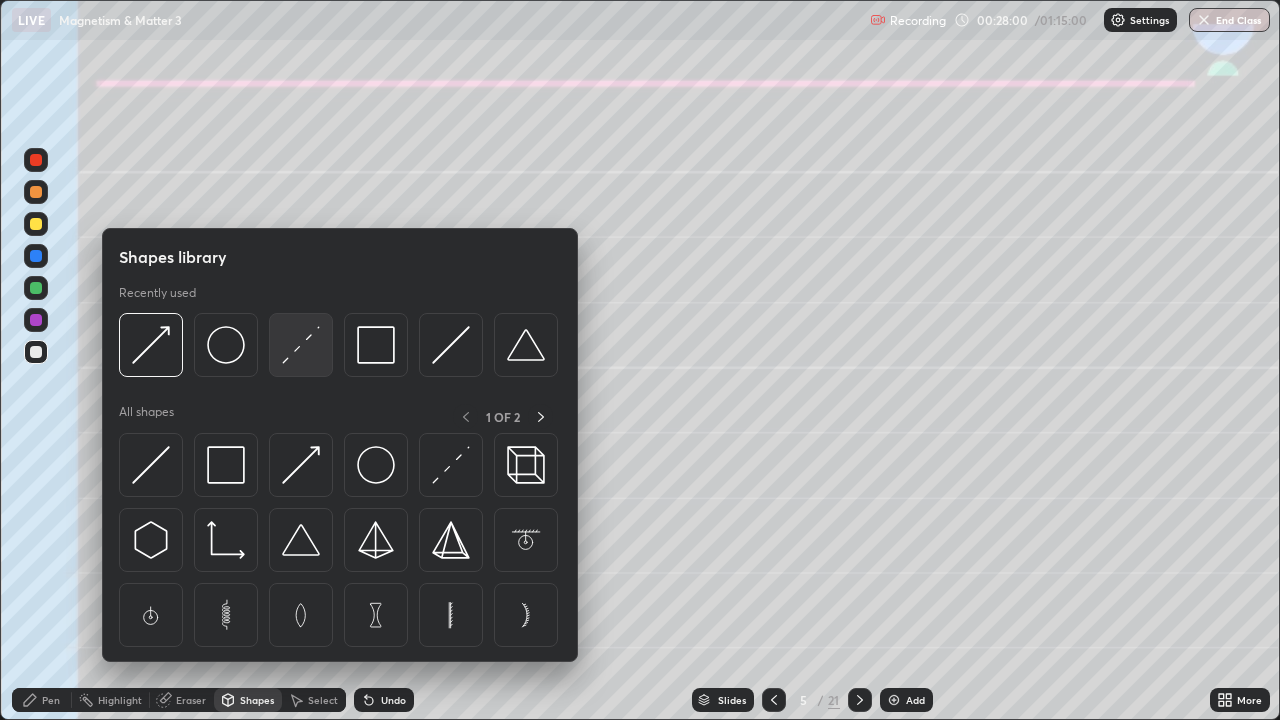 click at bounding box center (301, 345) 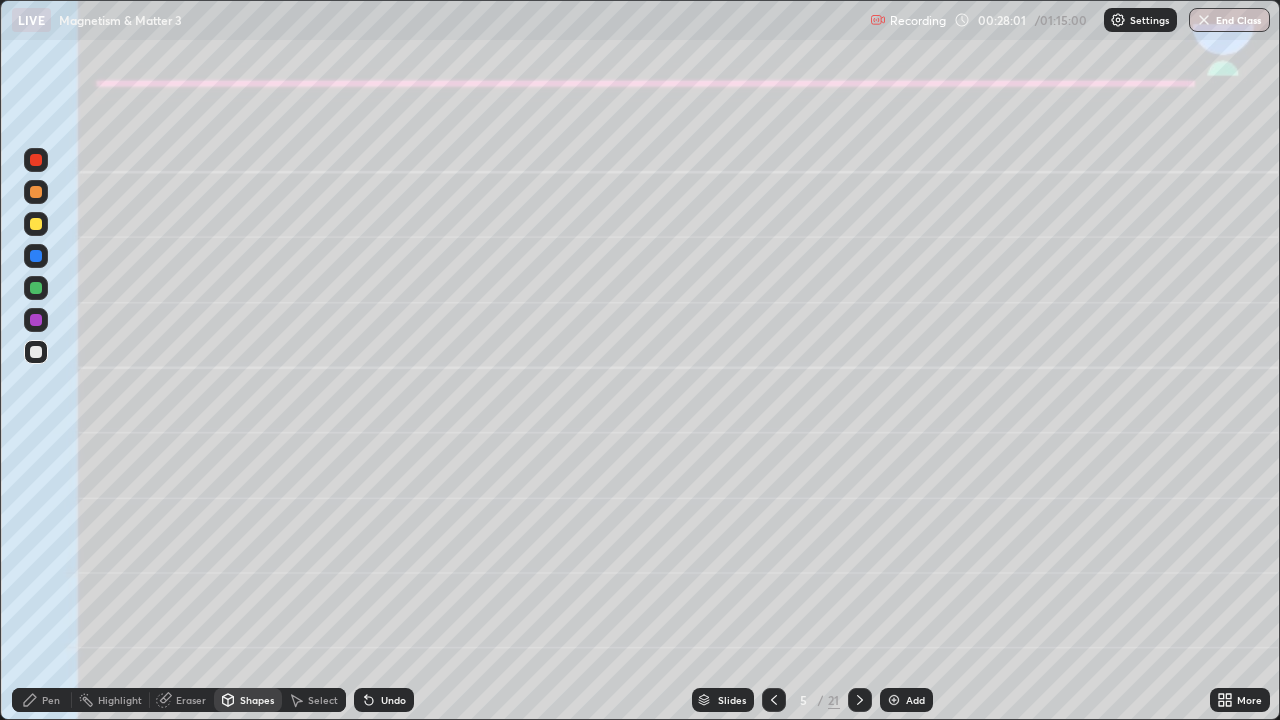 click at bounding box center [36, 352] 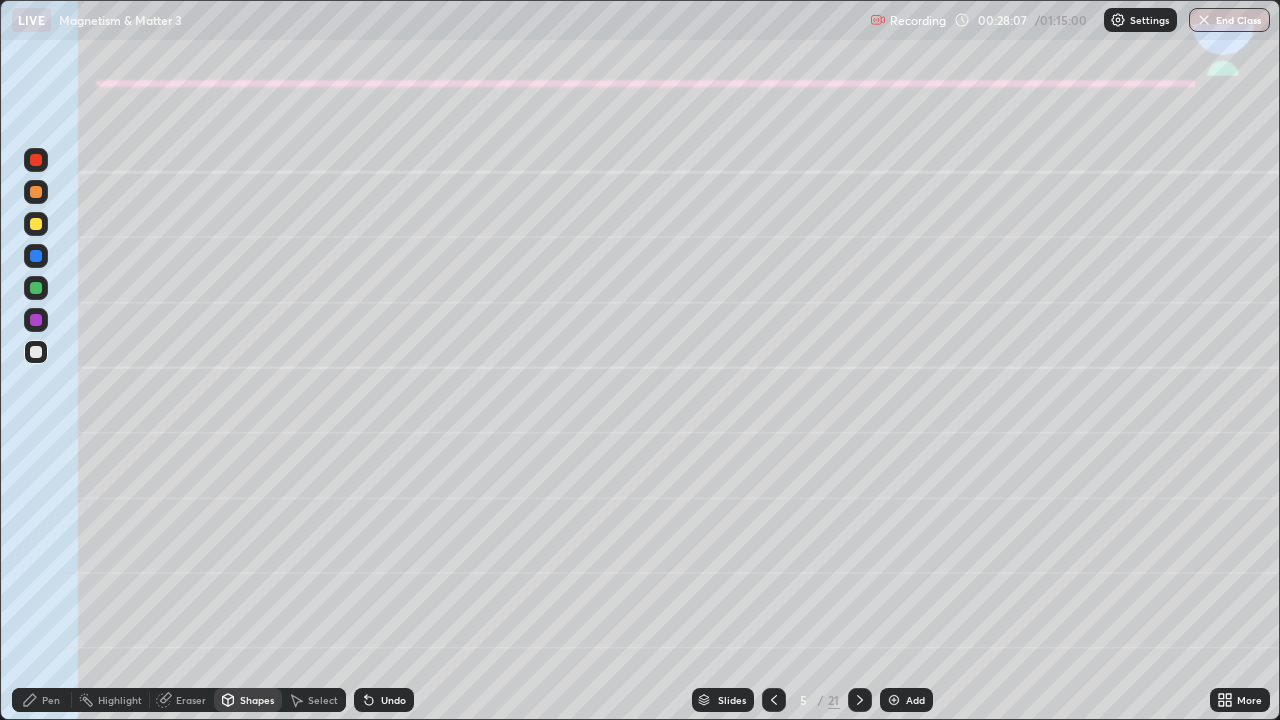 click on "Pen" at bounding box center [42, 700] 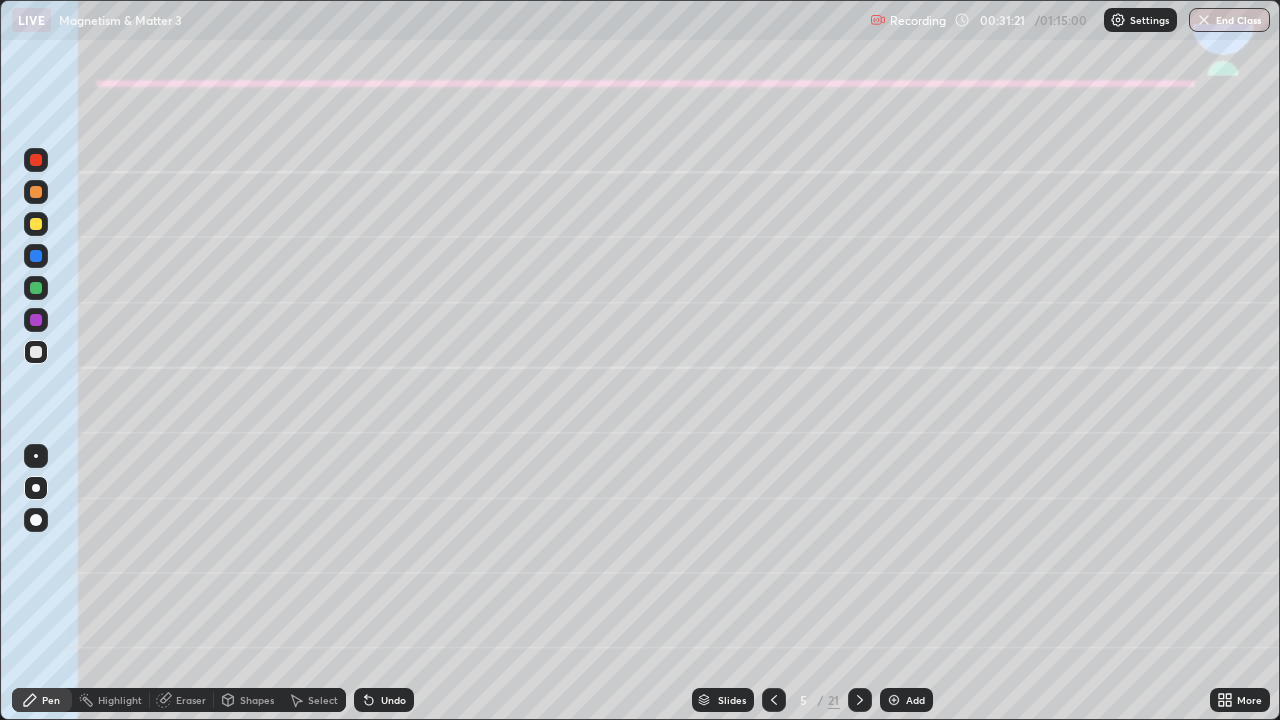 click at bounding box center (36, 224) 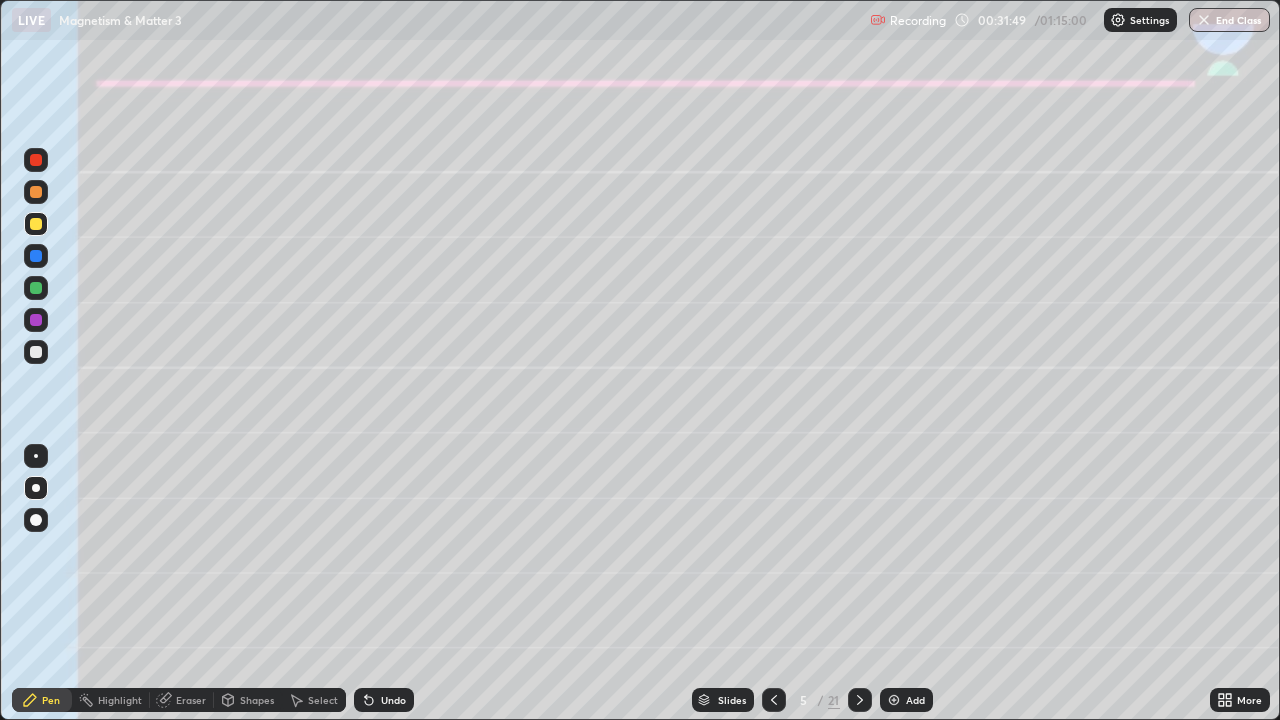 click at bounding box center (36, 352) 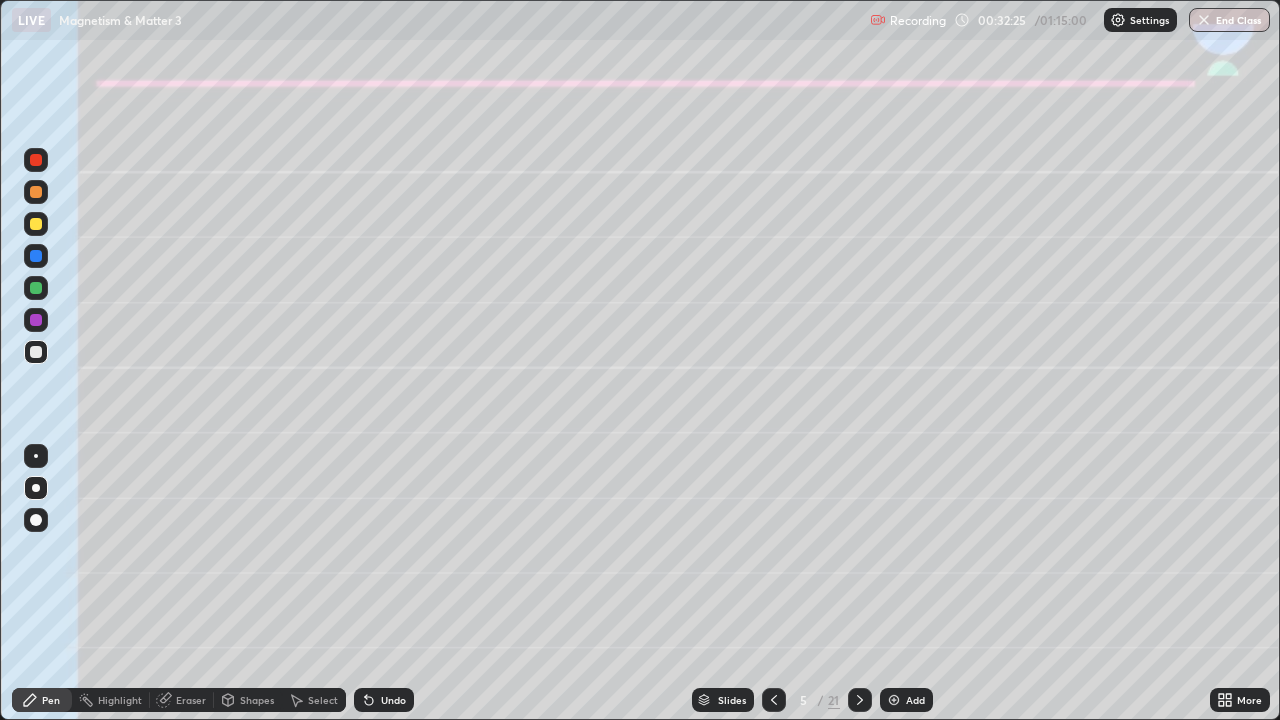 click on "More" at bounding box center (1240, 700) 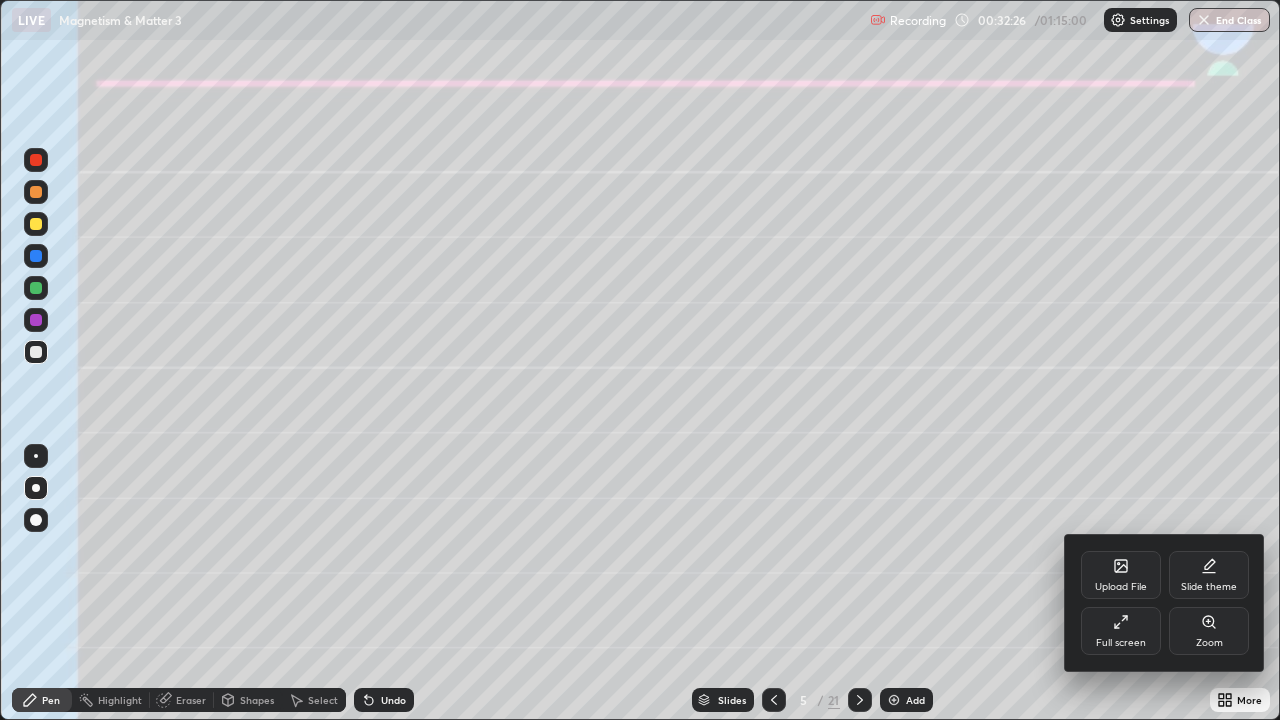 click at bounding box center (640, 360) 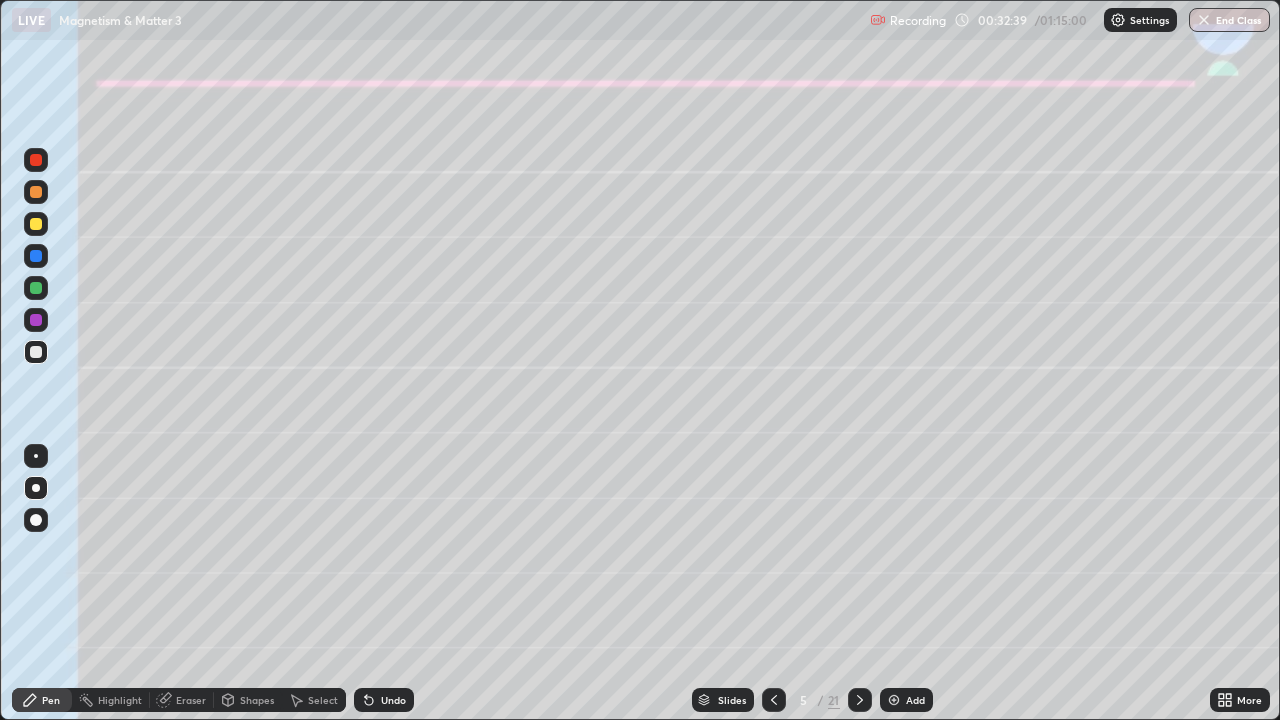 click on "Eraser" at bounding box center [191, 700] 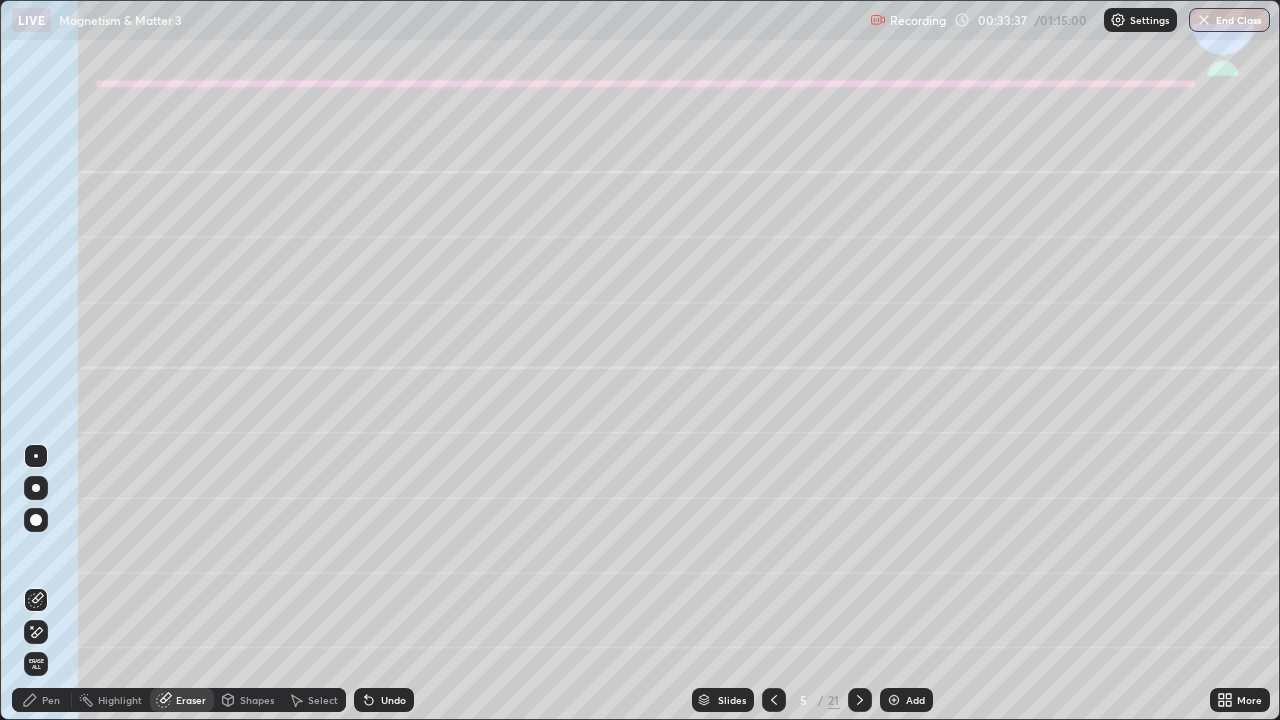 click on "Pen" at bounding box center [51, 700] 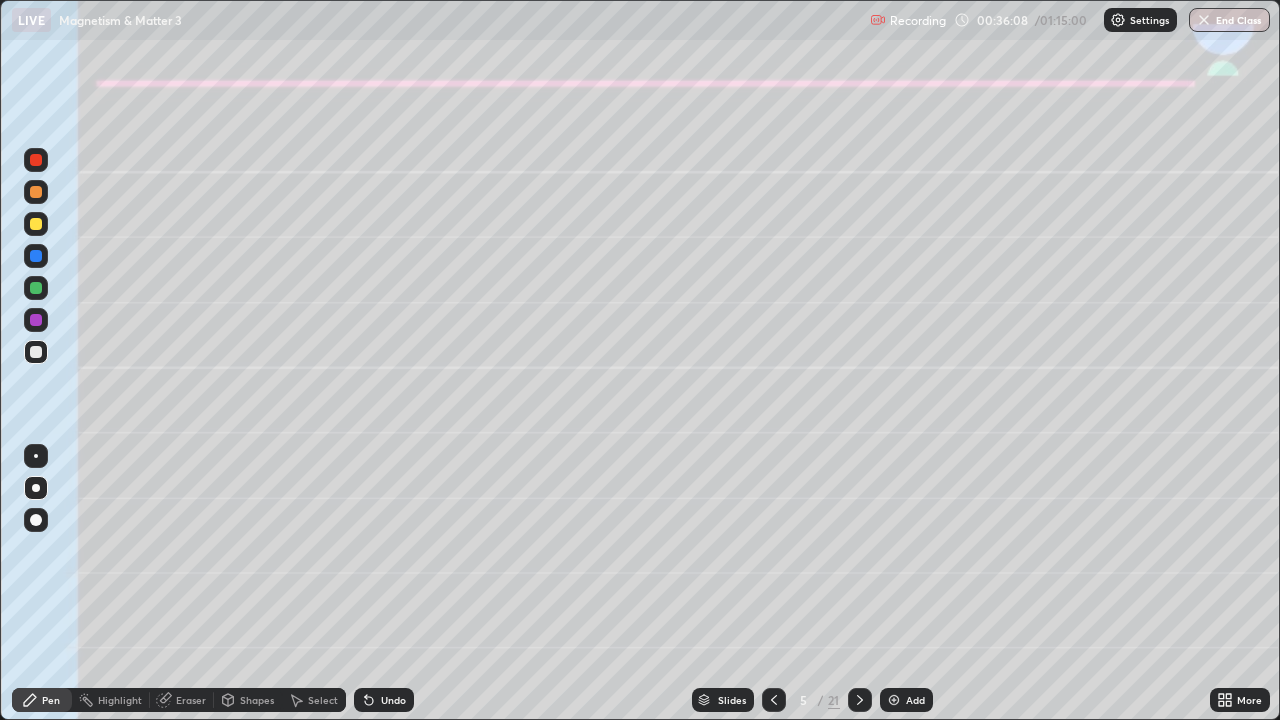 click 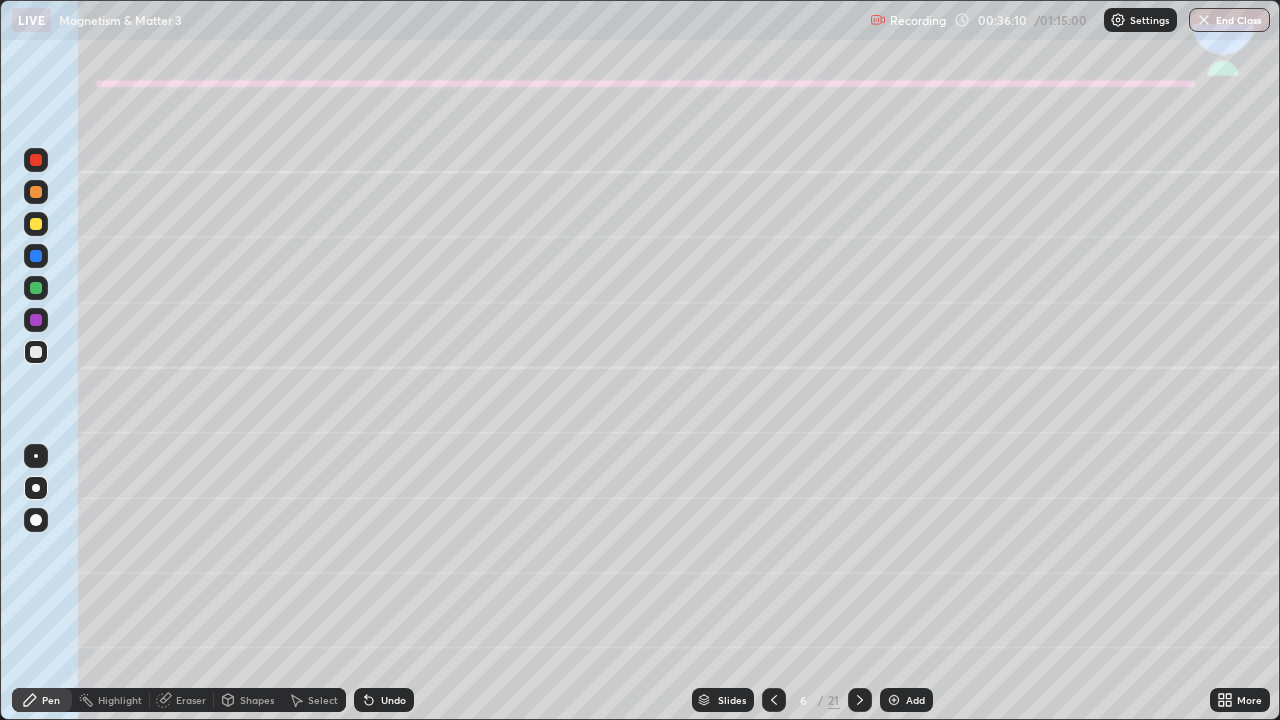 click at bounding box center (36, 224) 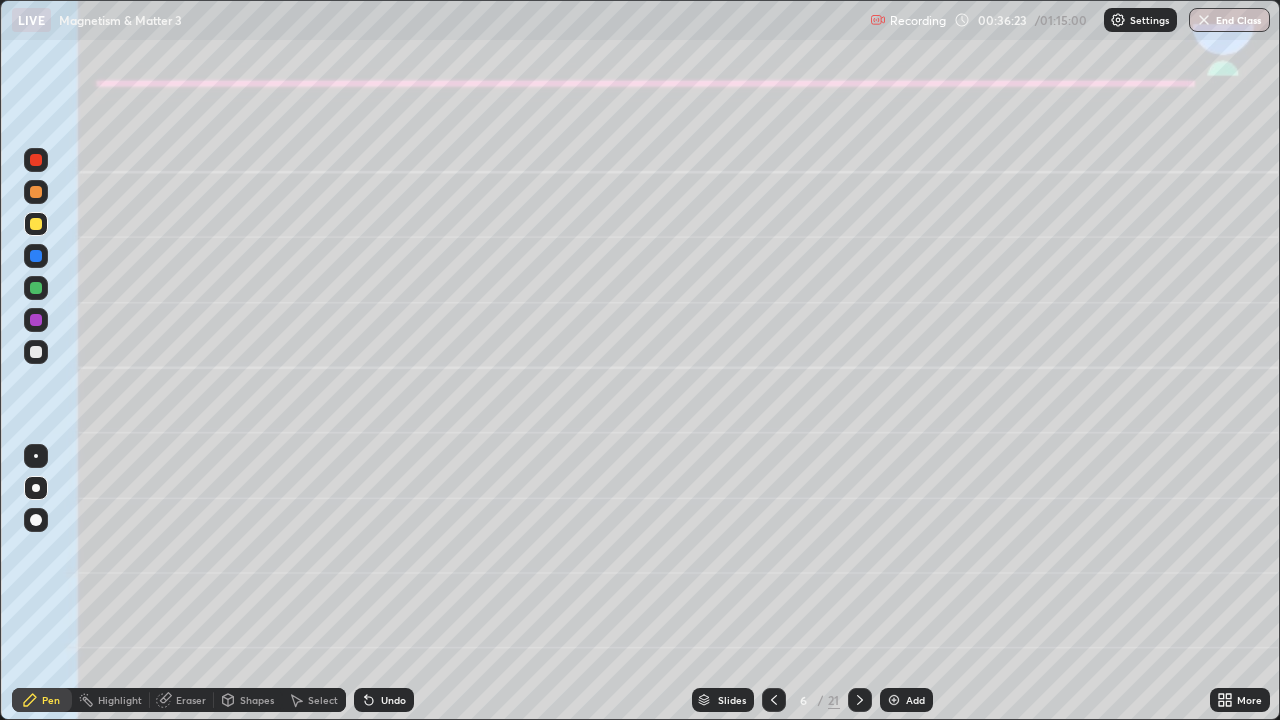 click on "Undo" at bounding box center (384, 700) 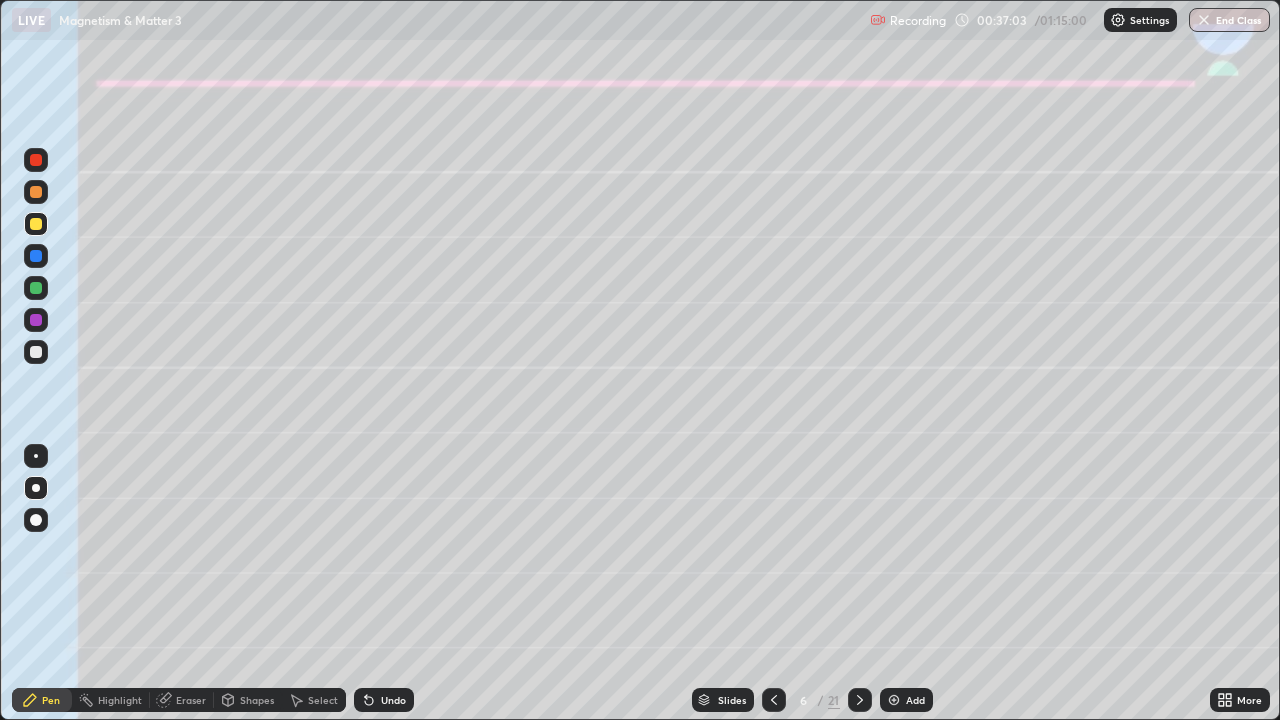 click at bounding box center [36, 352] 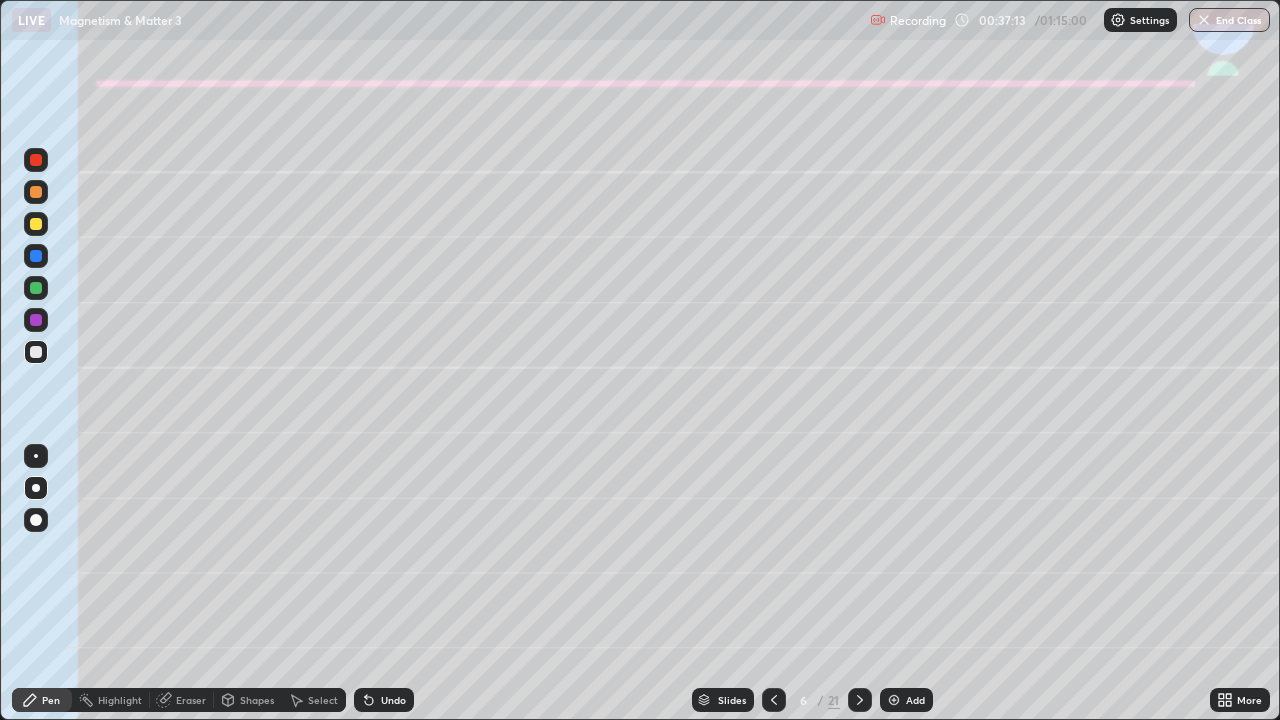 click on "Undo" at bounding box center [384, 700] 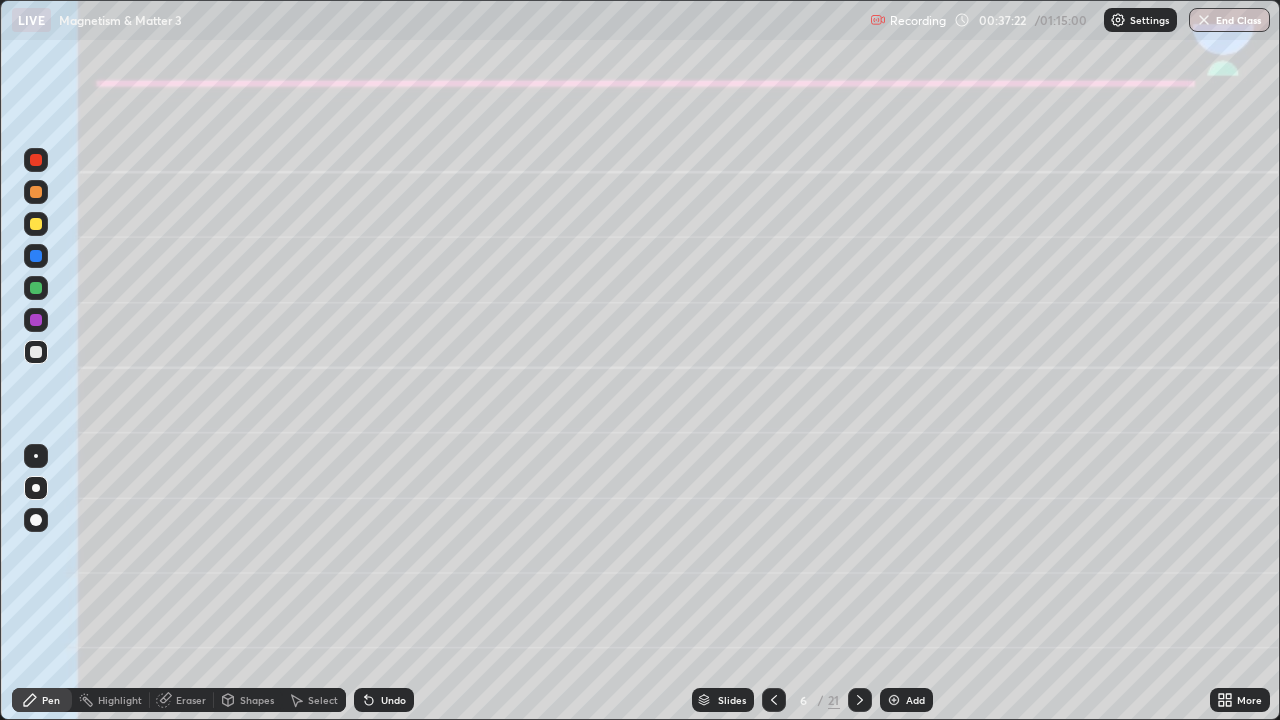 click on "Undo" at bounding box center [393, 700] 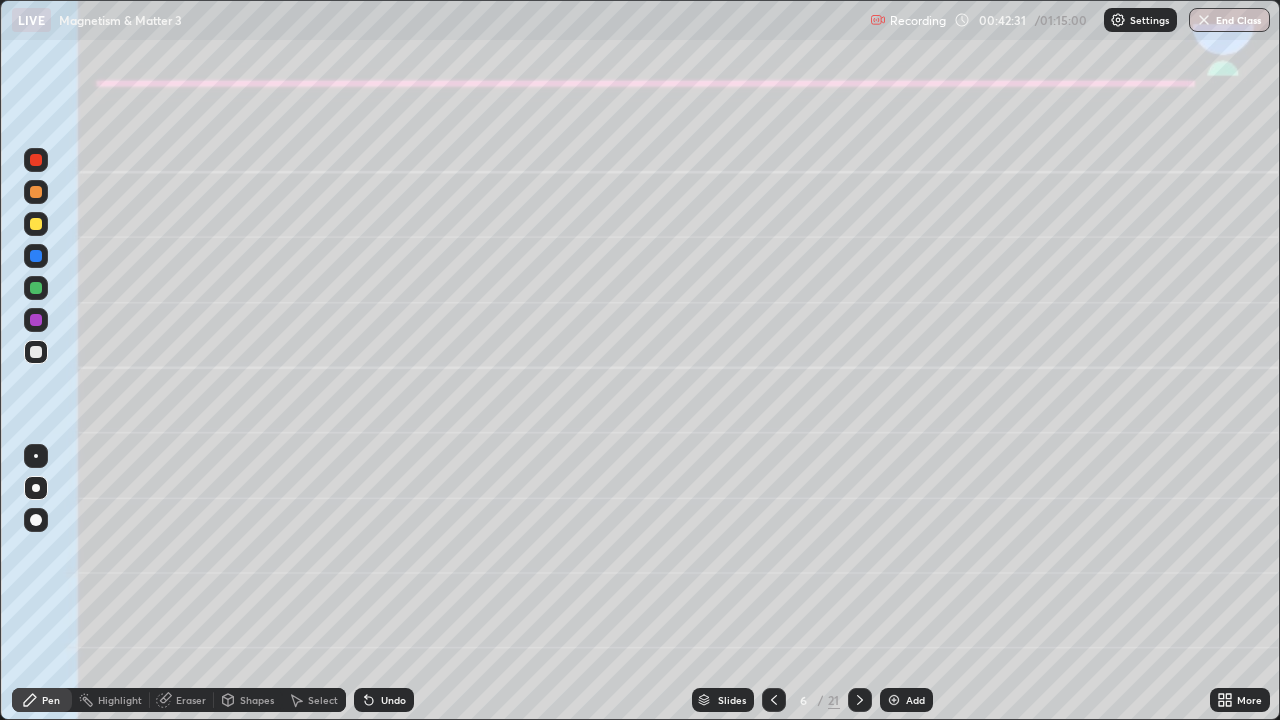 click on "Shapes" at bounding box center (257, 700) 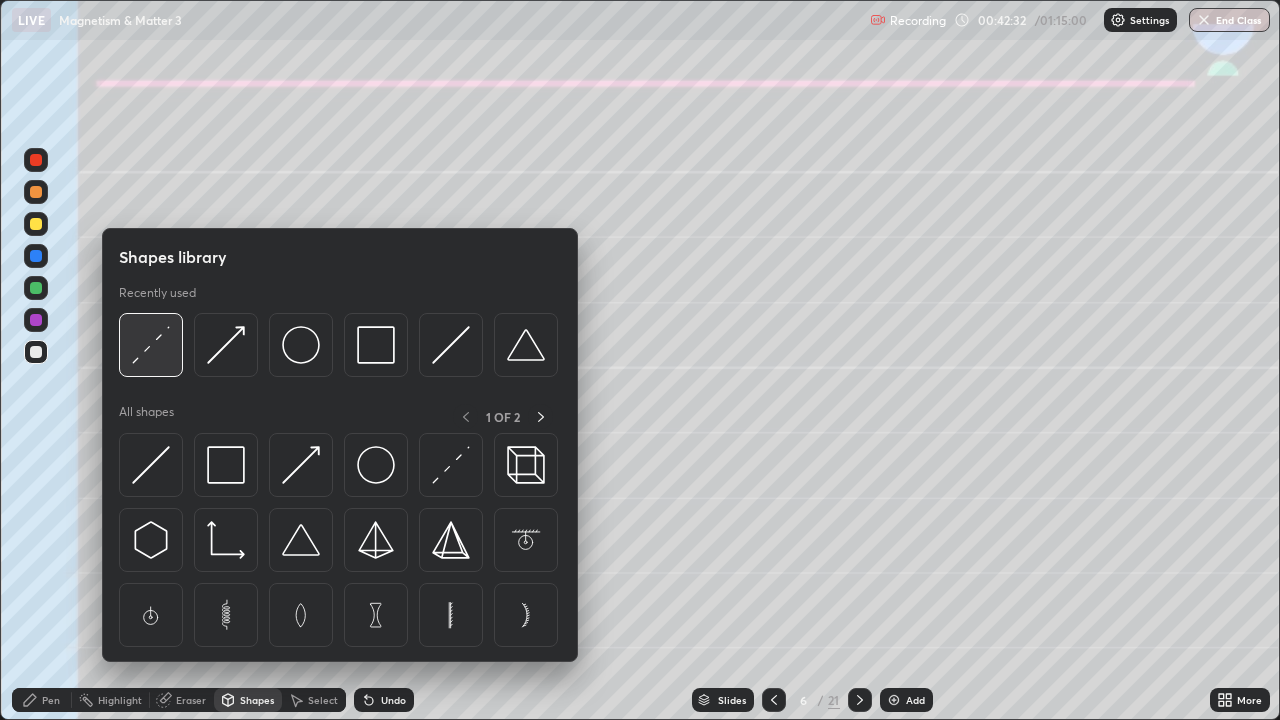 click at bounding box center [151, 345] 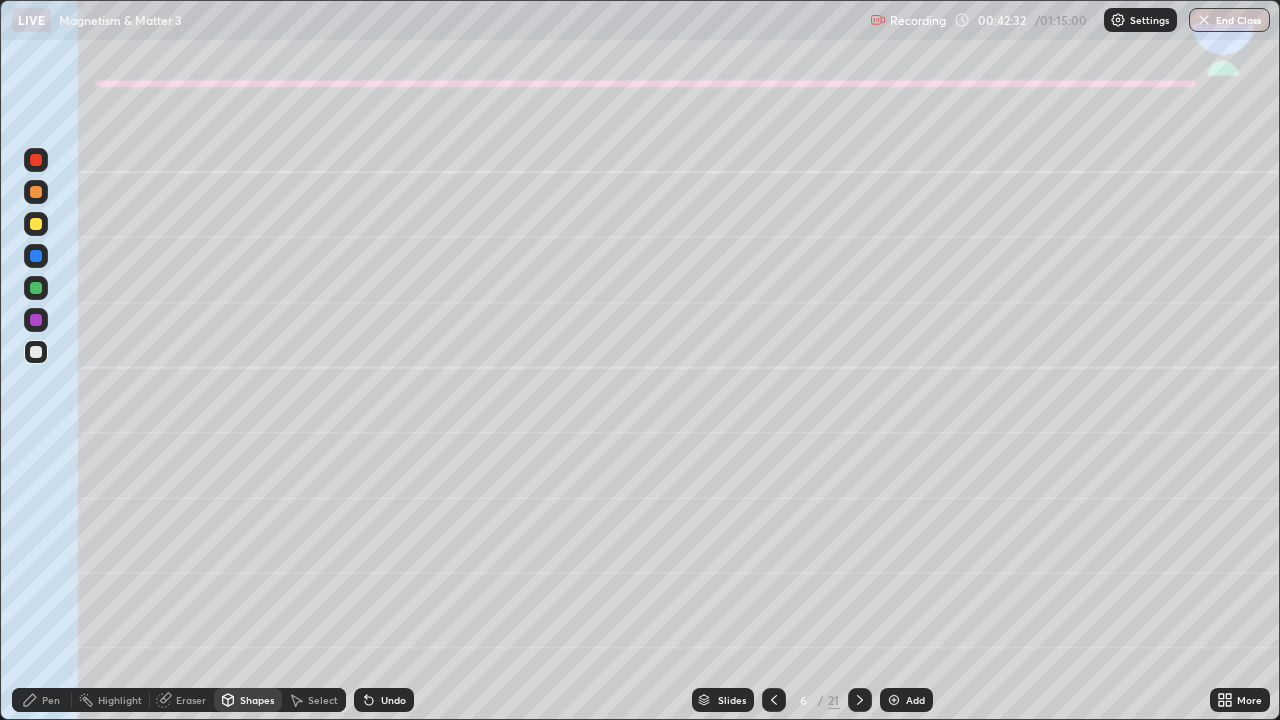 click at bounding box center (36, 320) 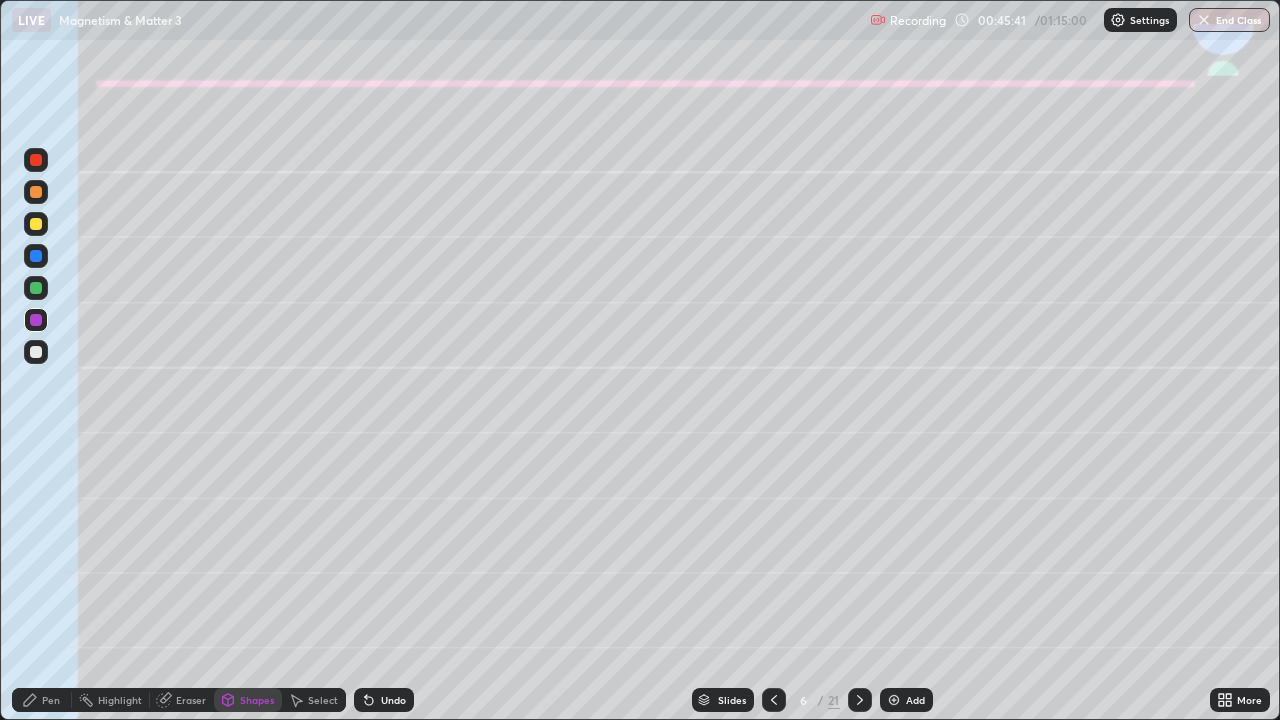click at bounding box center (36, 224) 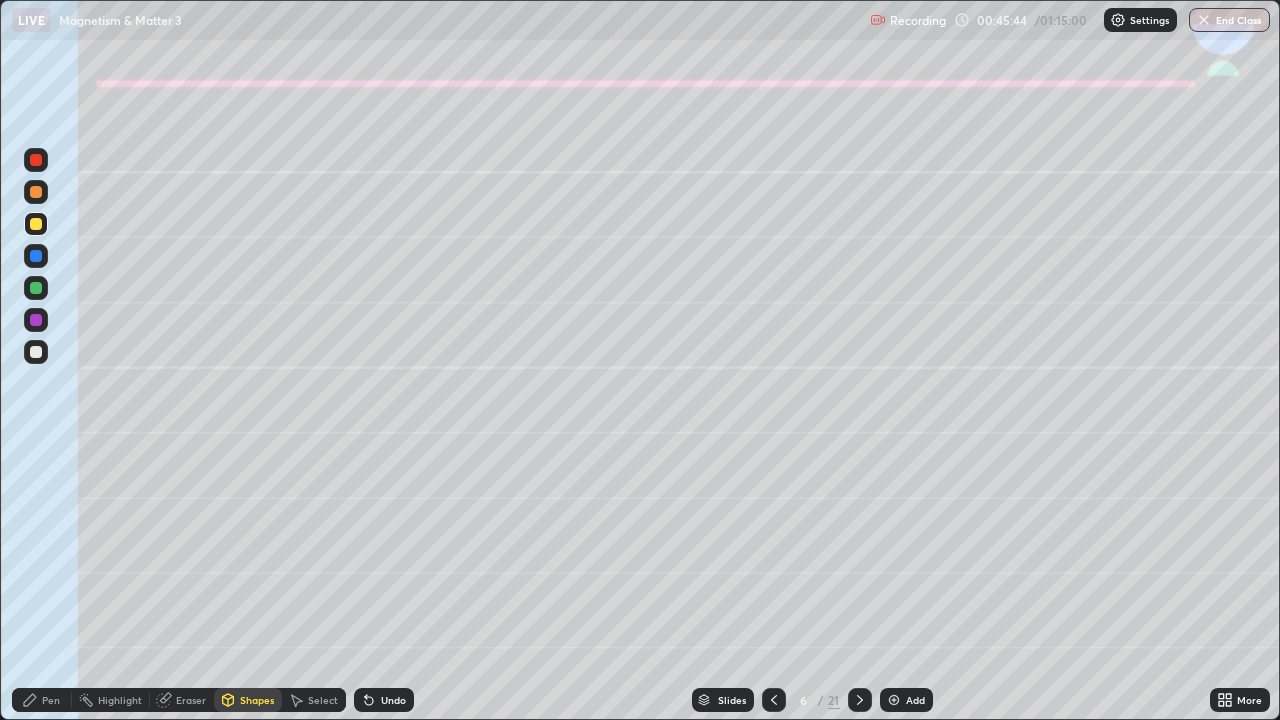 click on "Pen" at bounding box center (42, 700) 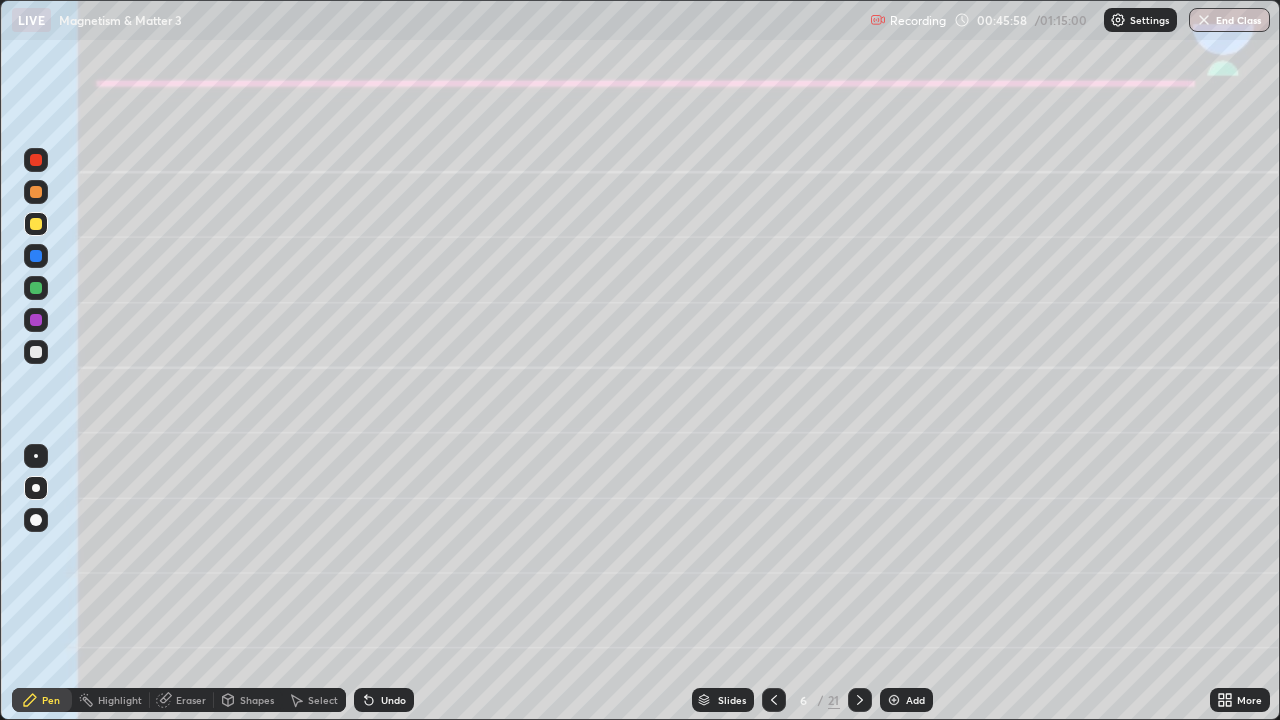 click on "Undo" at bounding box center [393, 700] 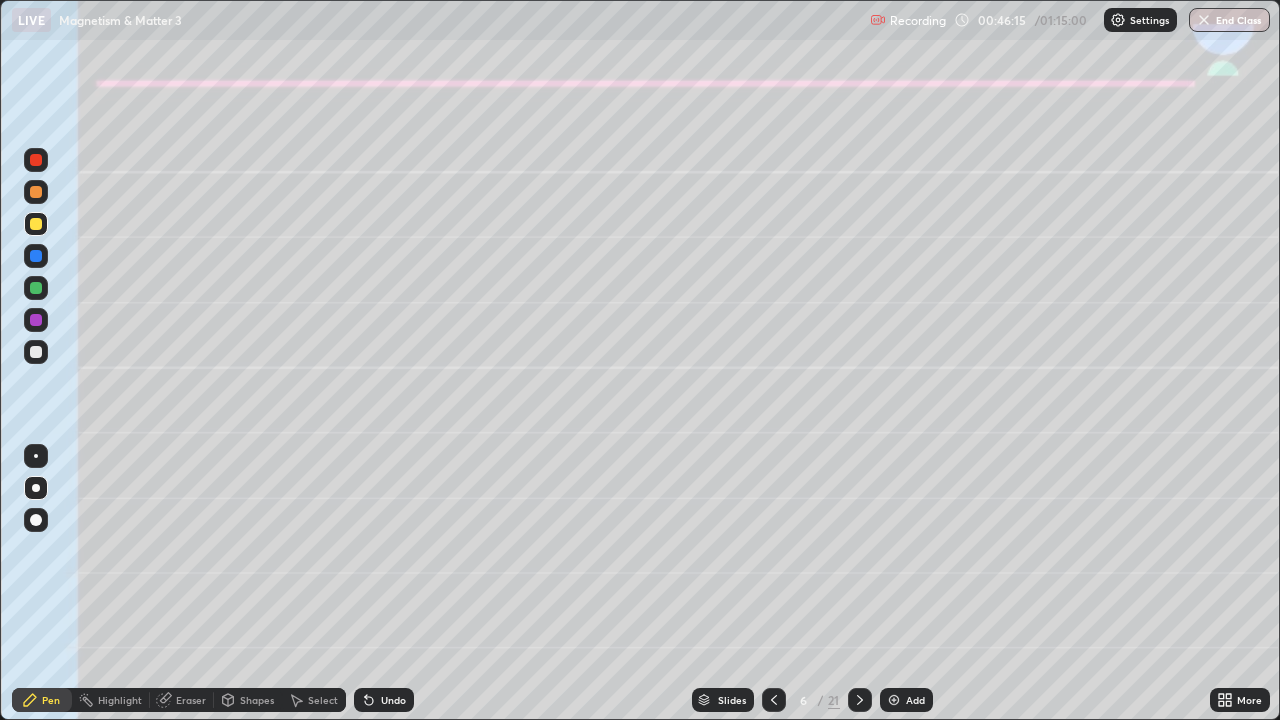 click on "Undo" at bounding box center (393, 700) 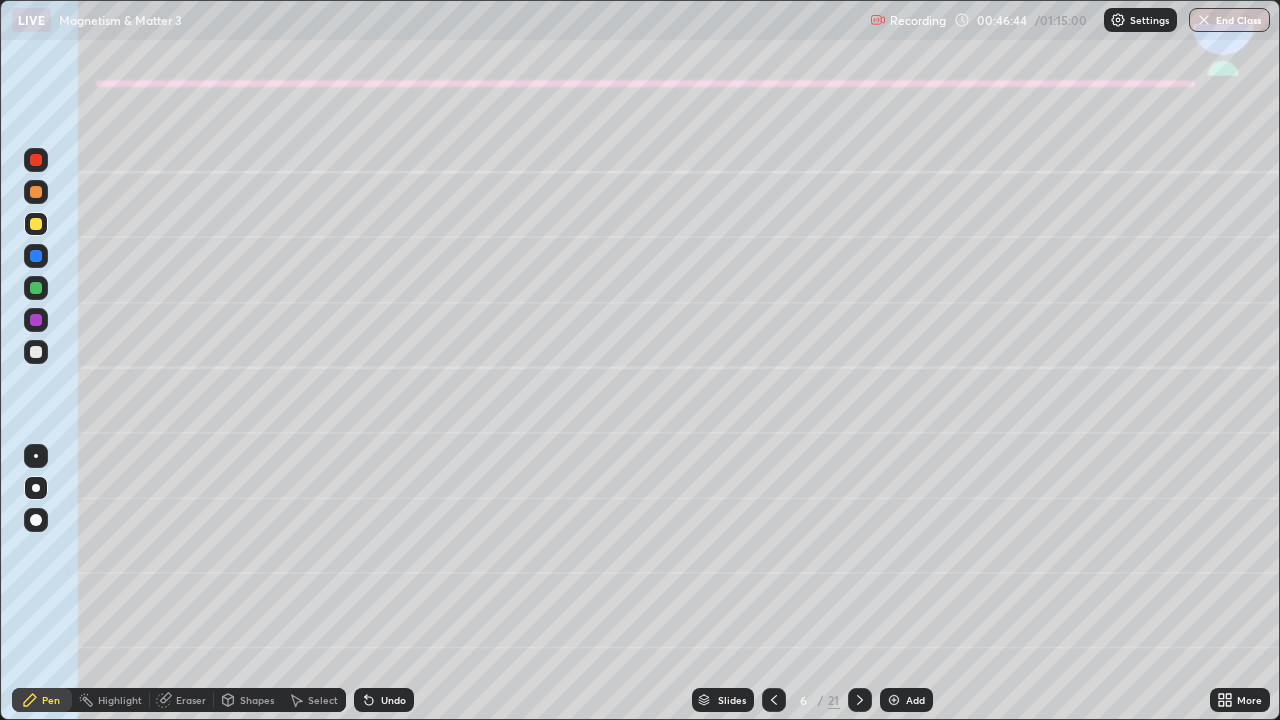 click on "Eraser" at bounding box center [191, 700] 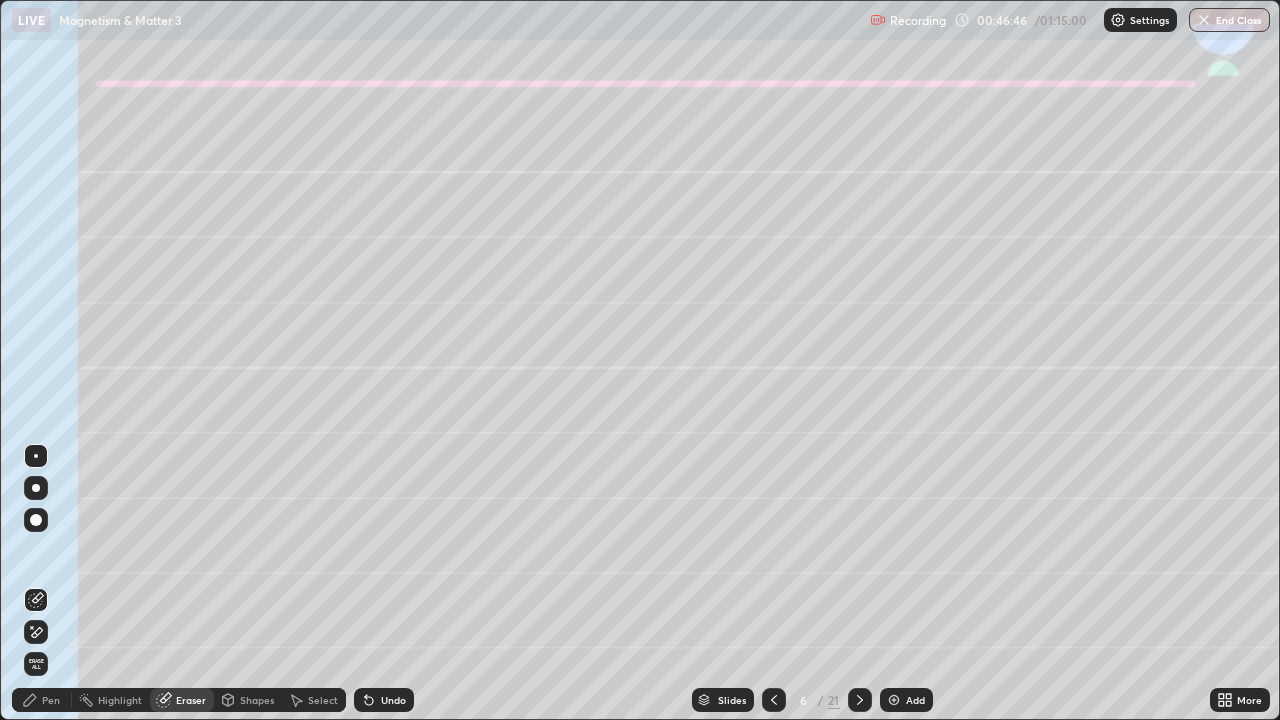 click on "Pen" at bounding box center [51, 700] 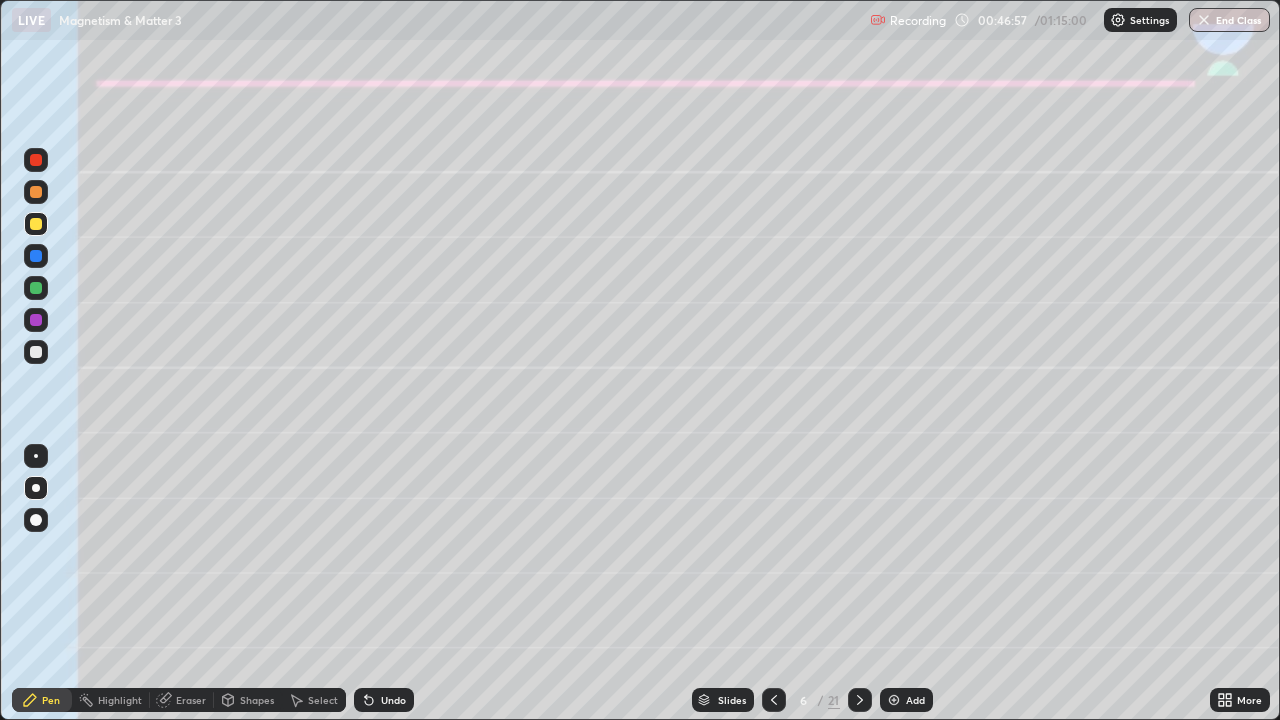 click at bounding box center (36, 288) 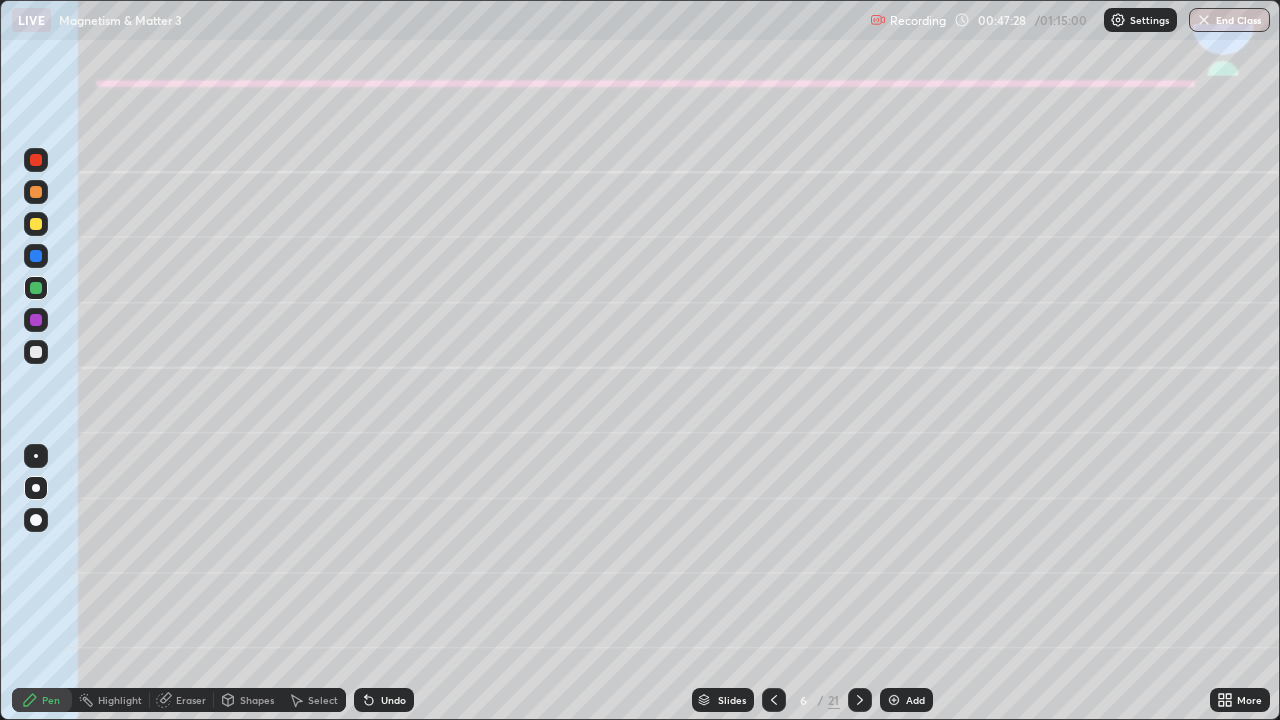 click at bounding box center (36, 192) 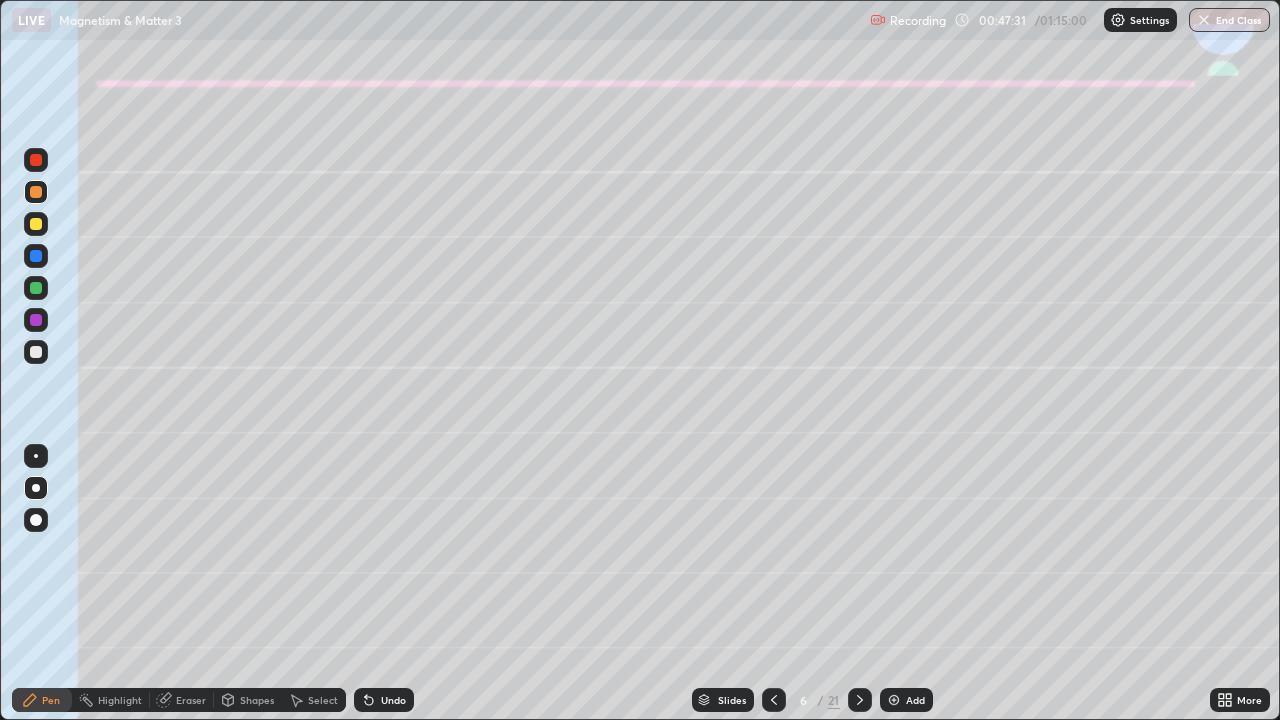 click on "Shapes" at bounding box center [257, 700] 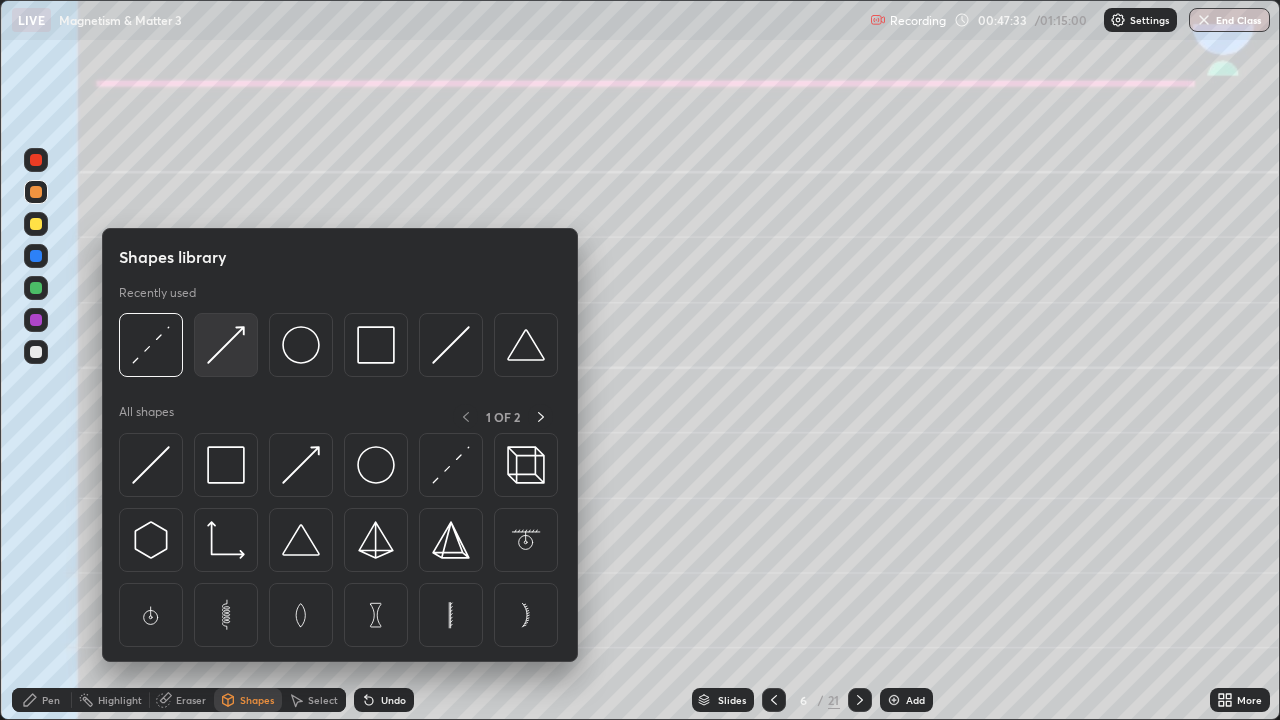 click at bounding box center [226, 345] 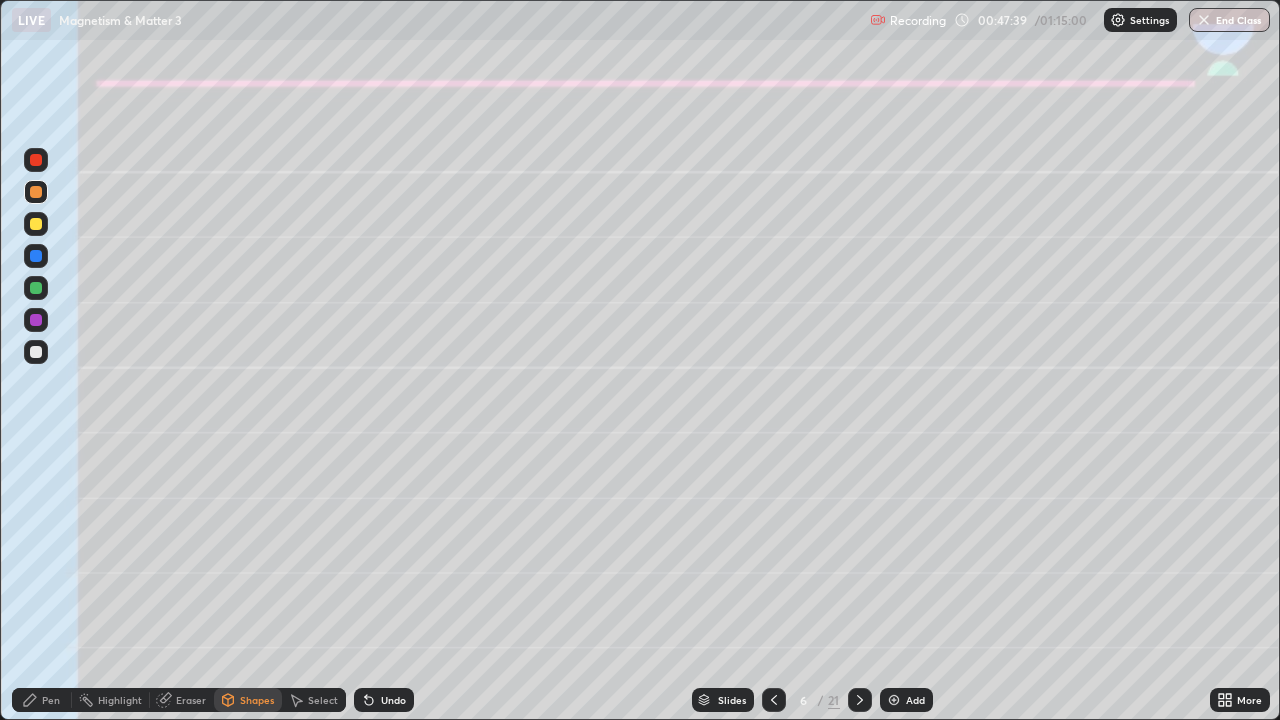 click on "Shapes" at bounding box center (257, 700) 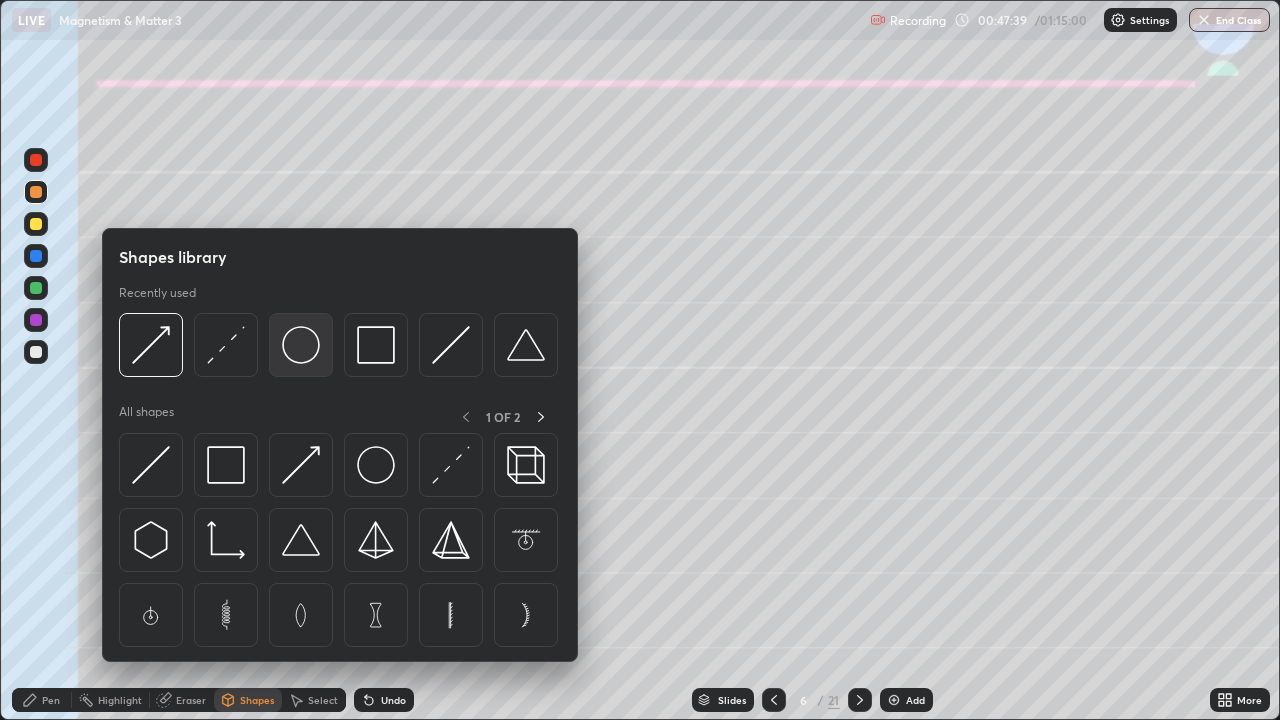 click at bounding box center (301, 345) 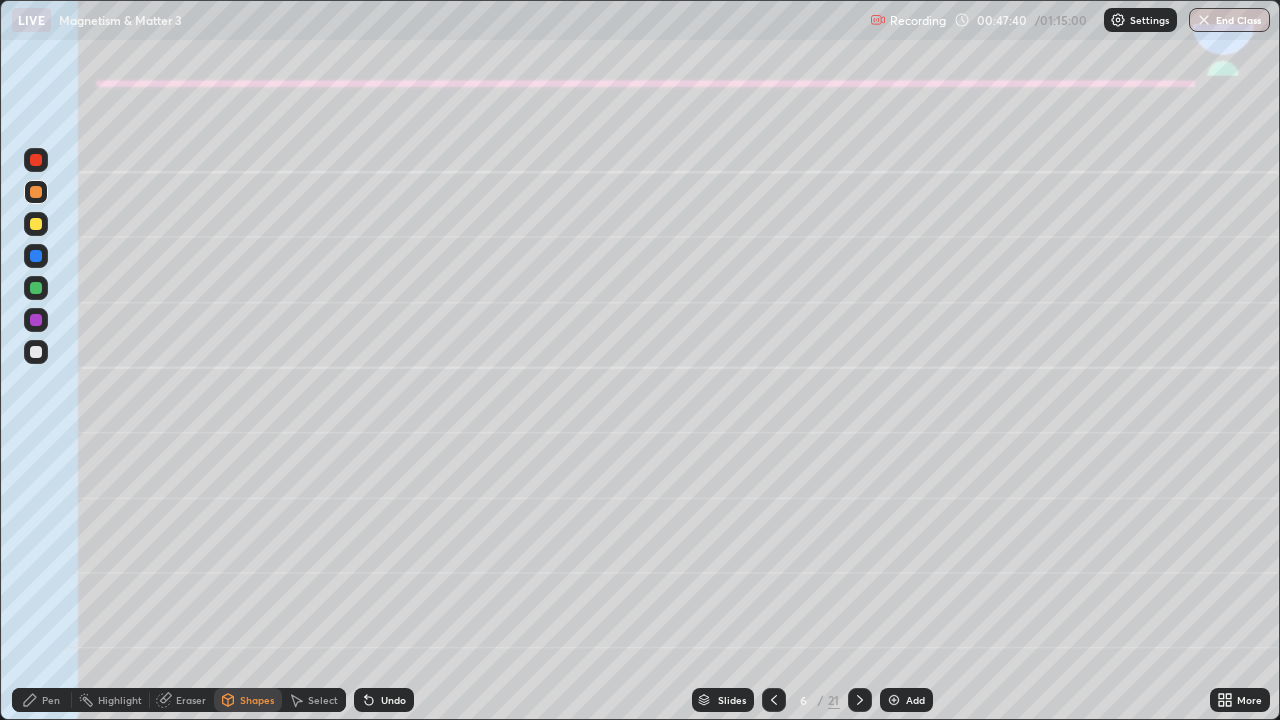 click at bounding box center (36, 288) 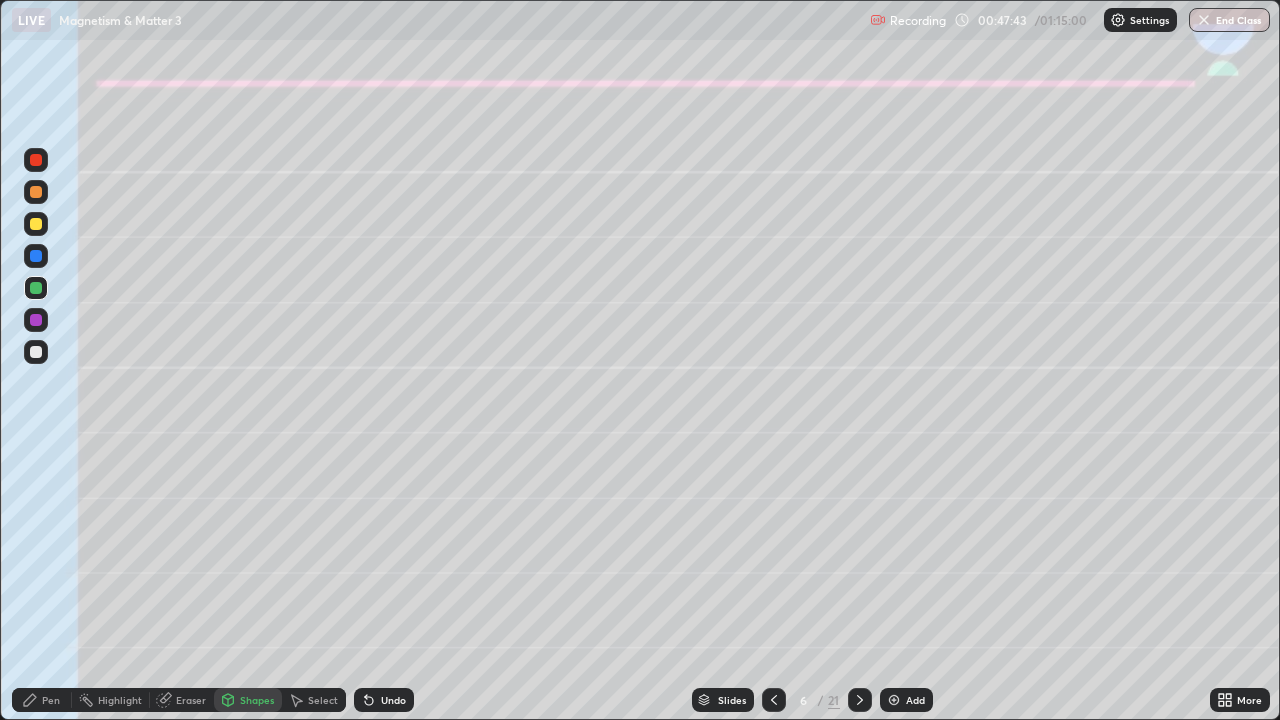 click on "Undo" at bounding box center [384, 700] 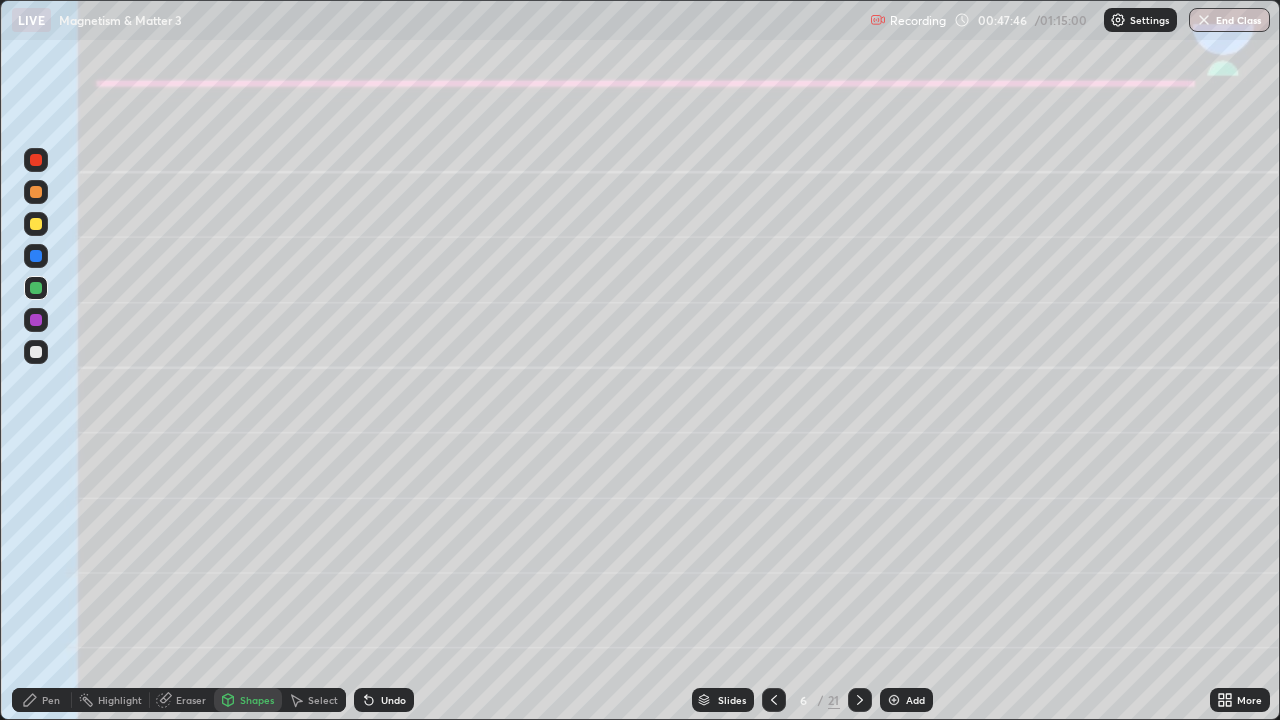 click on "Undo" at bounding box center (393, 700) 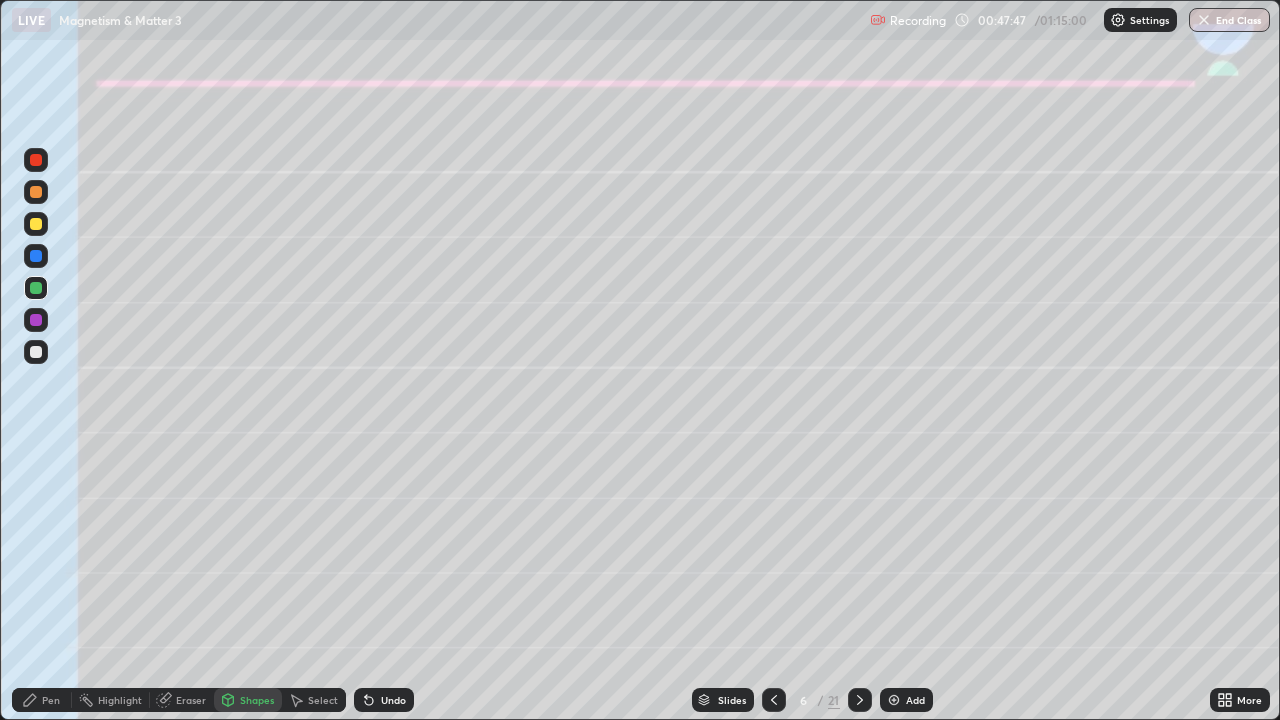 click at bounding box center (36, 256) 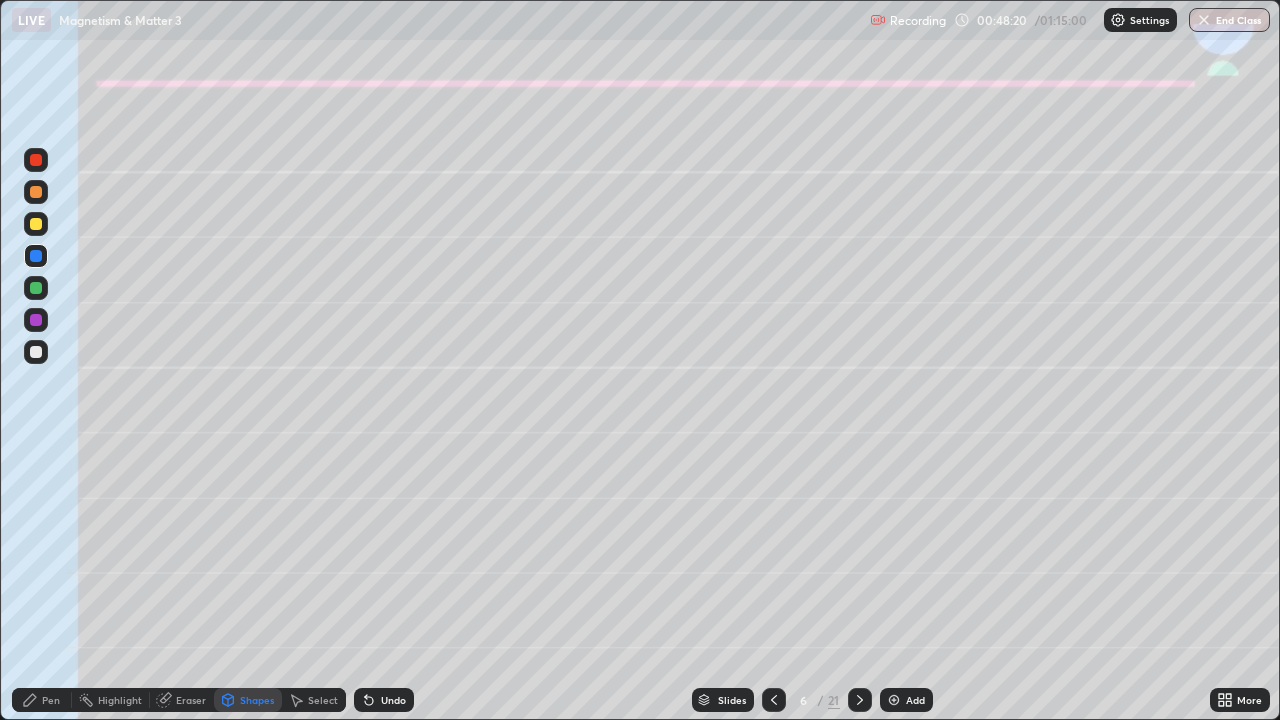 click on "Shapes" at bounding box center [257, 700] 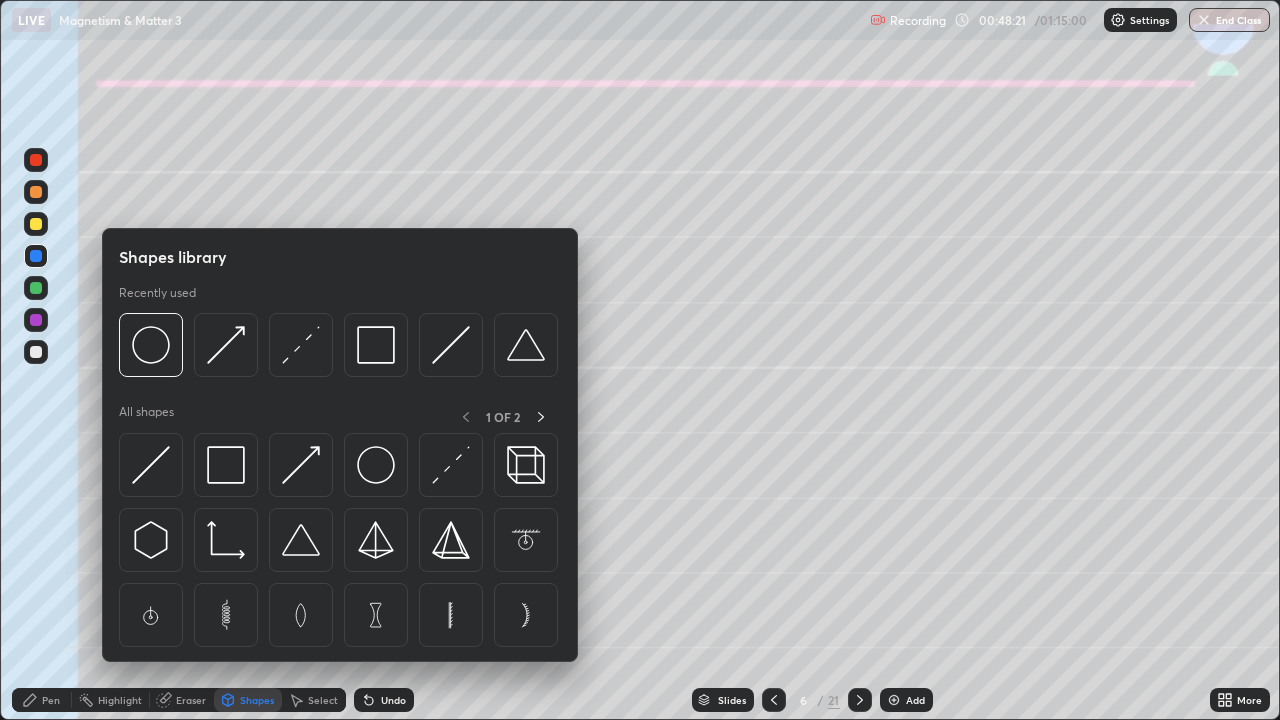 click on "Select" at bounding box center (323, 700) 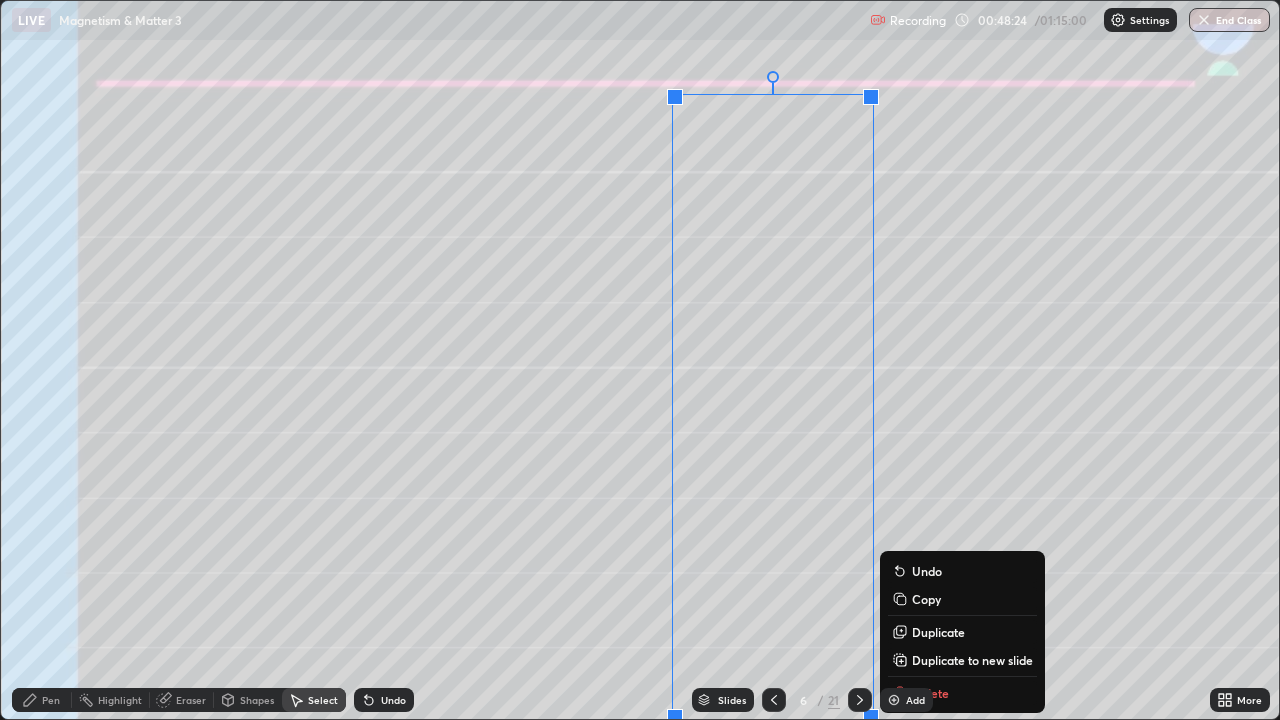 click on "0 ° Undo Copy Duplicate Duplicate to new slide Delete" at bounding box center (640, 360) 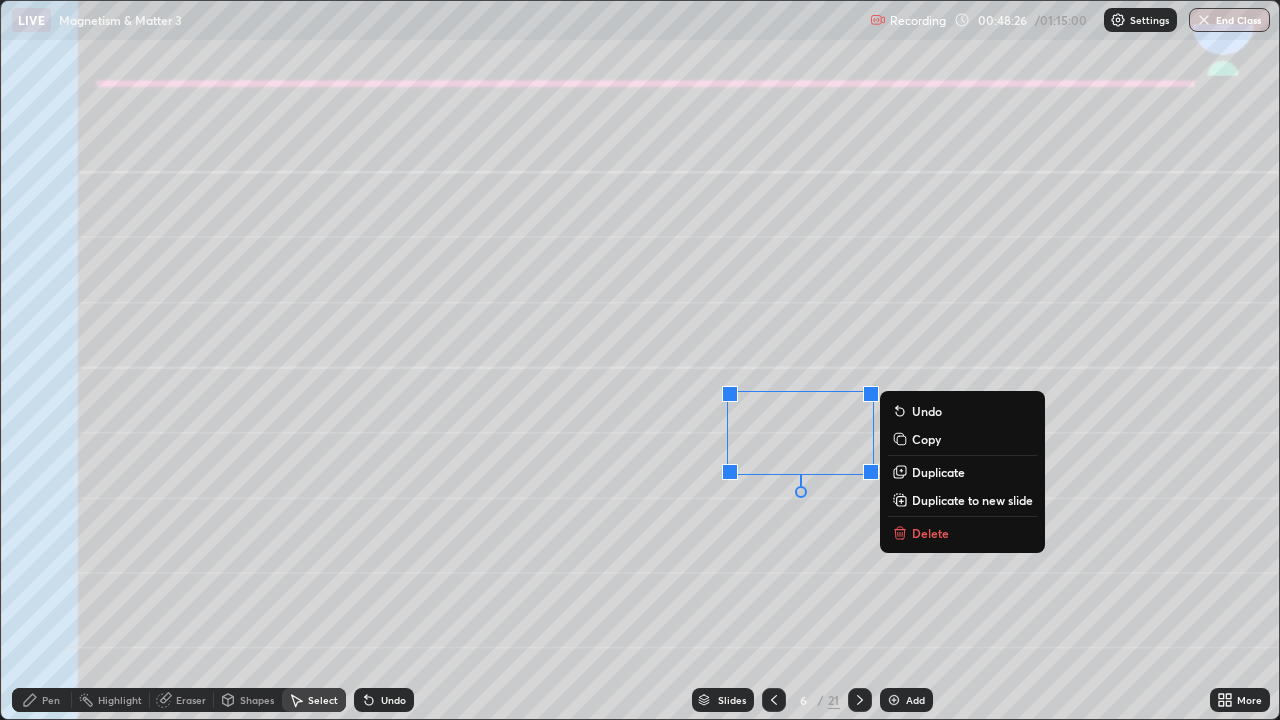click on "Duplicate" at bounding box center (938, 472) 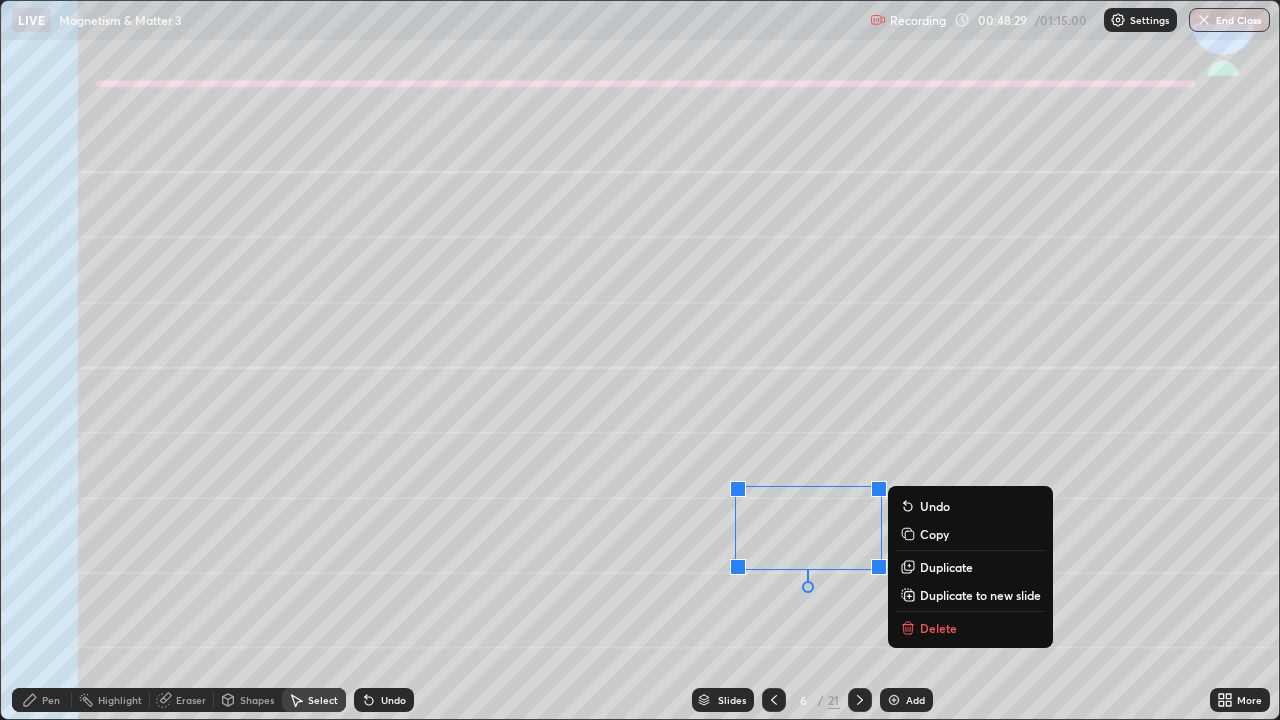 click on "0 ° Undo Copy Duplicate Duplicate to new slide Delete" at bounding box center [640, 360] 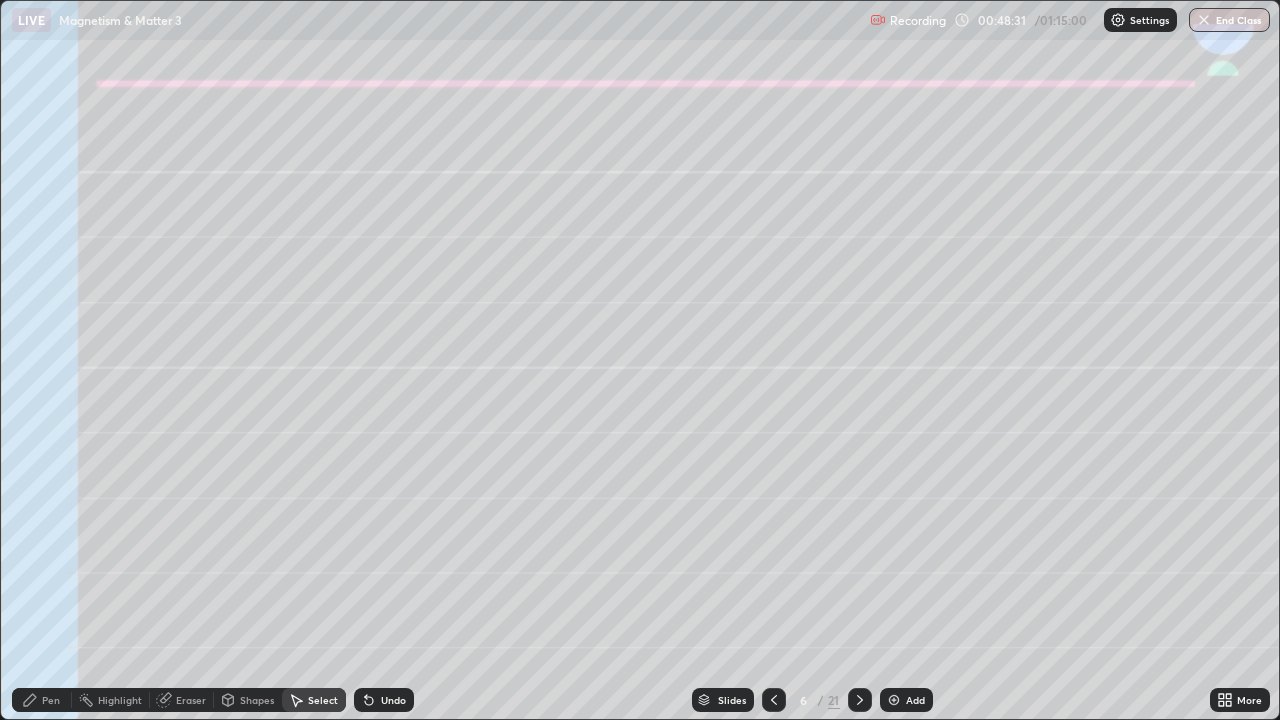click on "Pen" at bounding box center [51, 700] 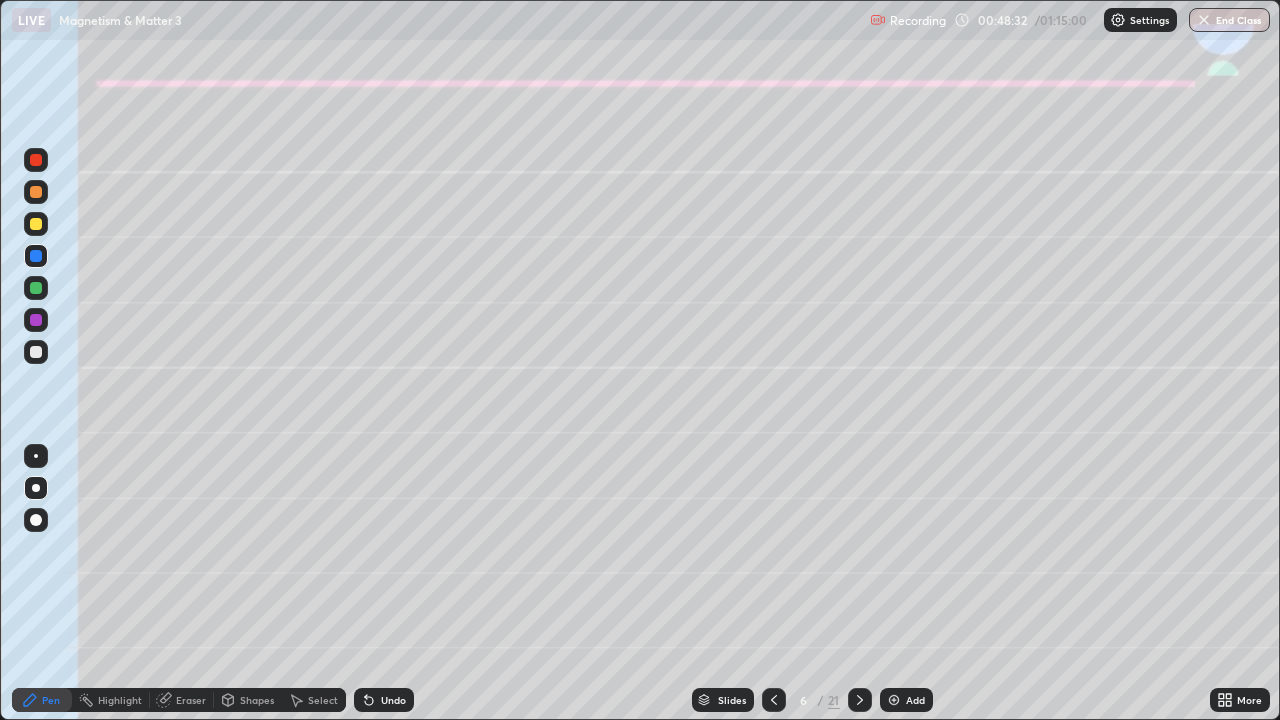 click at bounding box center [36, 160] 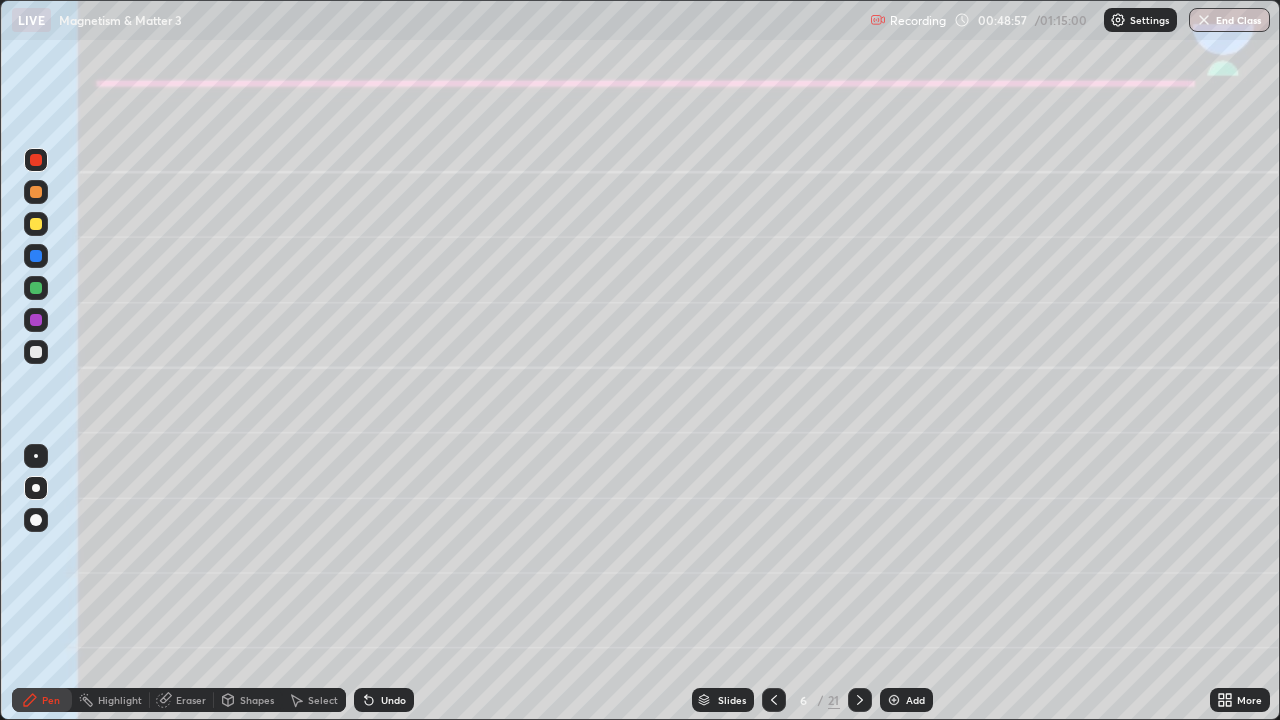 click at bounding box center (36, 352) 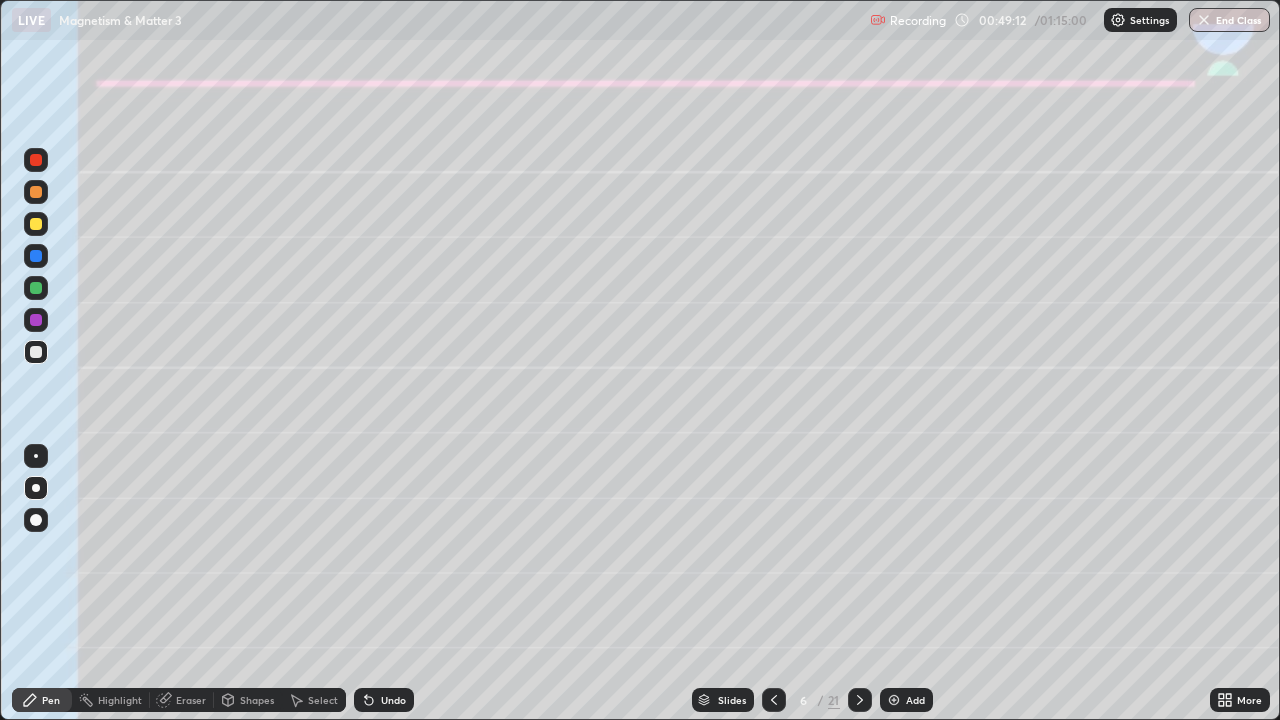 click on "Undo" at bounding box center [384, 700] 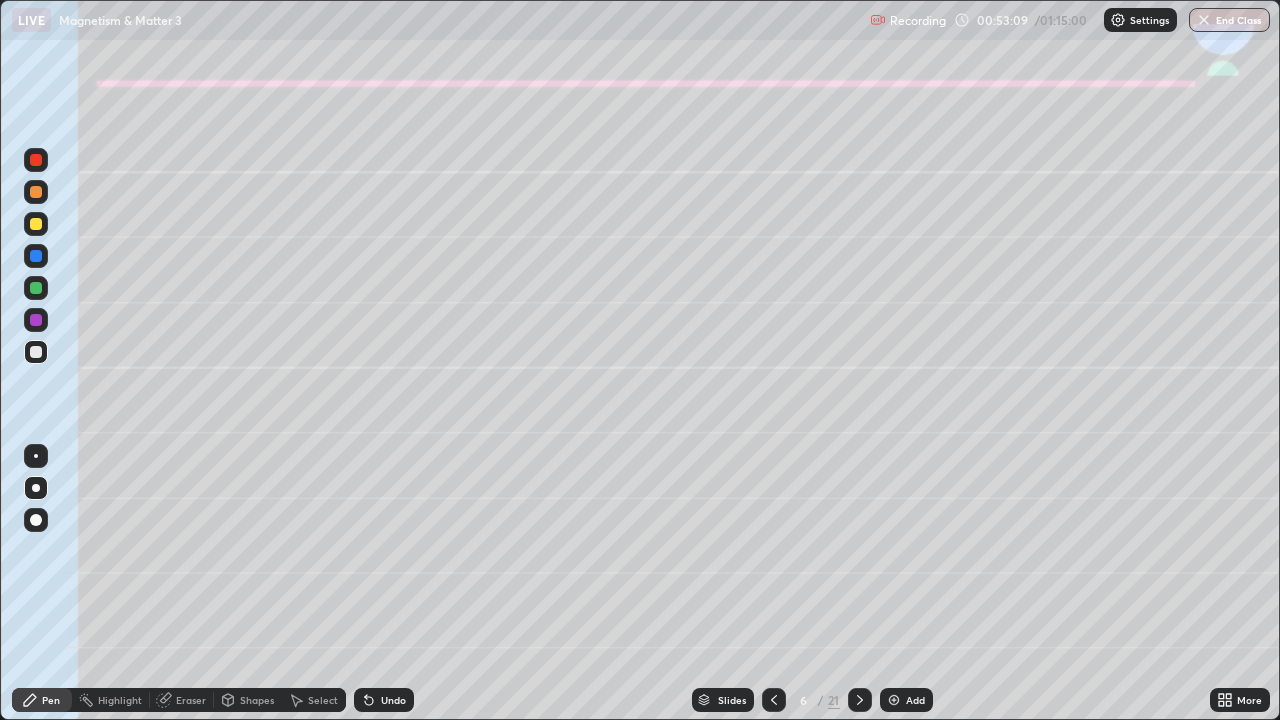 click 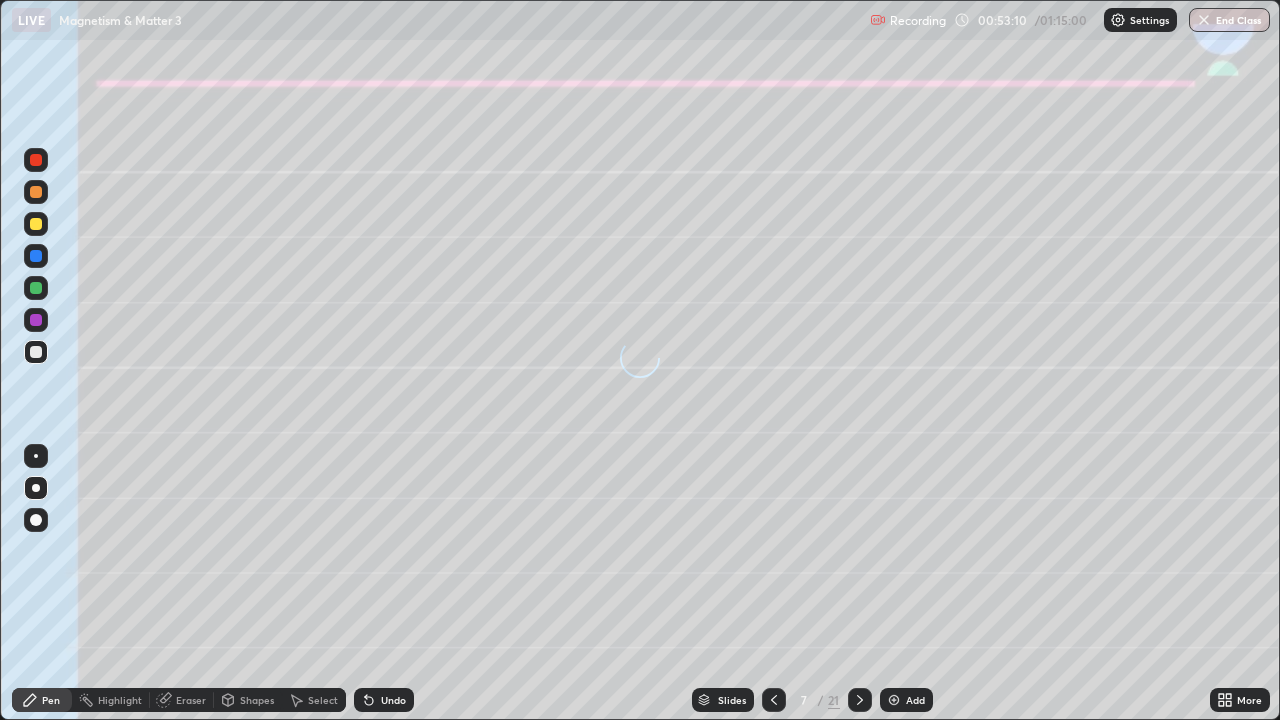 click at bounding box center (36, 192) 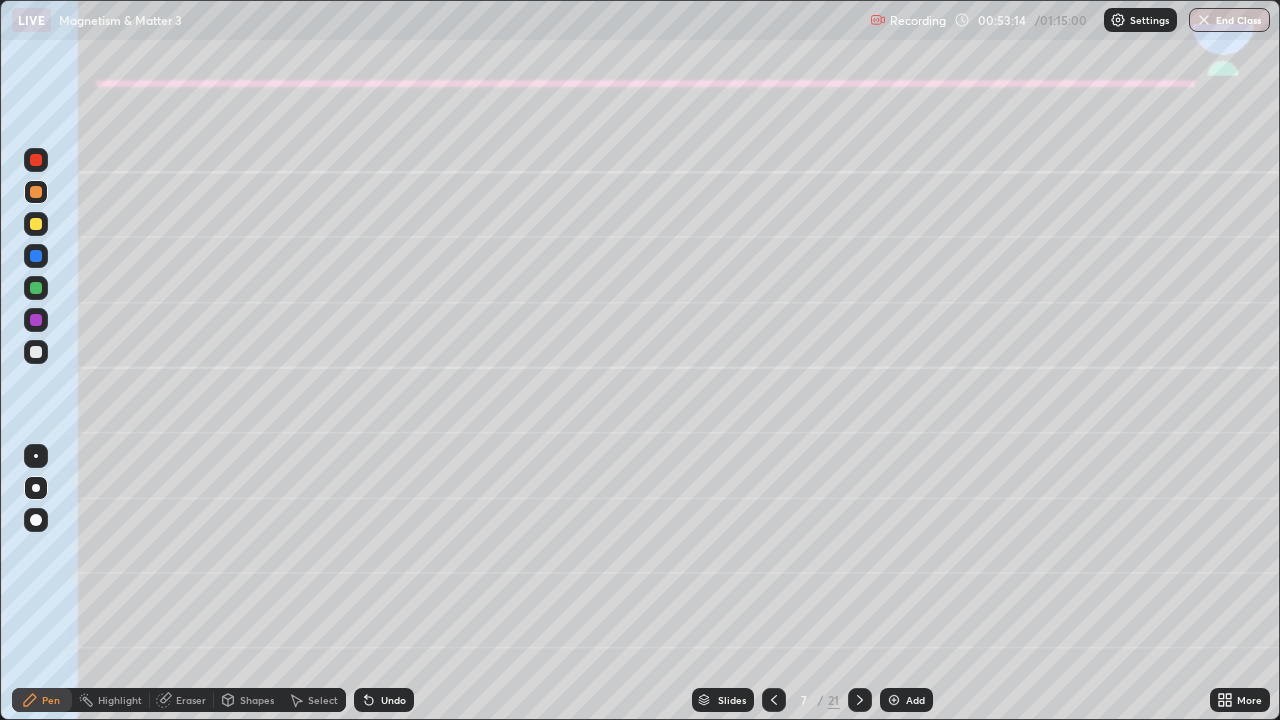click on "Shapes" at bounding box center [257, 700] 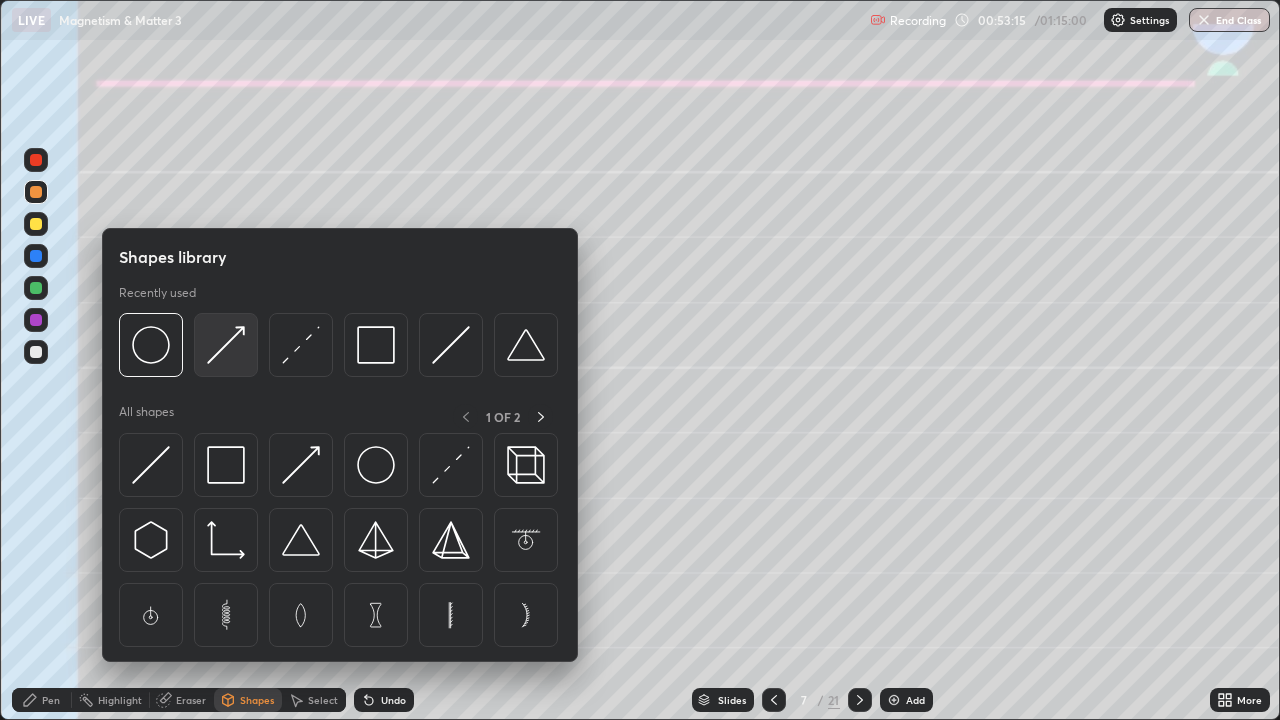 click at bounding box center [226, 345] 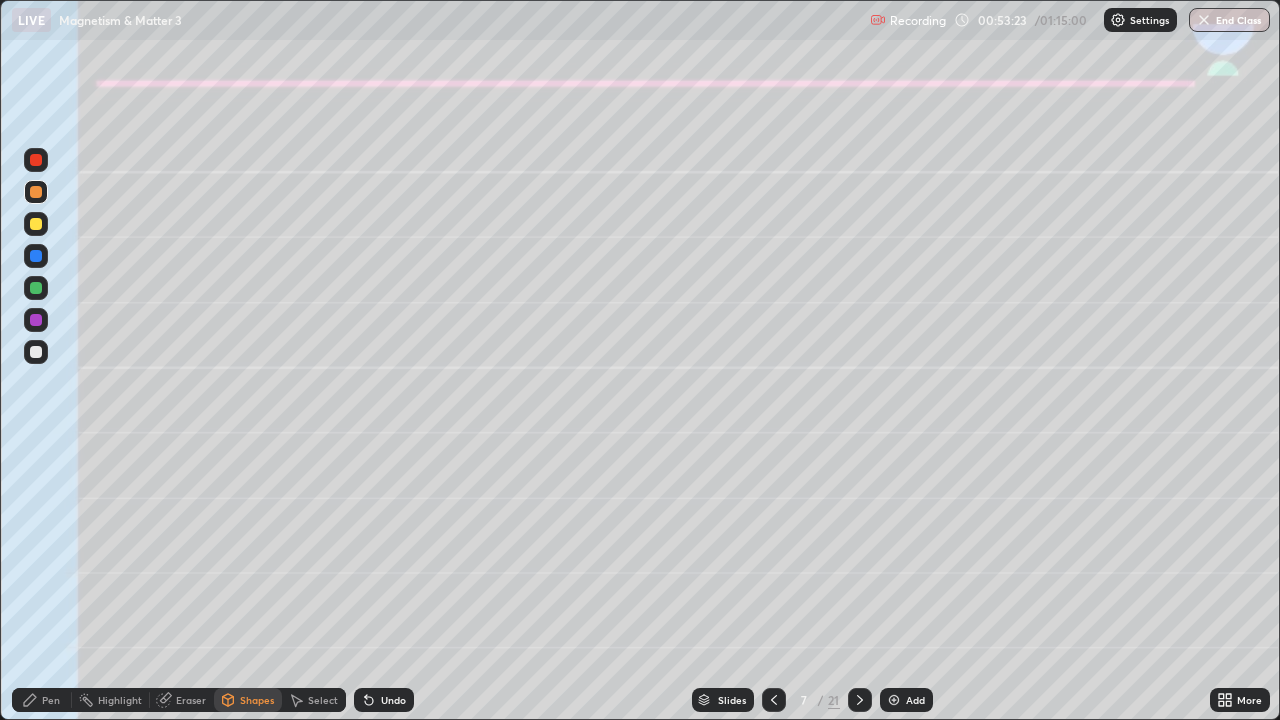 click on "Shapes" at bounding box center (257, 700) 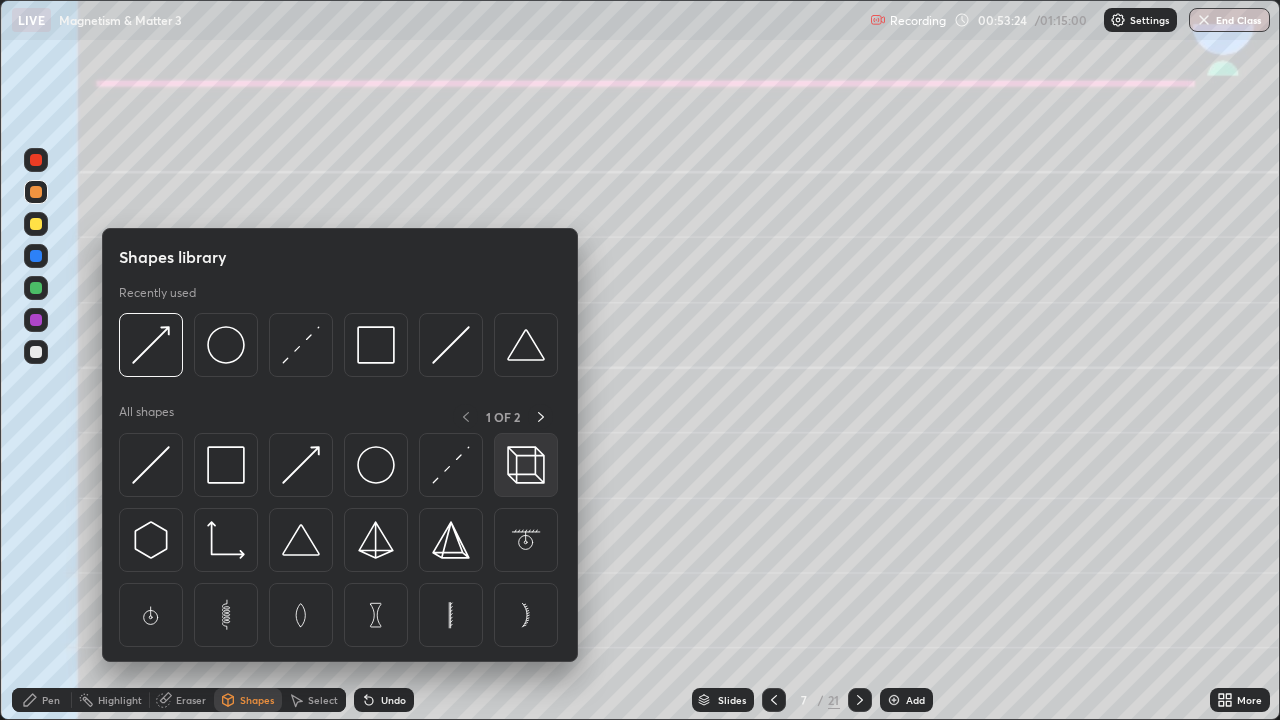 click at bounding box center [526, 465] 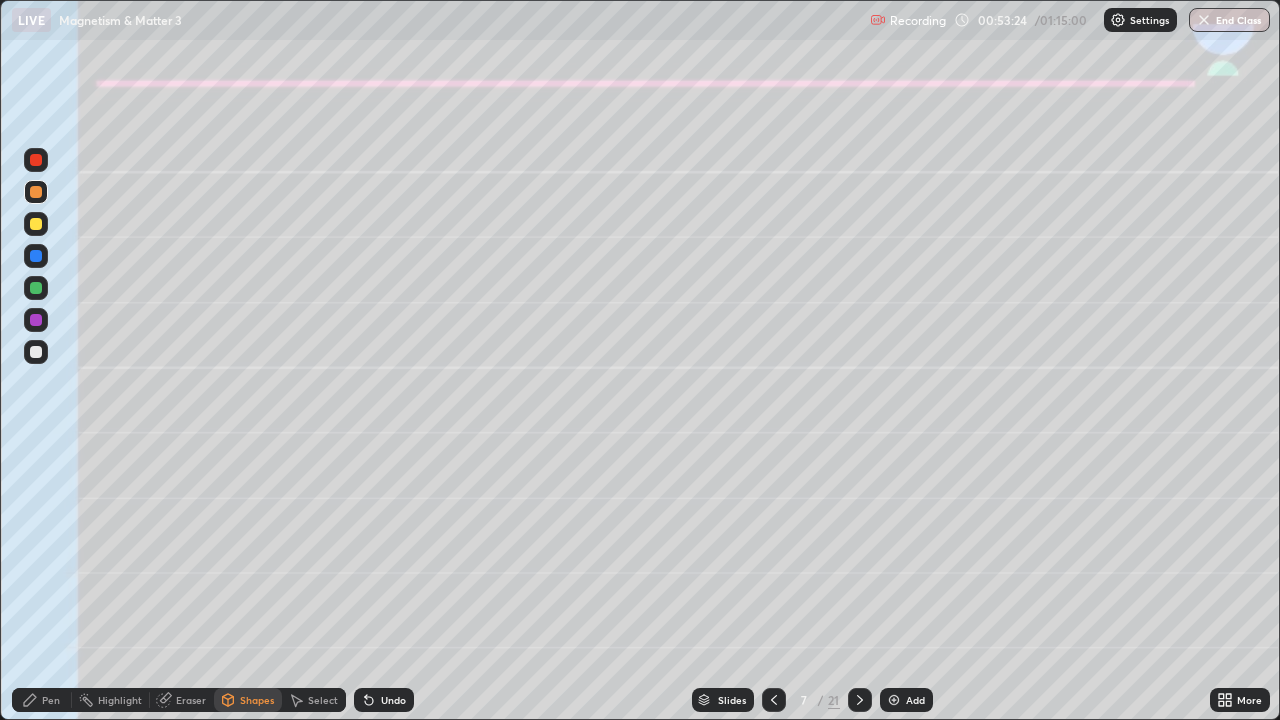 click at bounding box center [36, 224] 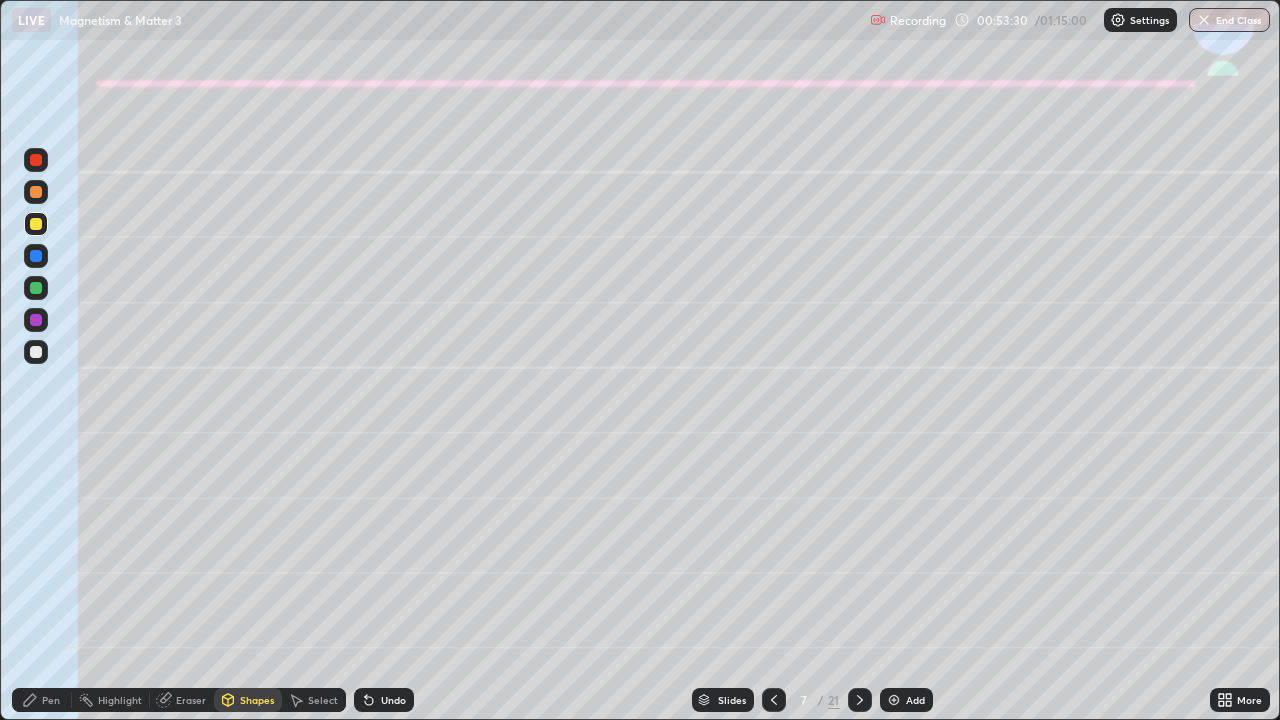 click 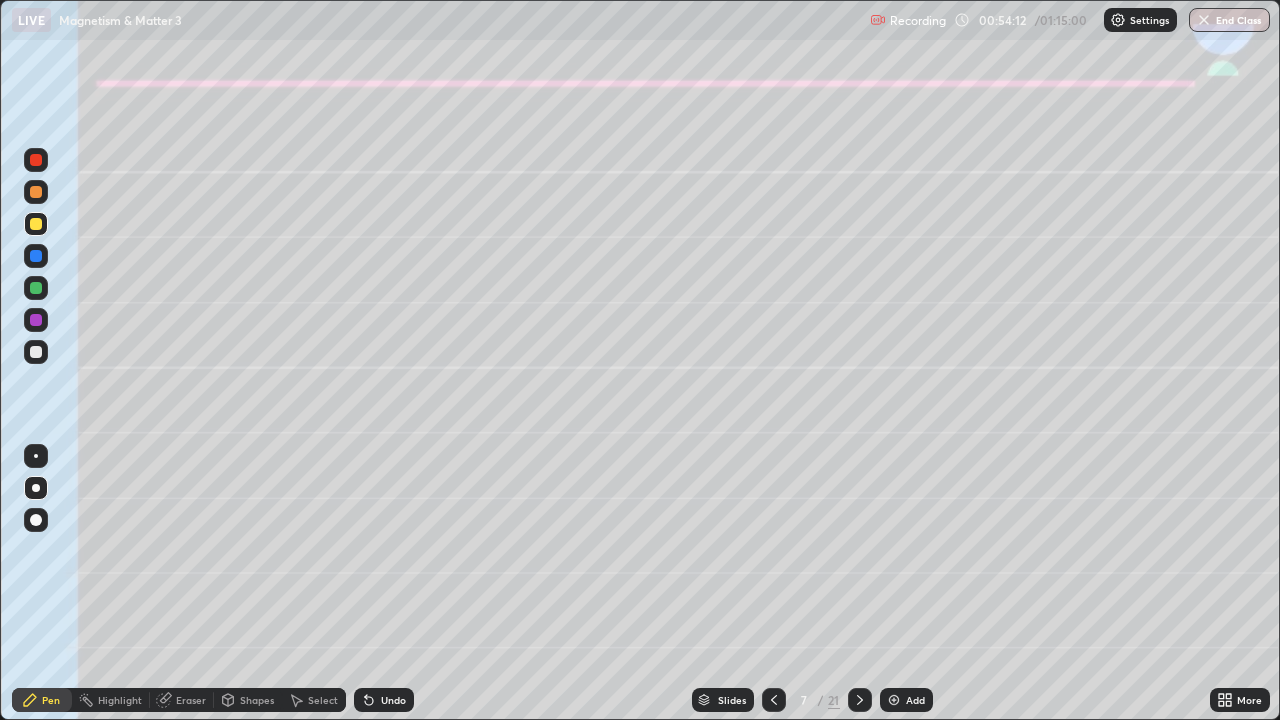 click at bounding box center (36, 160) 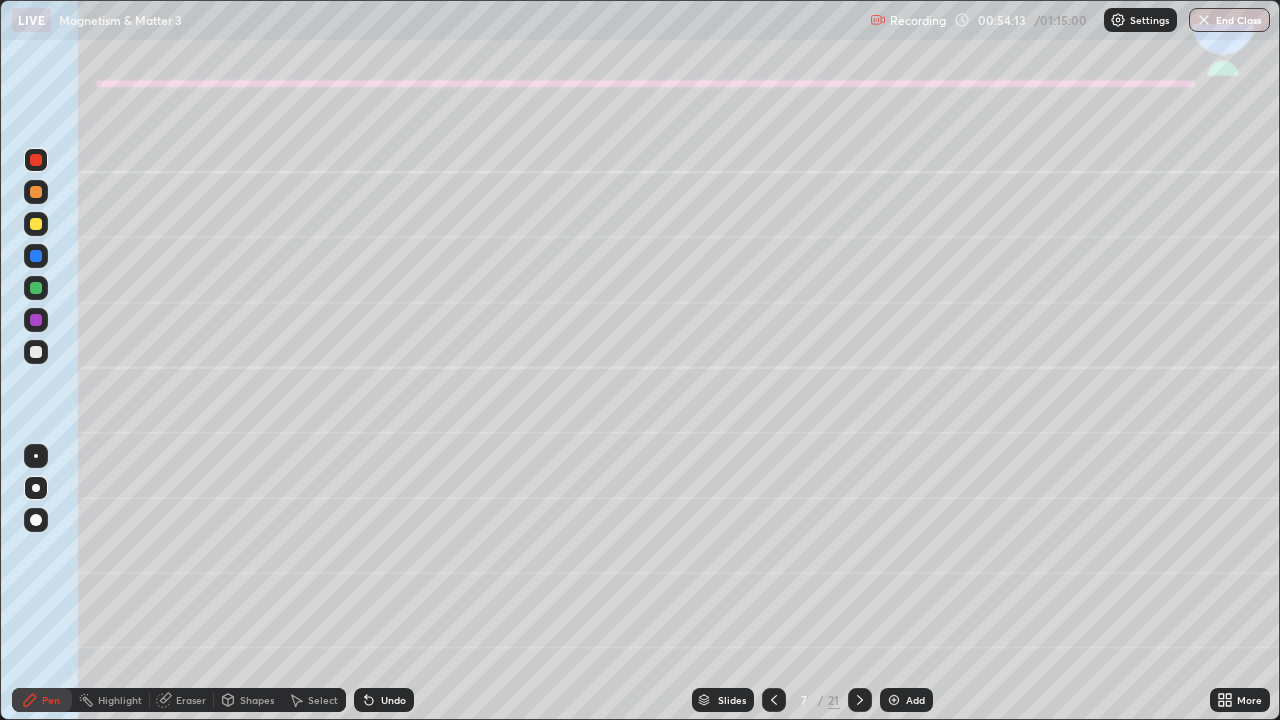 click on "Shapes" at bounding box center (257, 700) 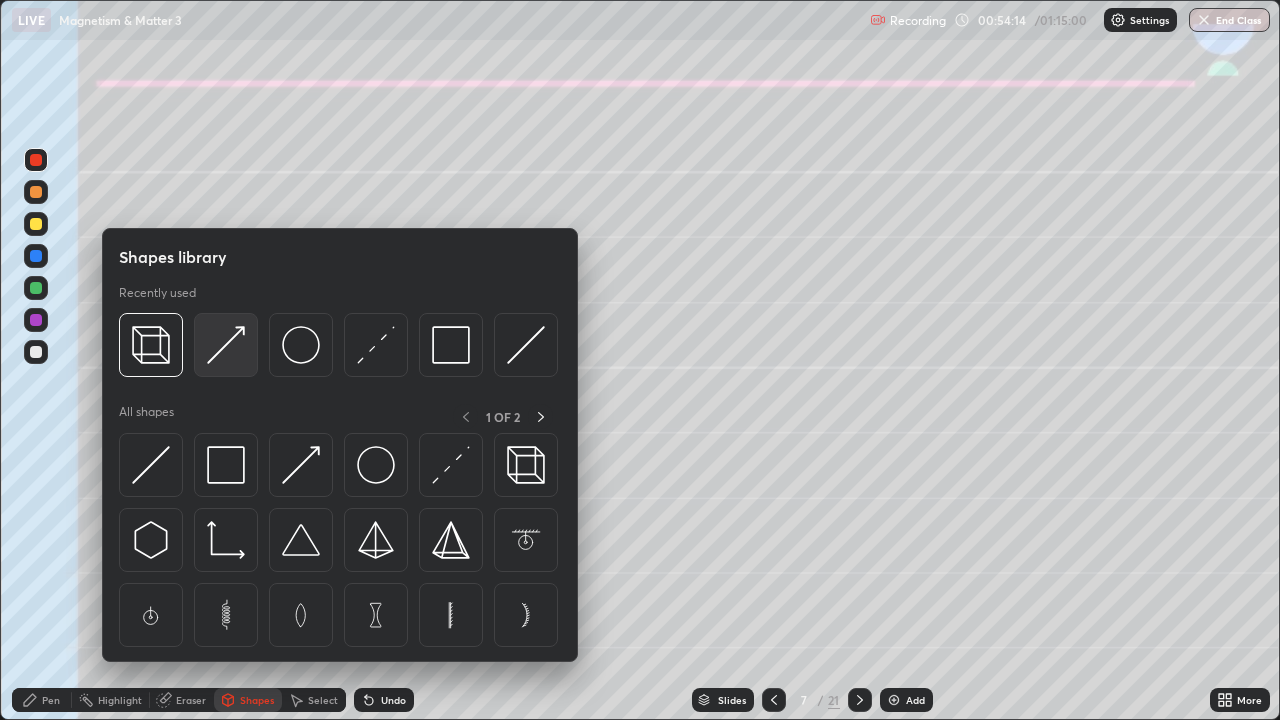 click at bounding box center (226, 345) 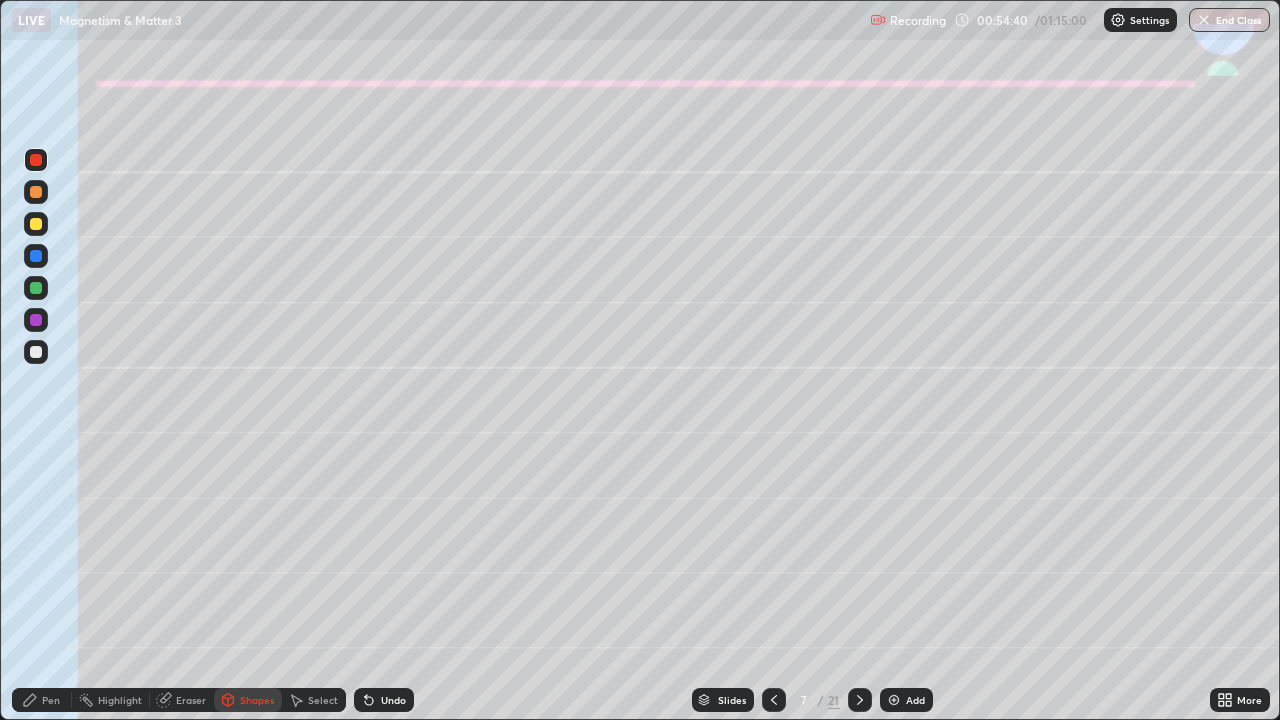 click at bounding box center (36, 352) 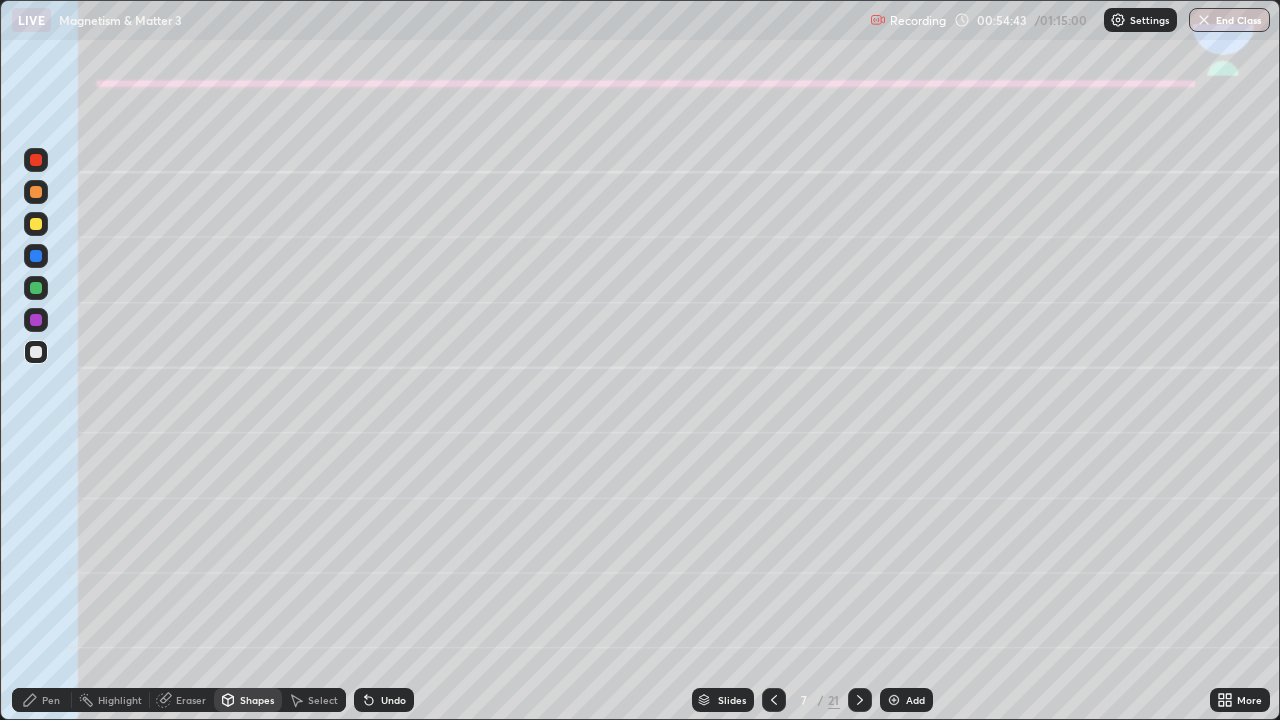 click on "Undo" at bounding box center [393, 700] 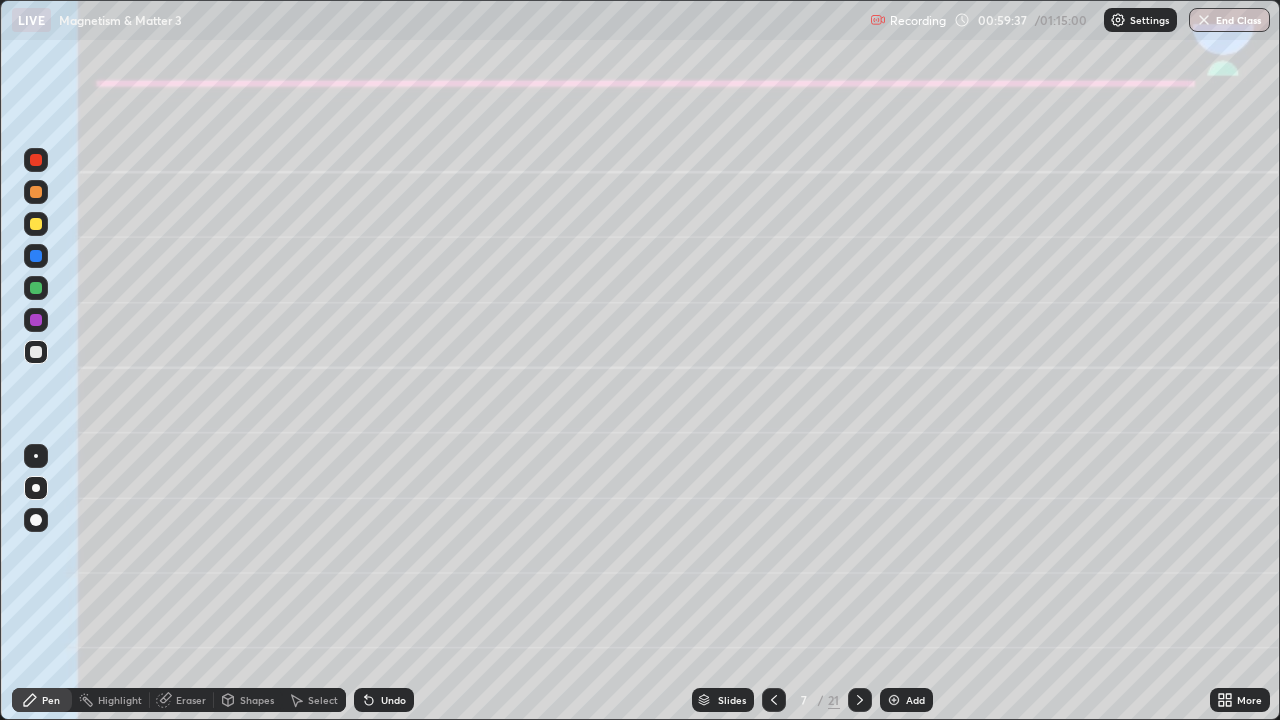 click at bounding box center (860, 700) 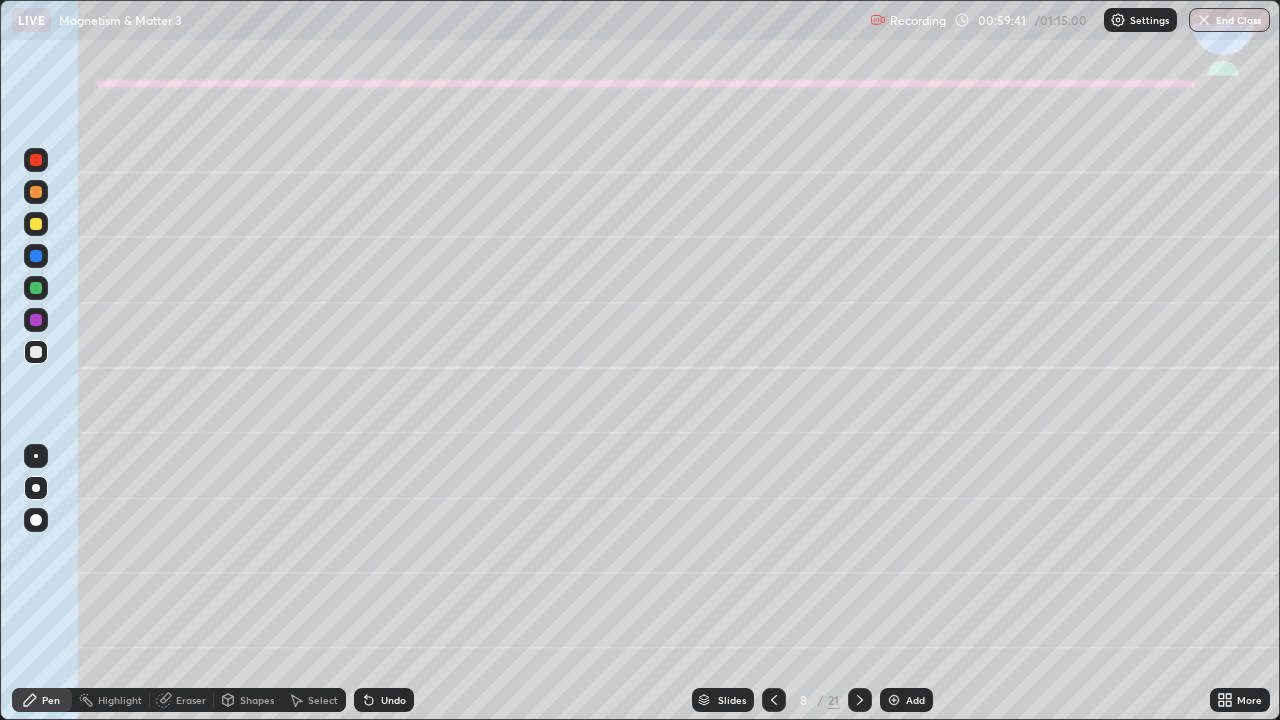 click at bounding box center (36, 224) 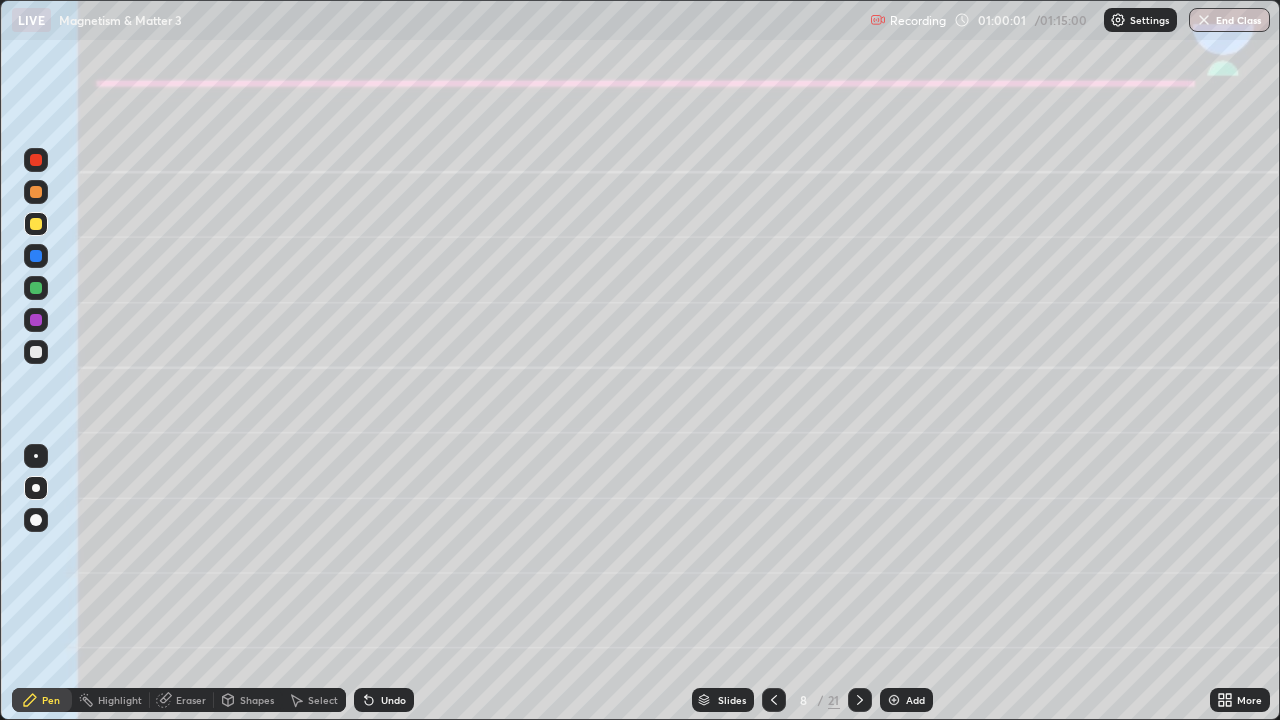 click on "Shapes" at bounding box center (257, 700) 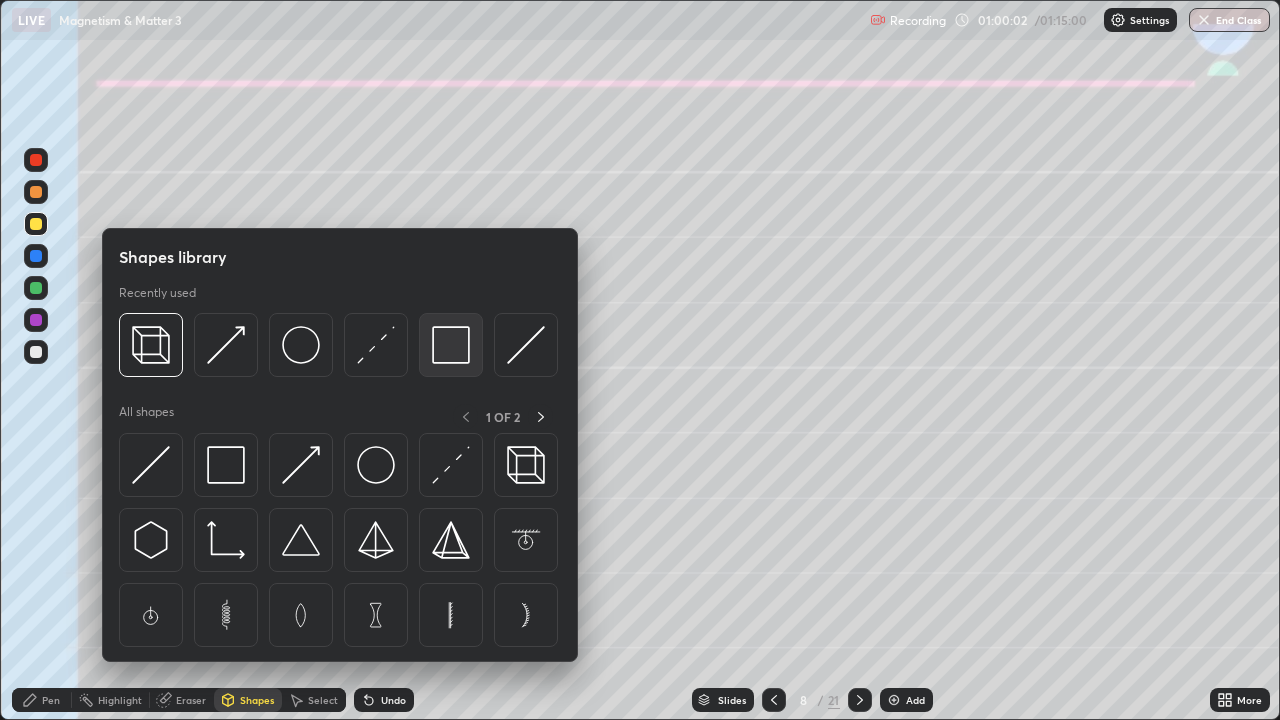 click at bounding box center [451, 345] 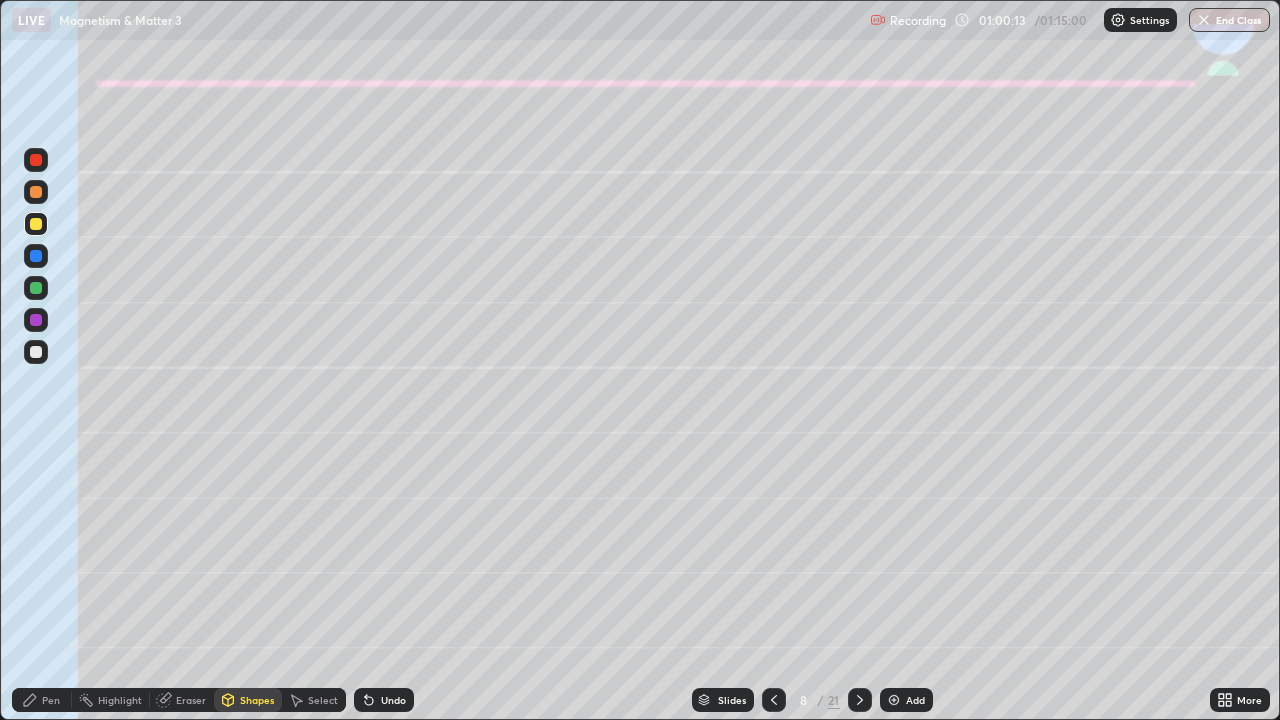 click on "Pen" at bounding box center (42, 700) 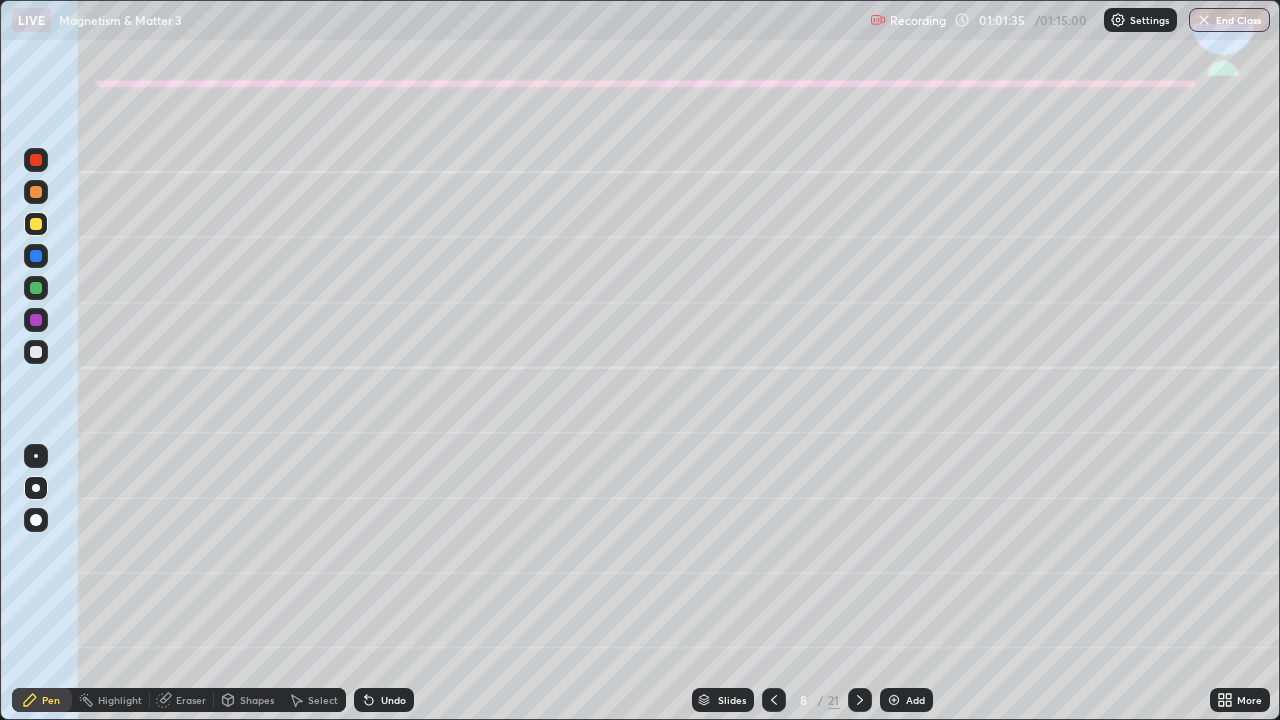 click on "Shapes" at bounding box center (257, 700) 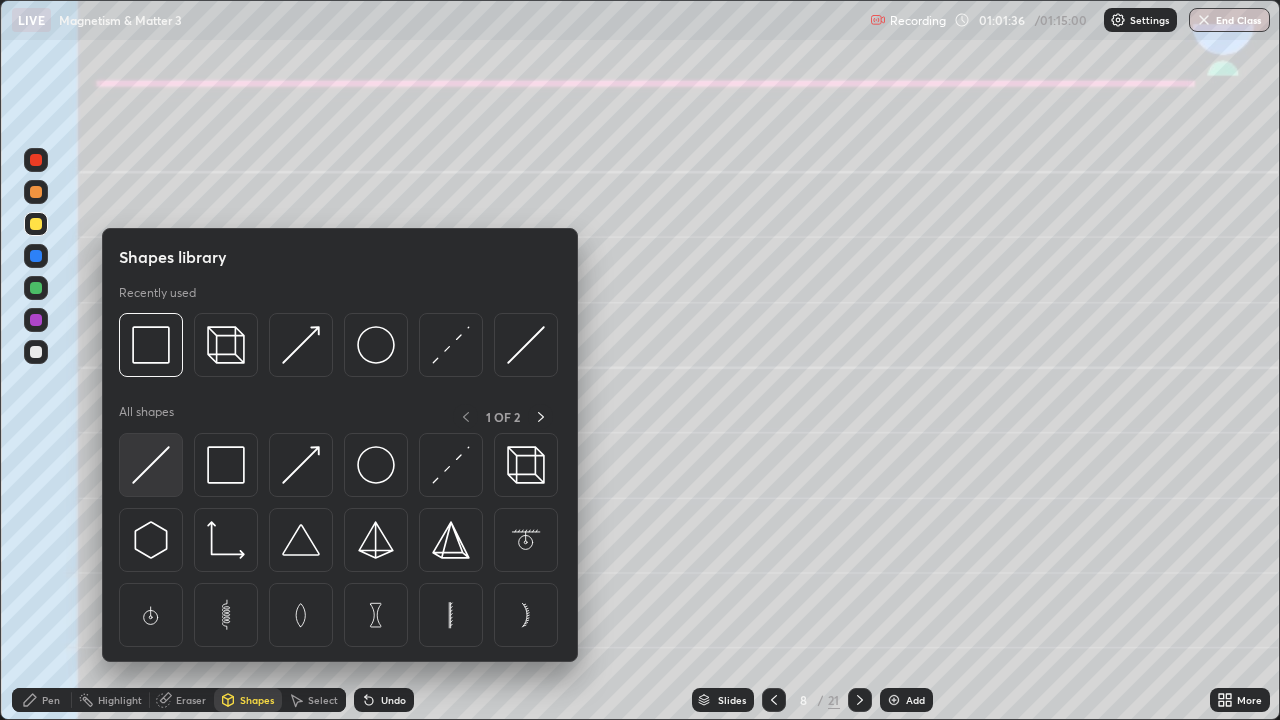click at bounding box center [151, 465] 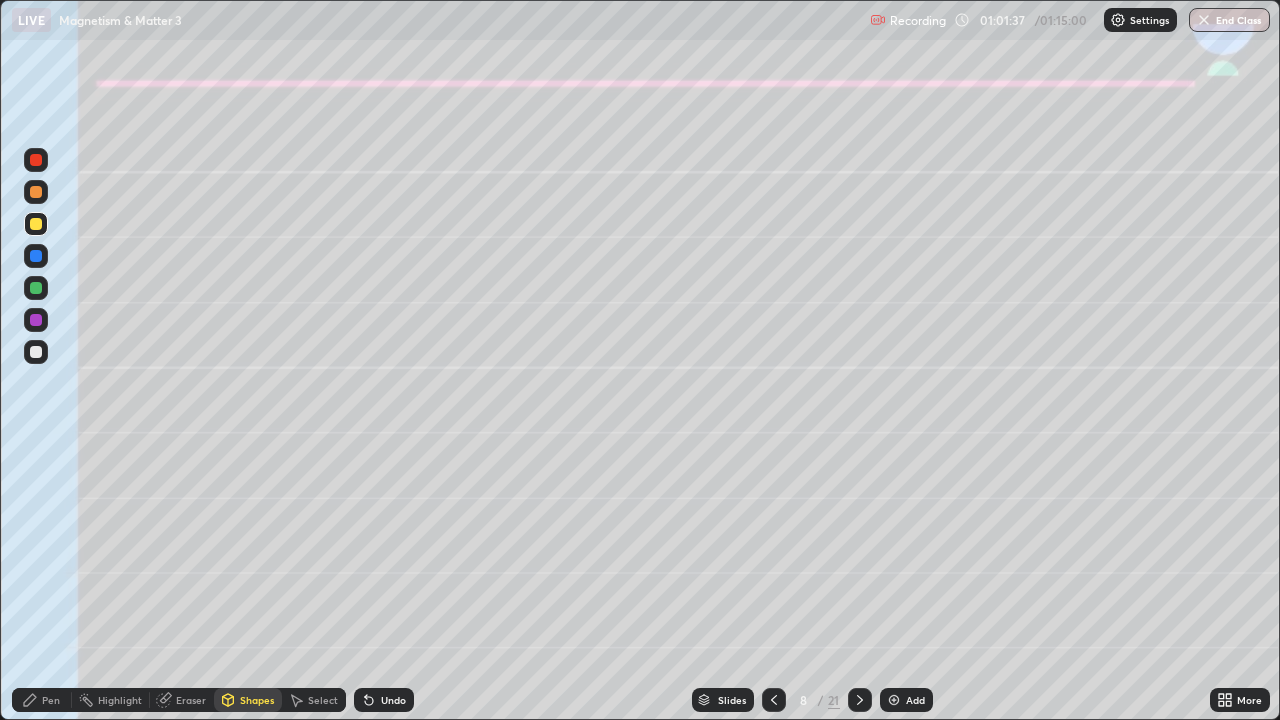 click at bounding box center (36, 256) 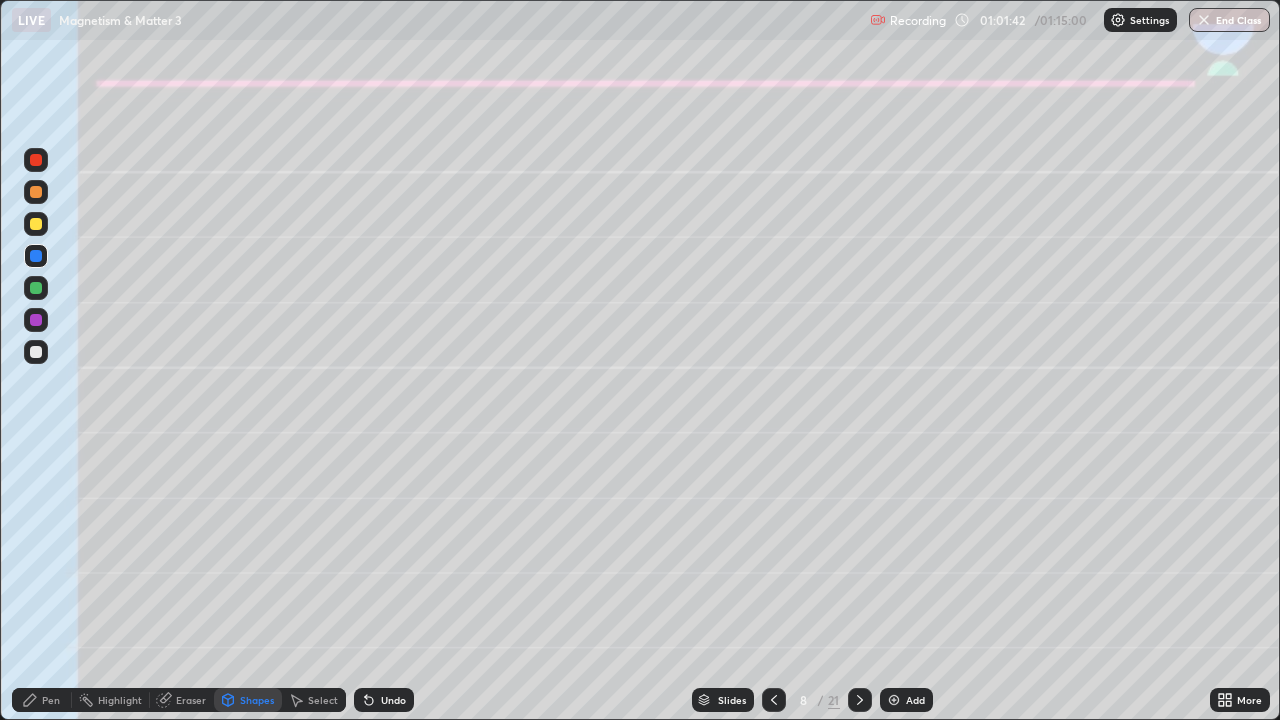 click 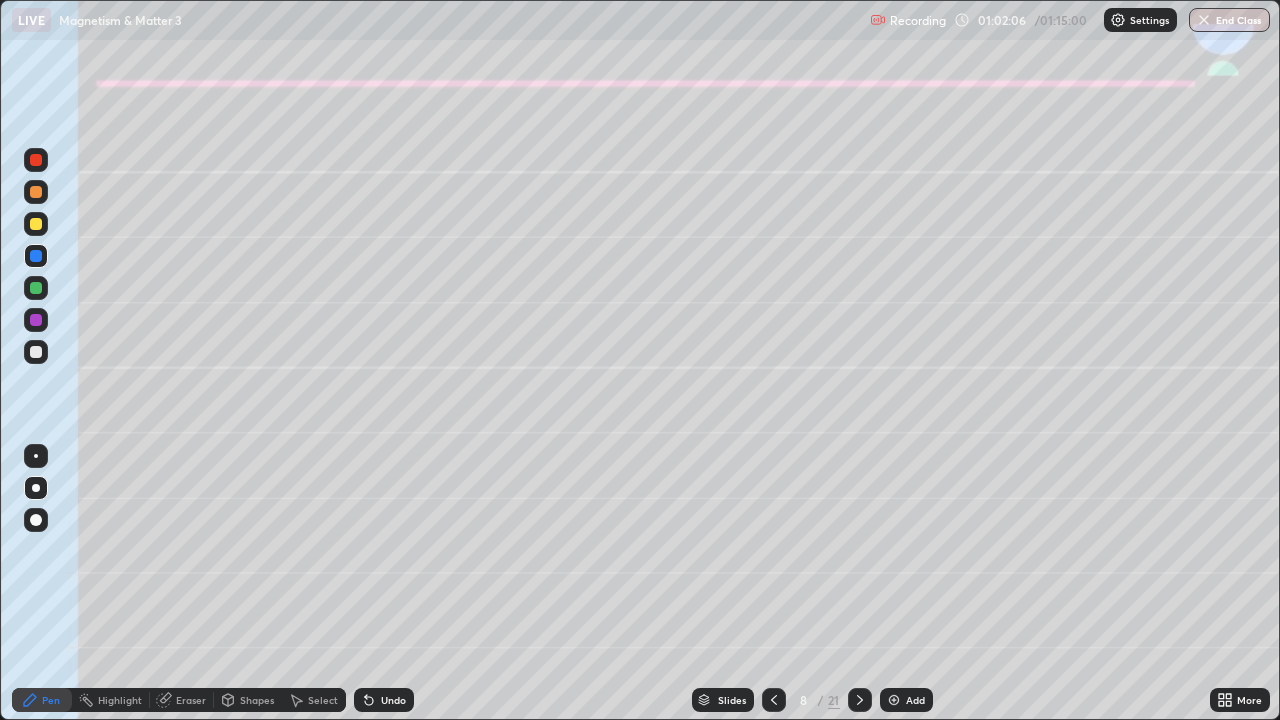 click at bounding box center [36, 288] 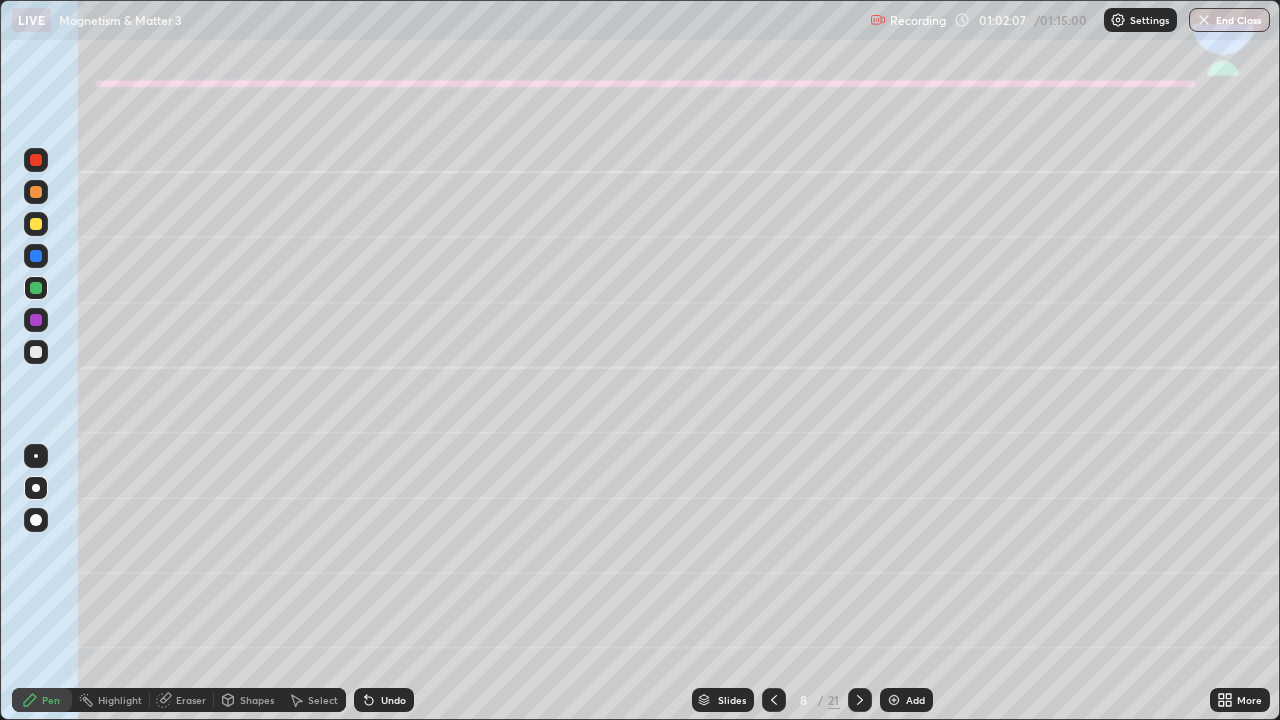 click at bounding box center [36, 352] 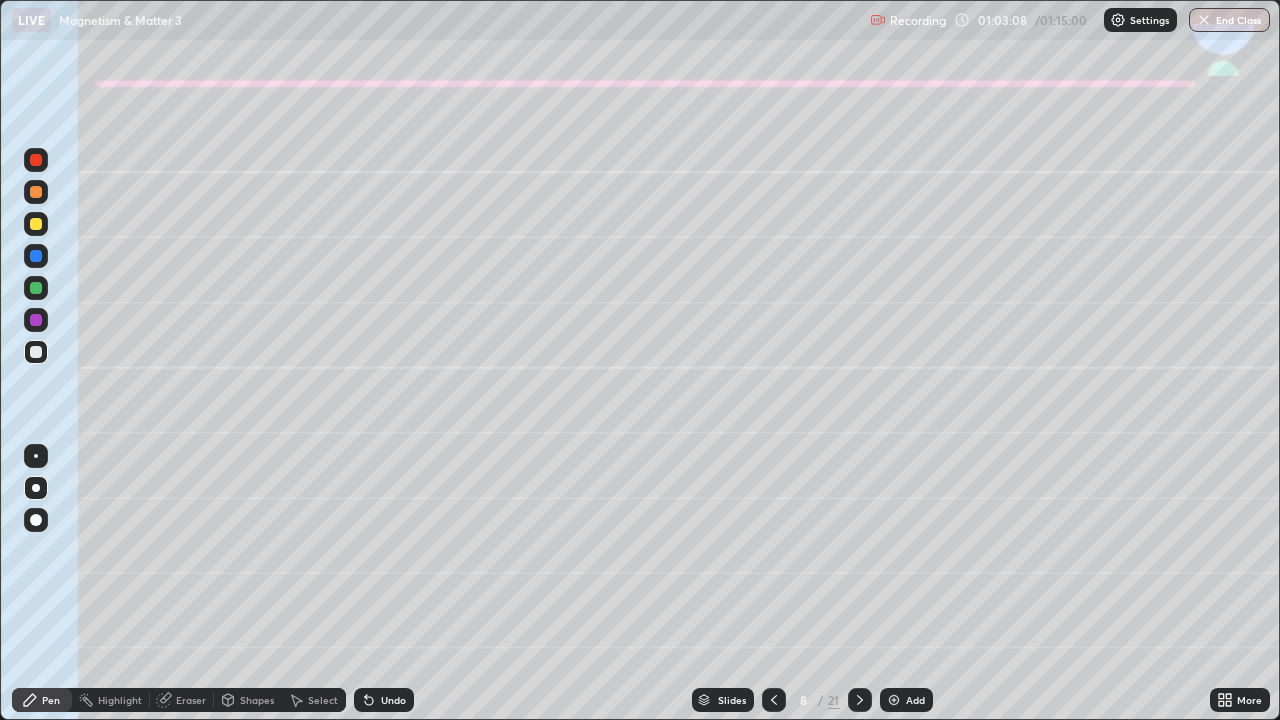 click at bounding box center [36, 288] 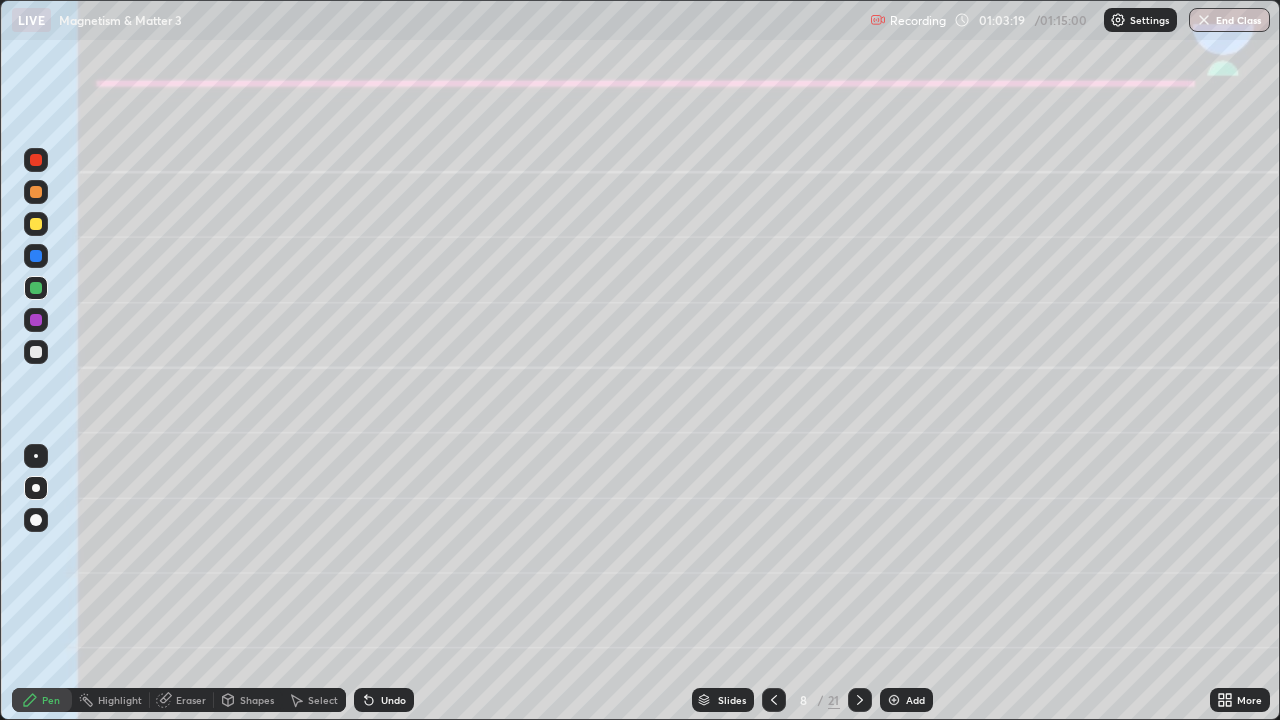 click at bounding box center (36, 352) 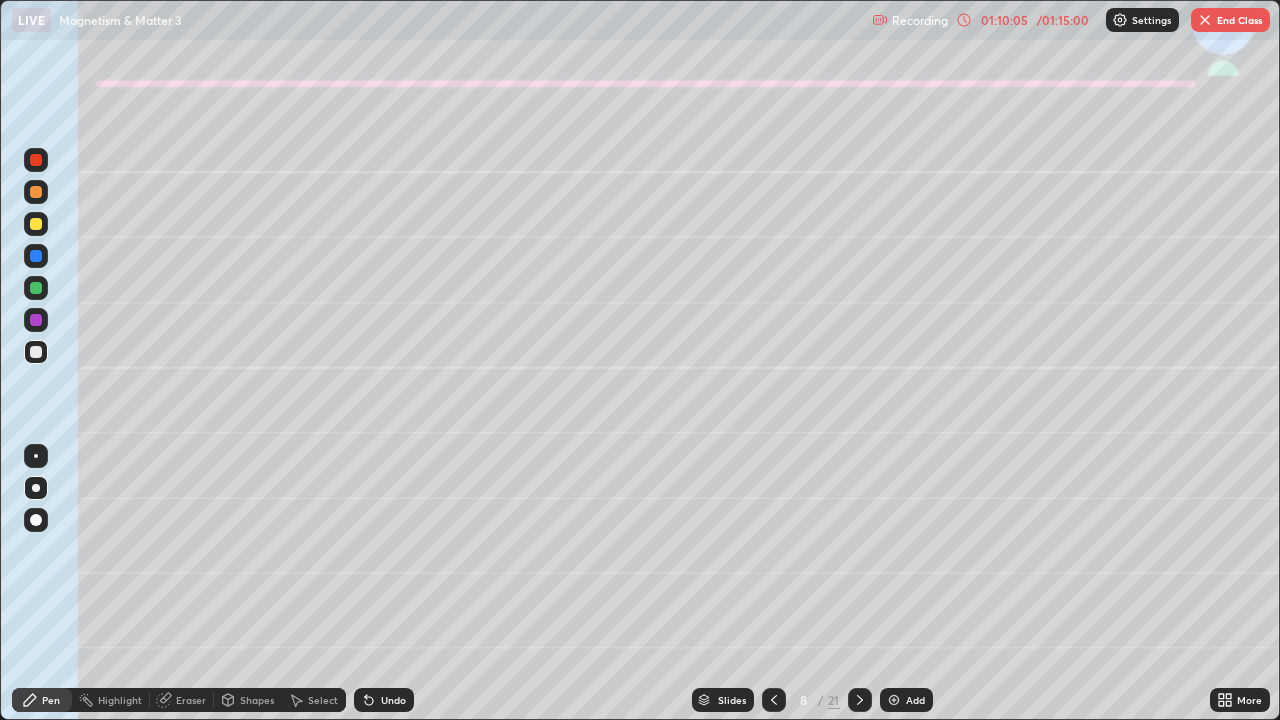 click on "End Class" at bounding box center (1230, 20) 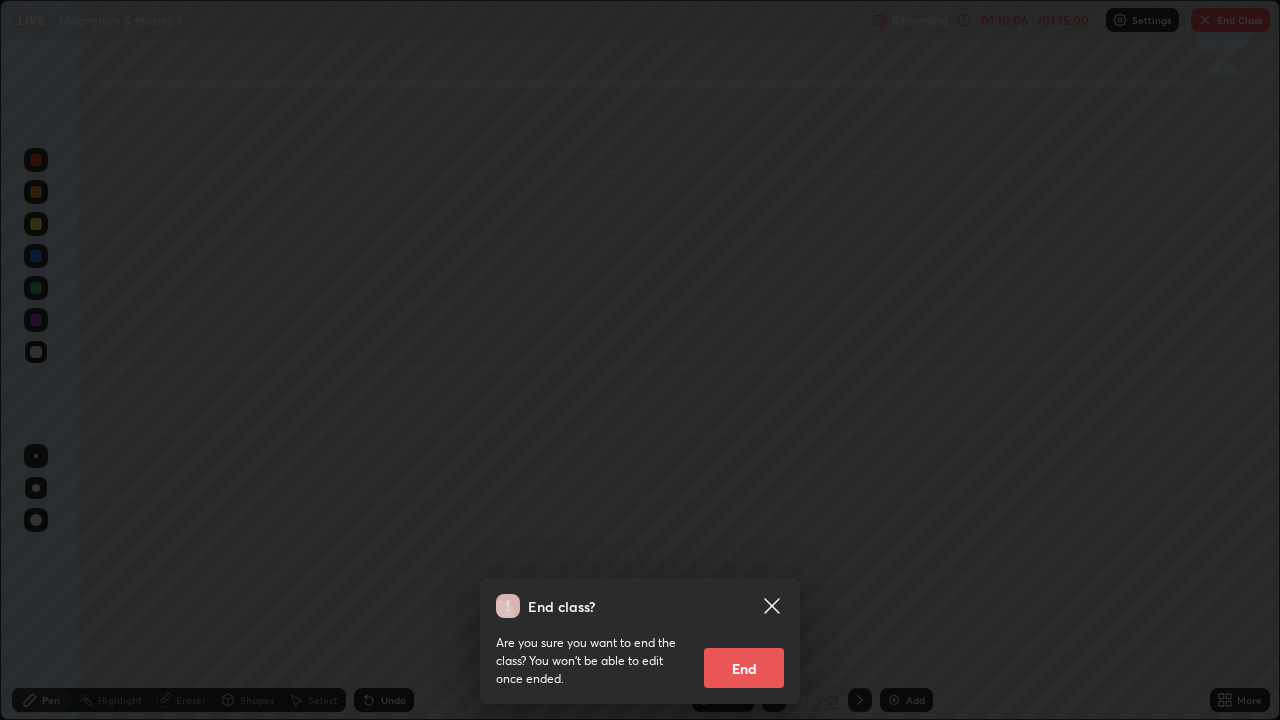 click on "End" at bounding box center [744, 668] 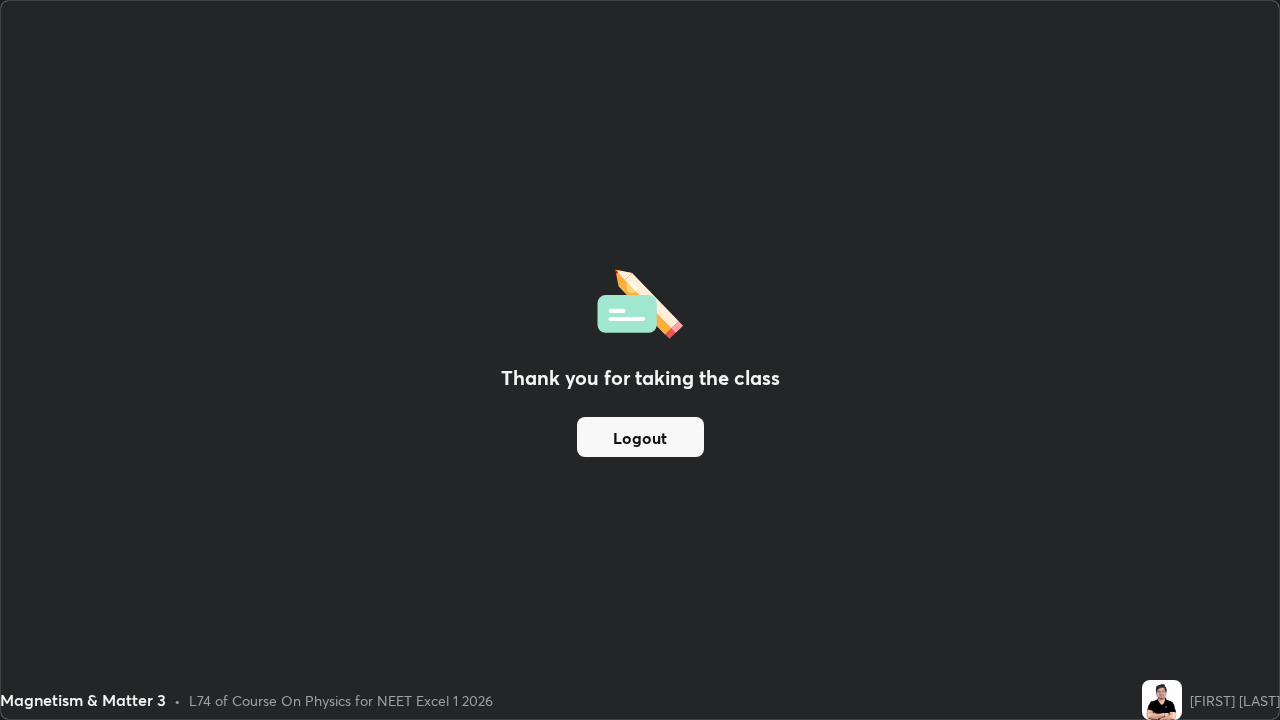 click on "Logout" at bounding box center [640, 437] 